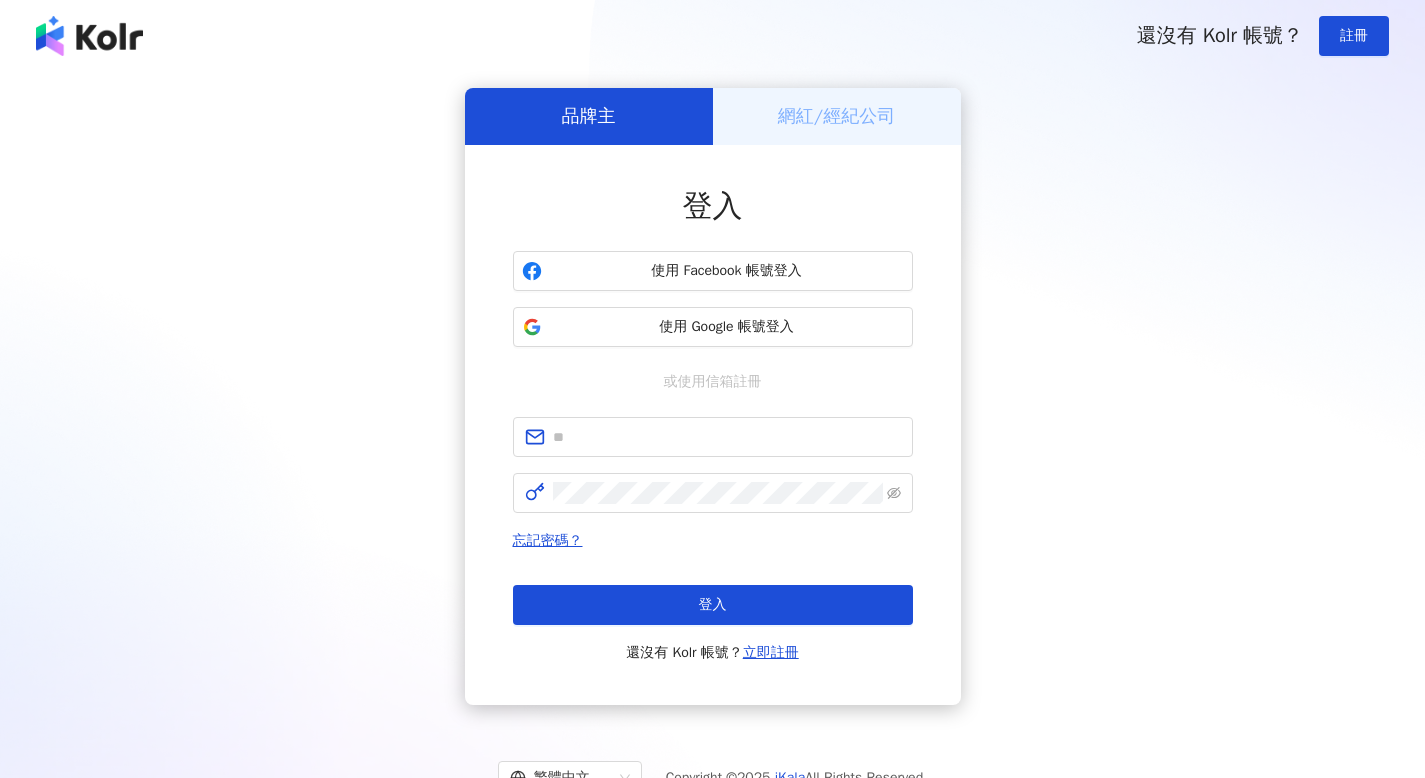 scroll, scrollTop: 0, scrollLeft: 0, axis: both 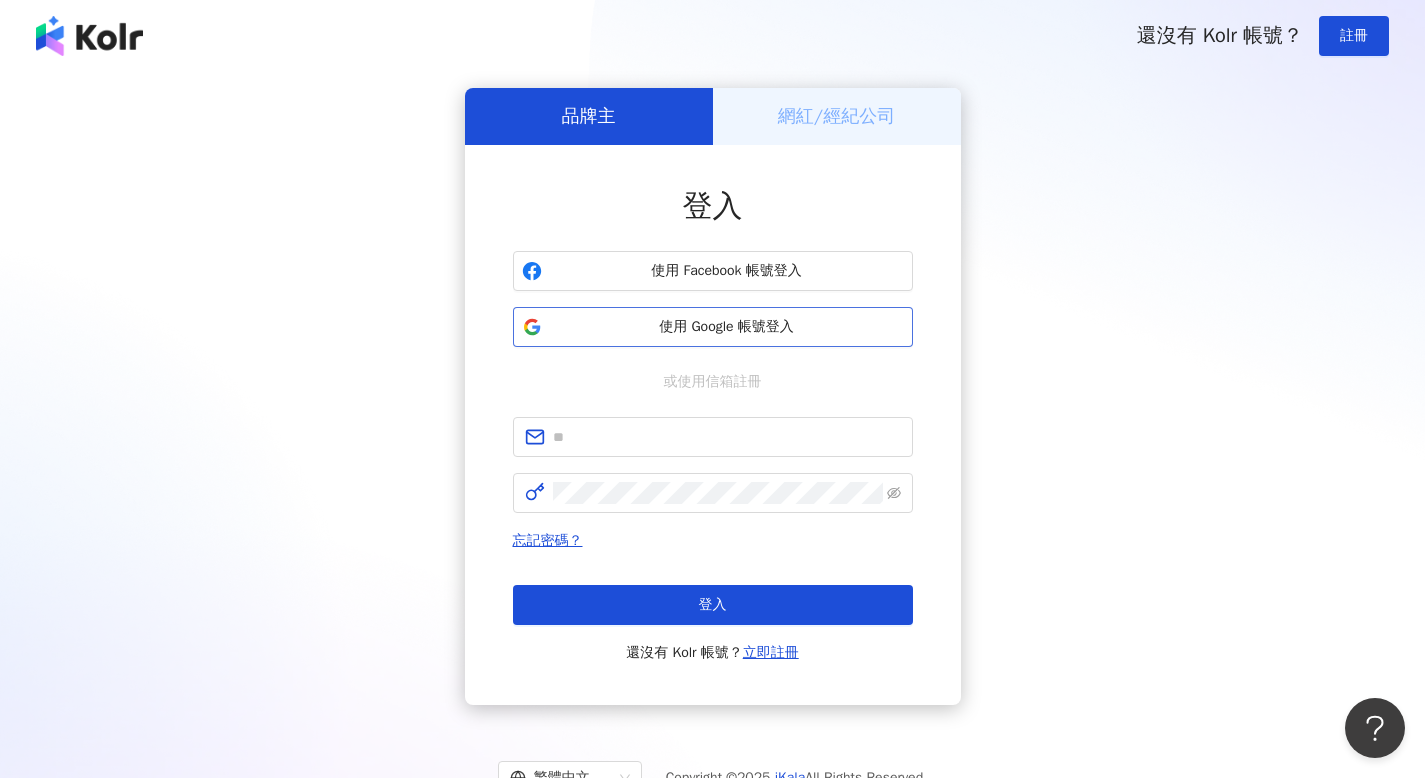 click on "使用 Google 帳號登入" at bounding box center [727, 327] 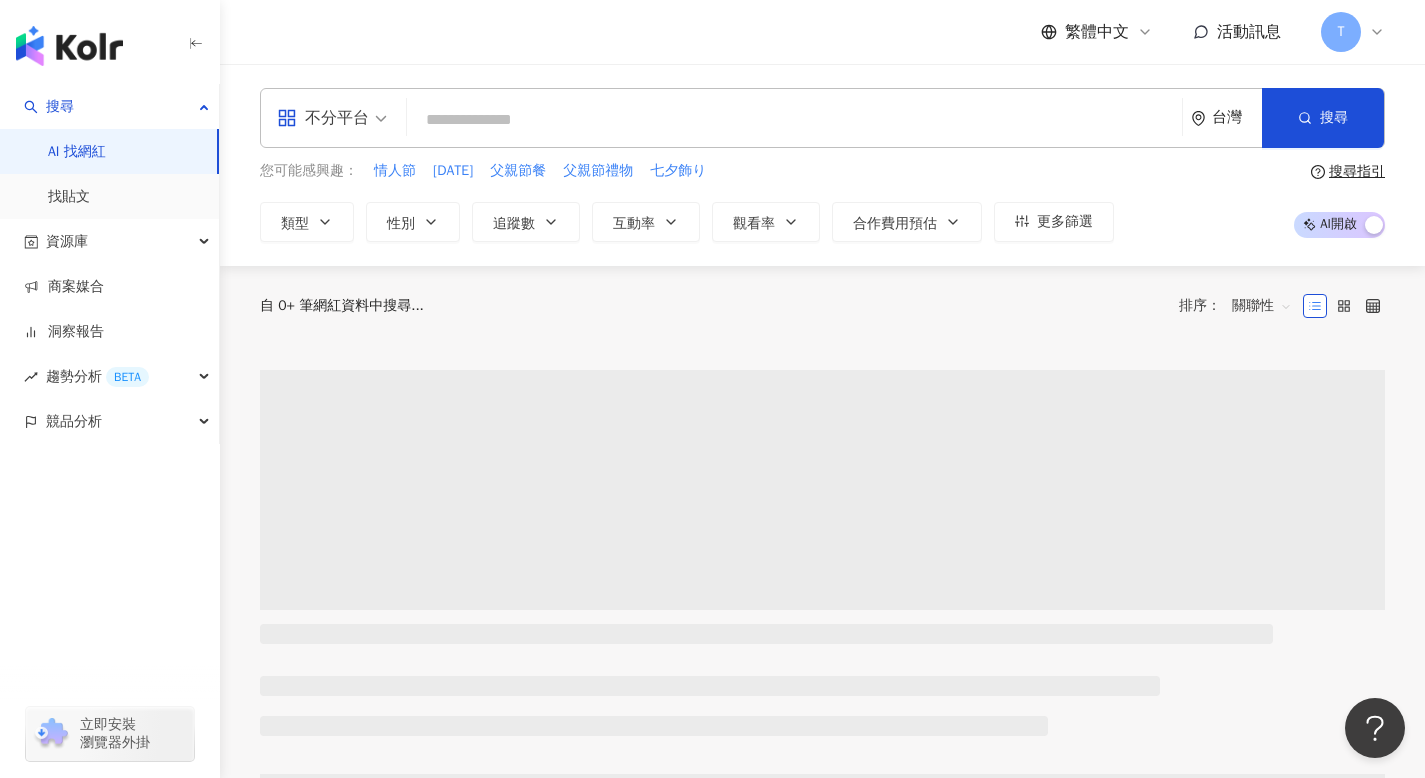 click on "T" at bounding box center (1341, 32) 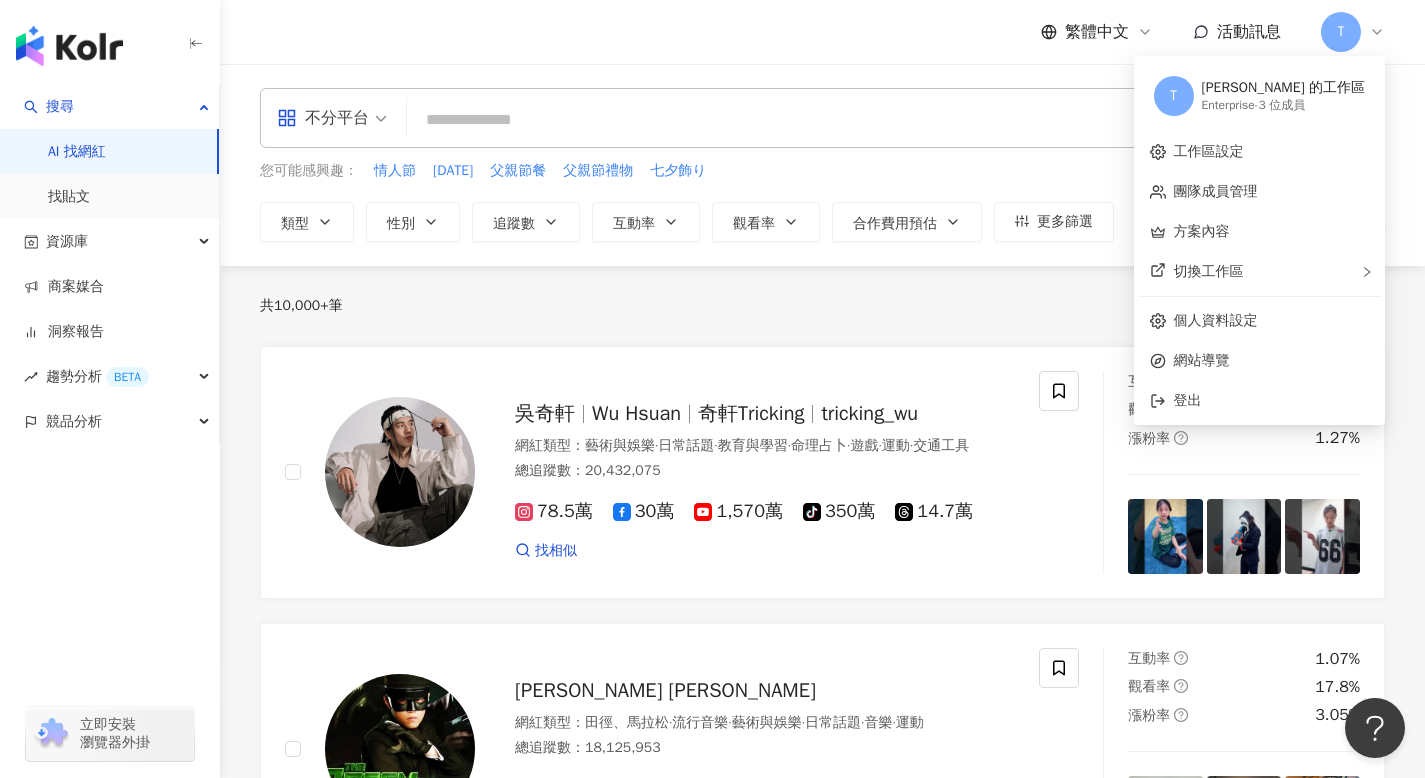 click on "Enterprise  -  3 位成員" at bounding box center (1283, 105) 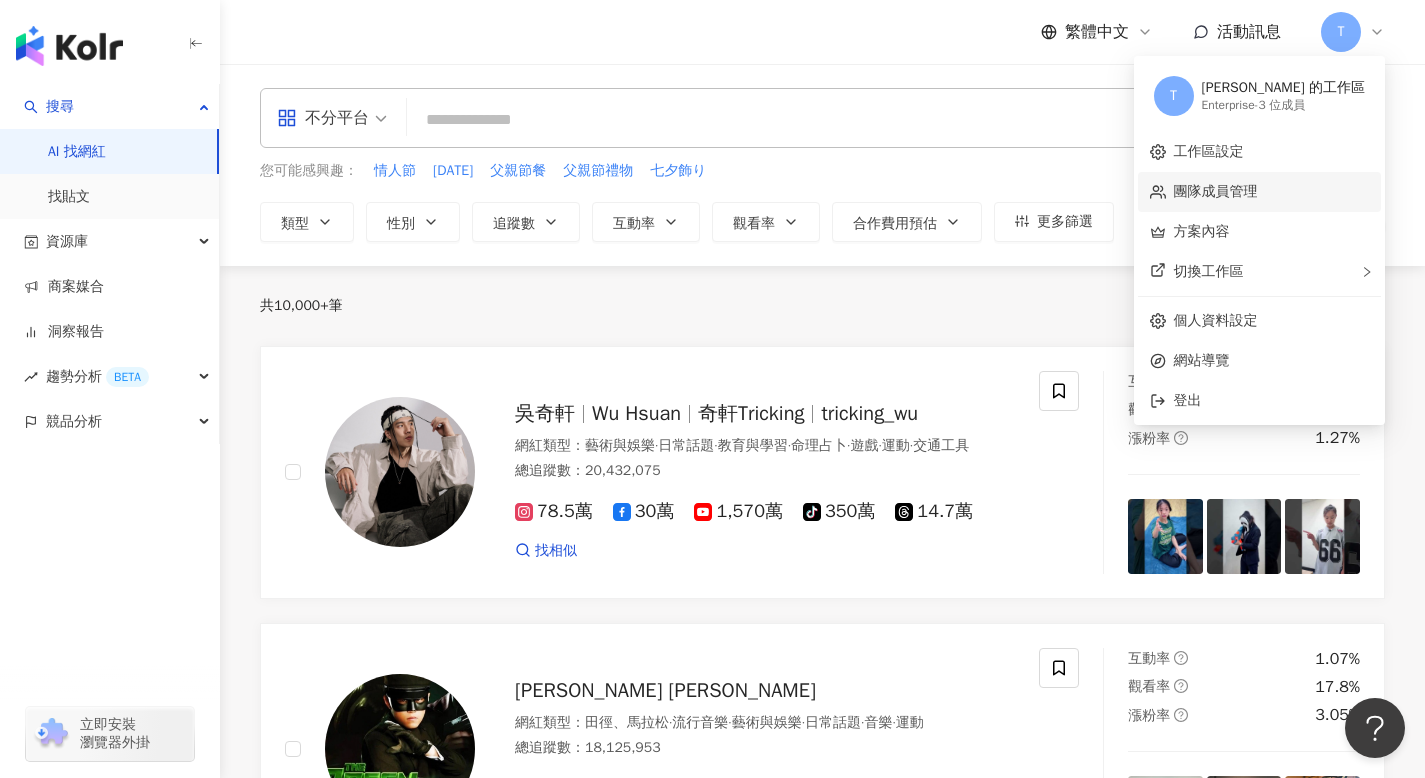 click on "團隊成員管理" at bounding box center [1216, 191] 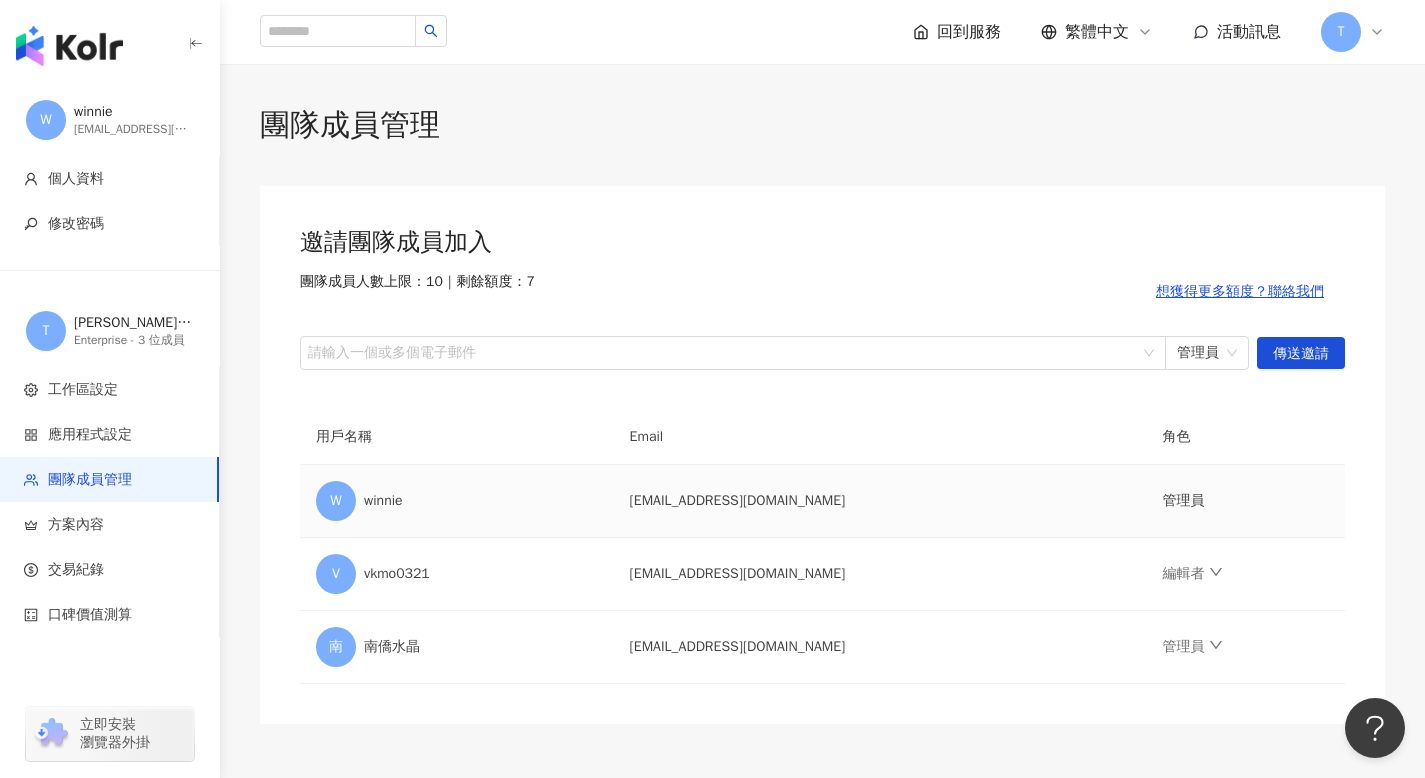 scroll, scrollTop: 14, scrollLeft: 0, axis: vertical 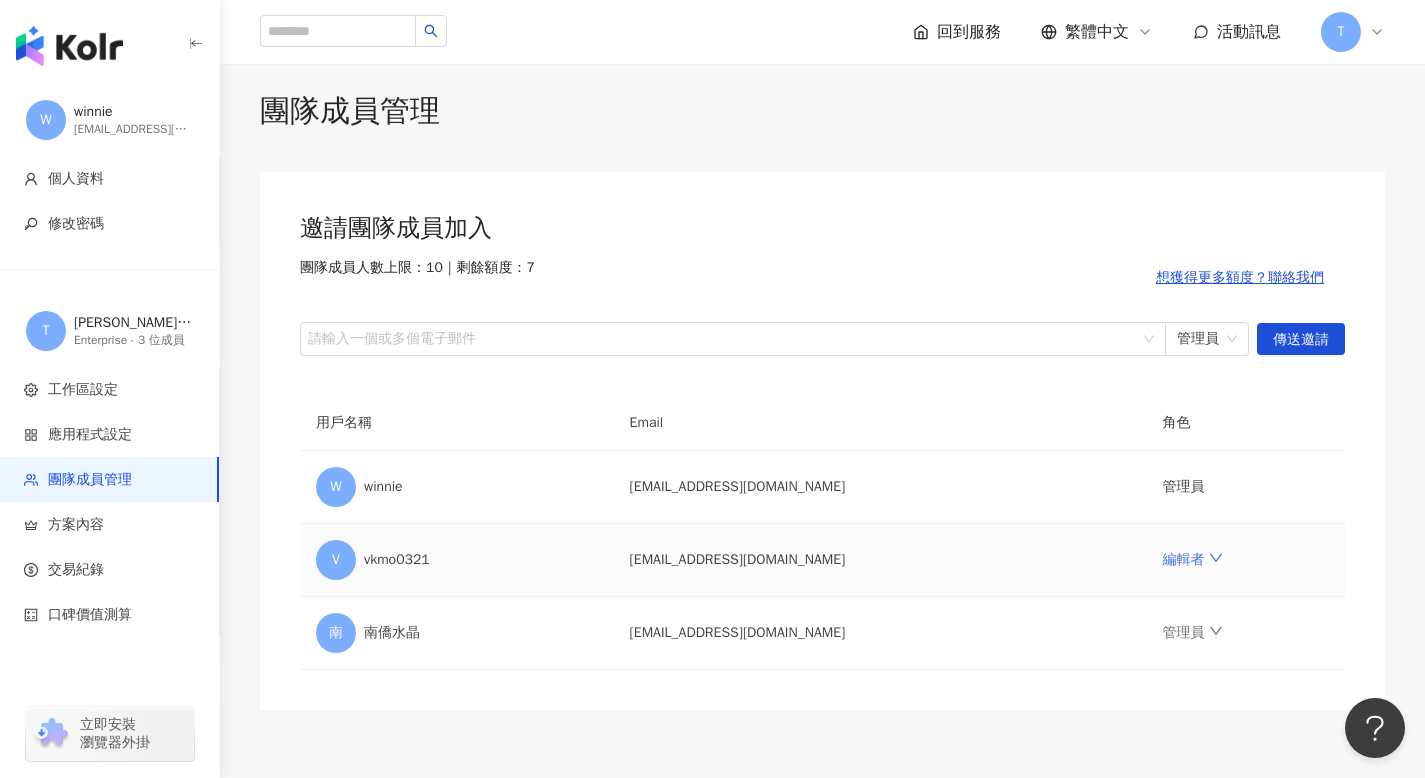 click on "編輯者" at bounding box center (1193, 559) 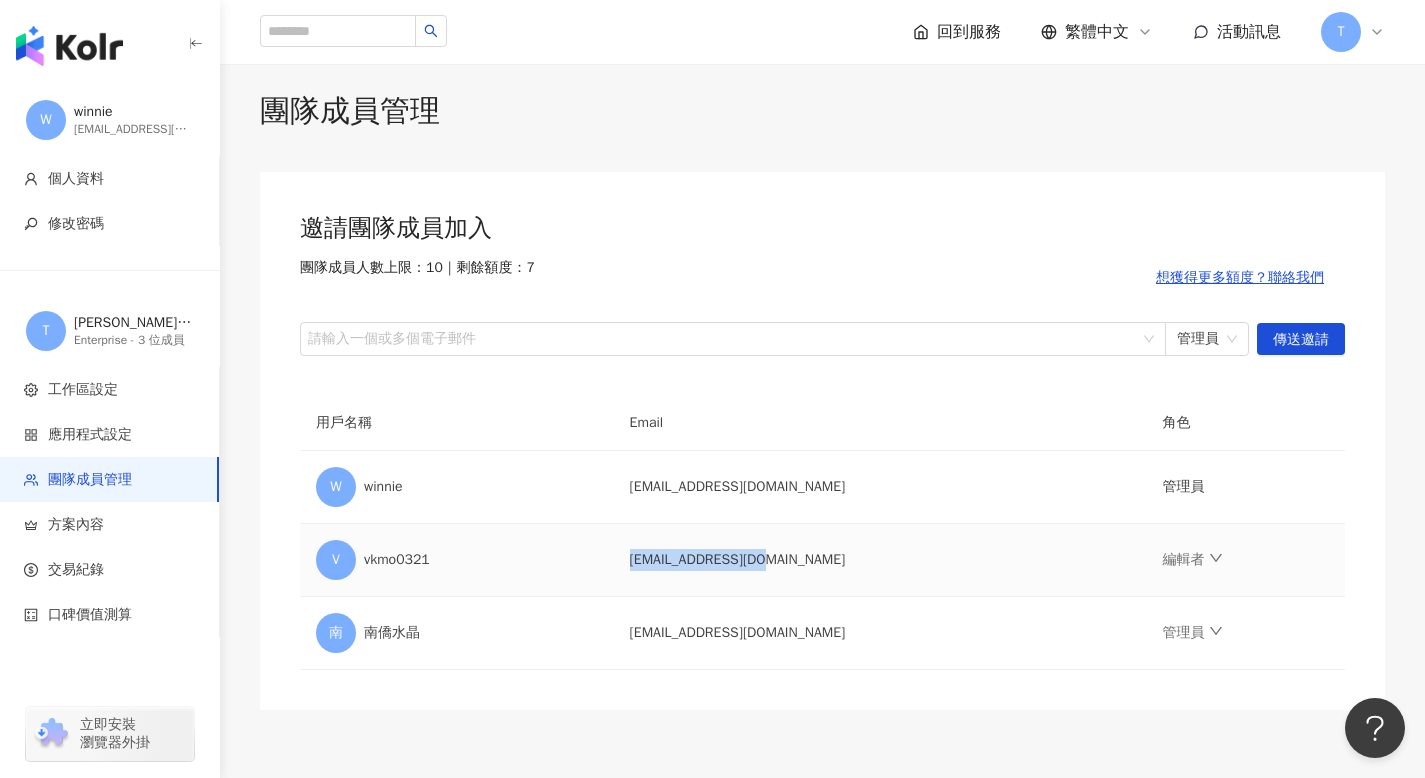 drag, startPoint x: 681, startPoint y: 558, endPoint x: 826, endPoint y: 564, distance: 145.12408 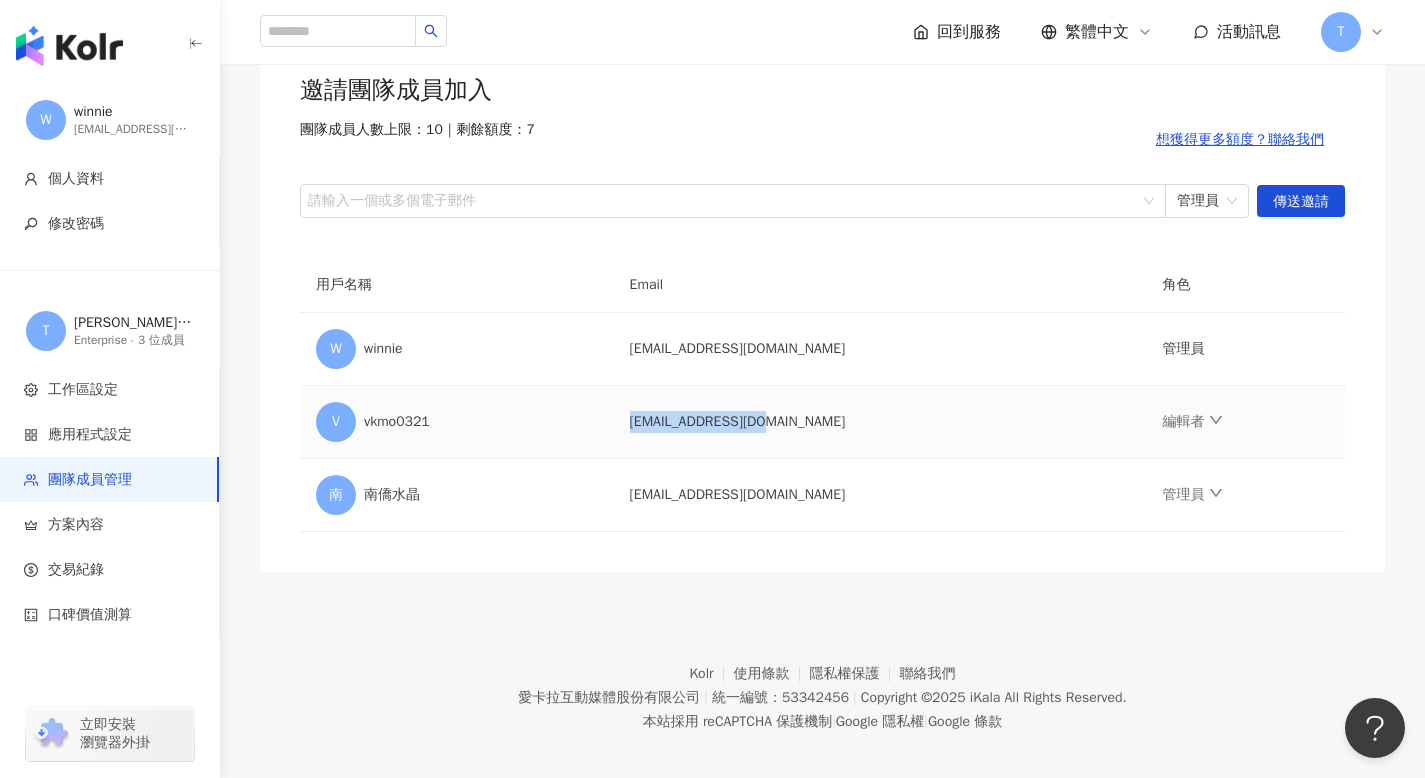 scroll, scrollTop: 167, scrollLeft: 0, axis: vertical 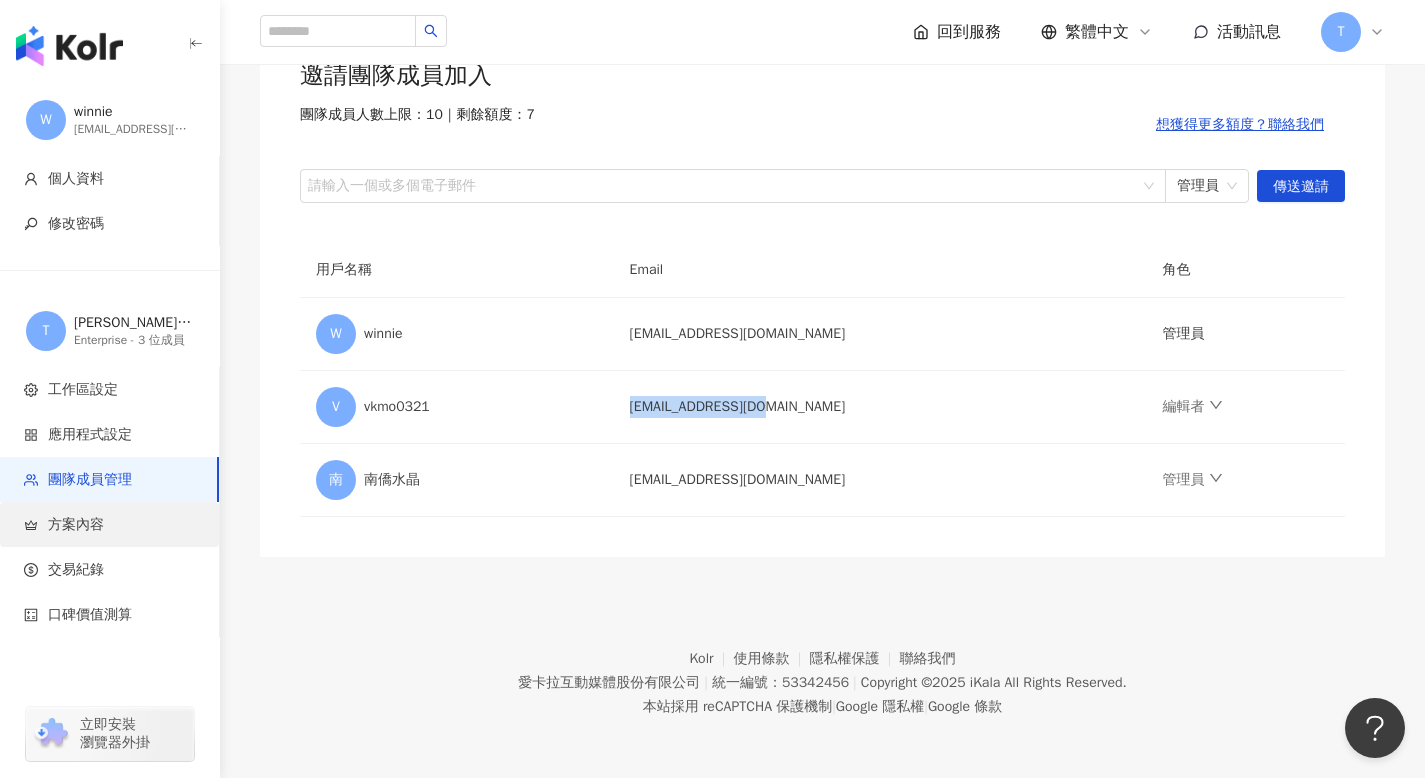 click on "方案內容" at bounding box center [109, 524] 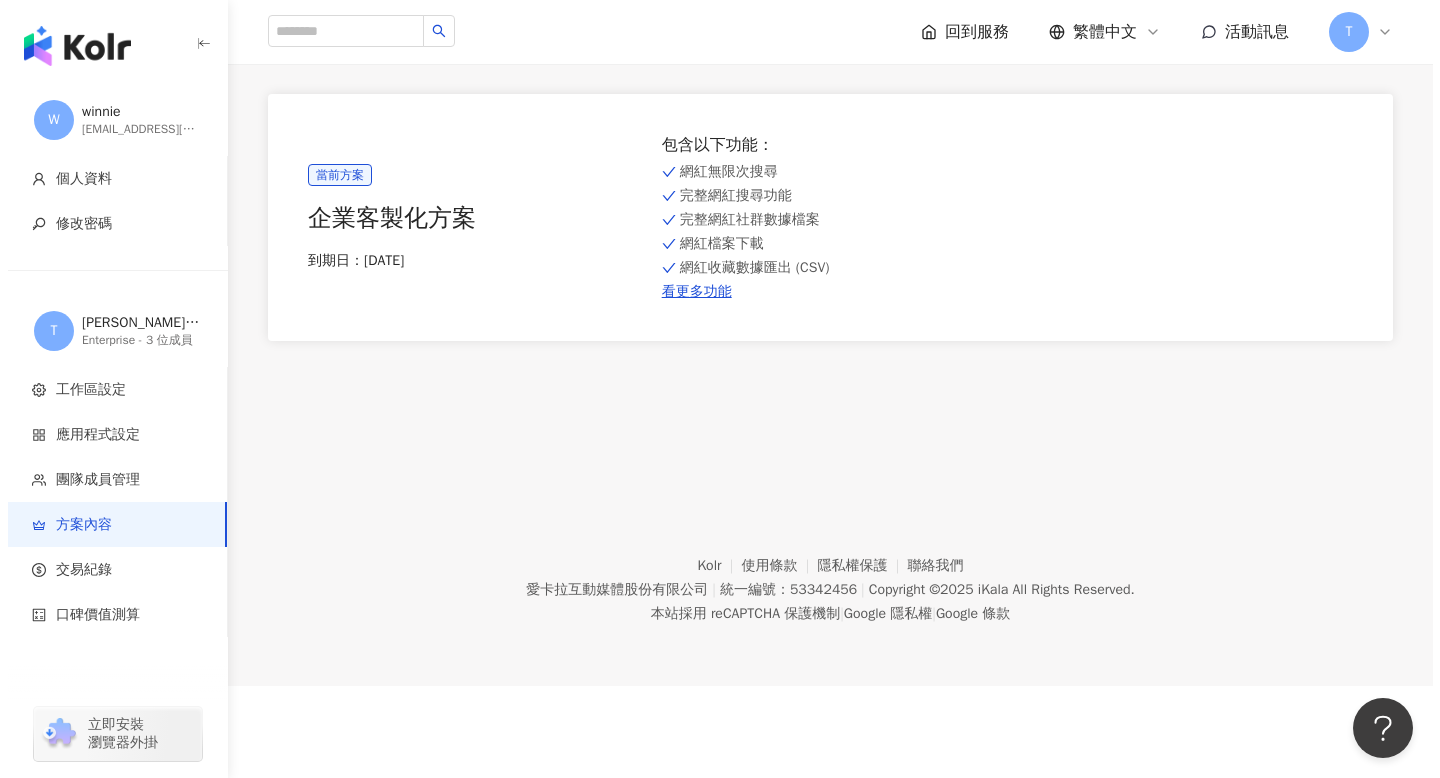 scroll, scrollTop: 0, scrollLeft: 0, axis: both 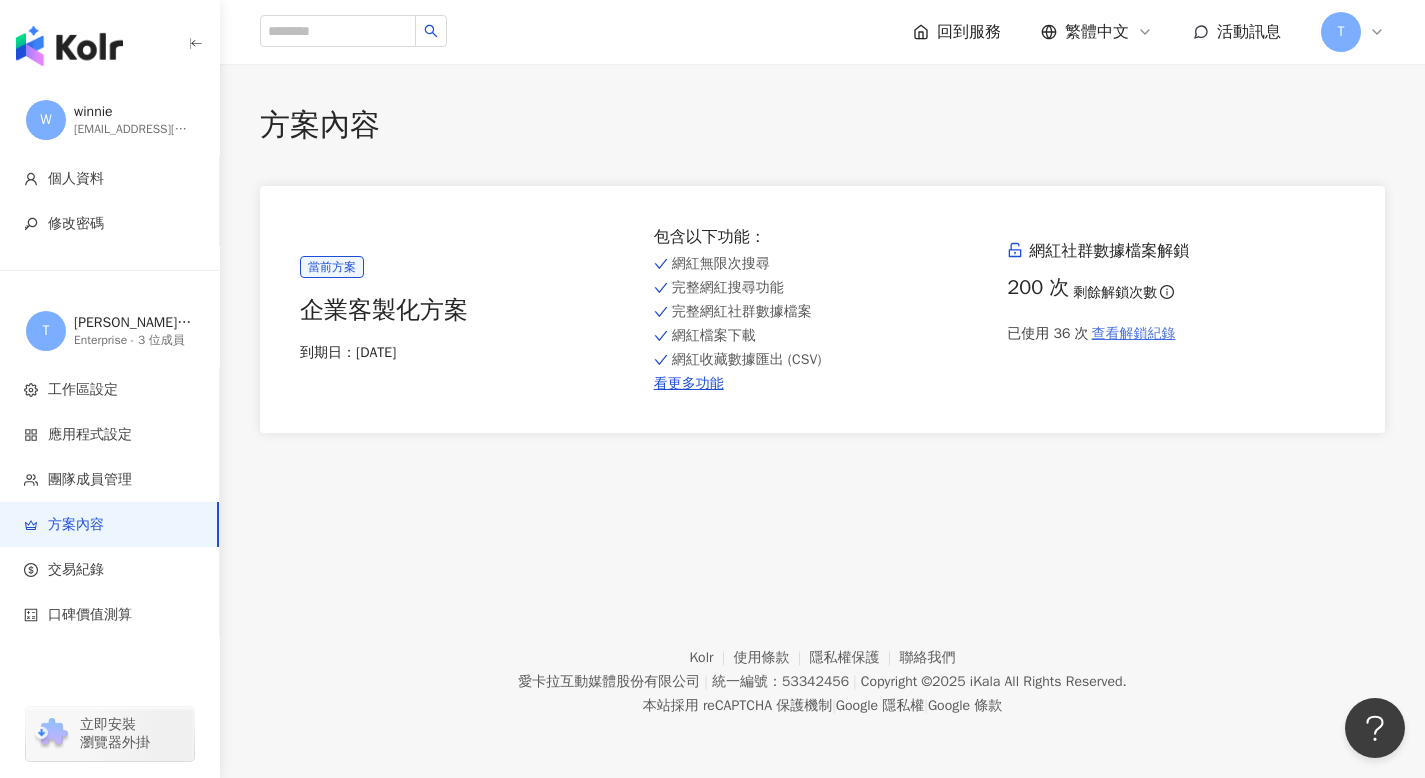 click on "查看解鎖紀錄" at bounding box center (1134, 334) 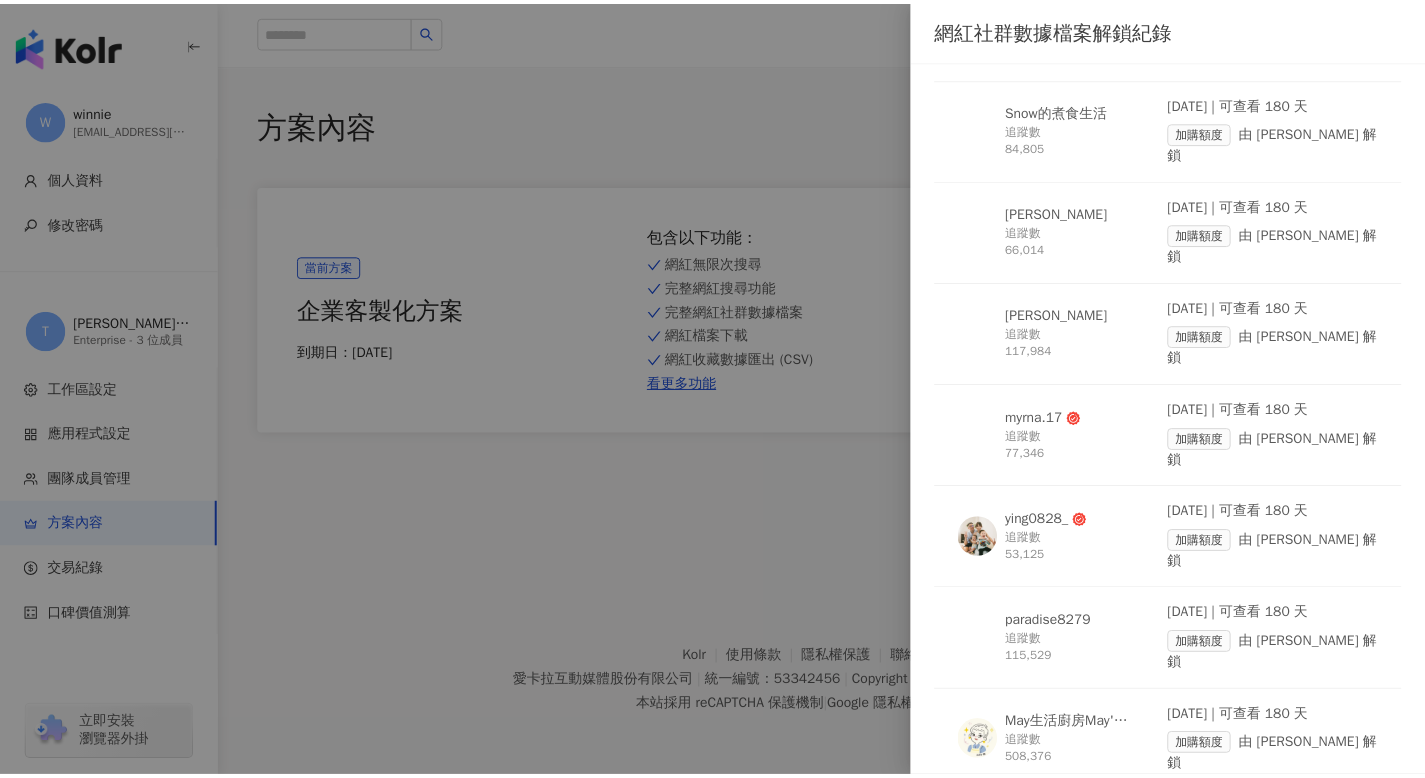 scroll, scrollTop: 2542, scrollLeft: 0, axis: vertical 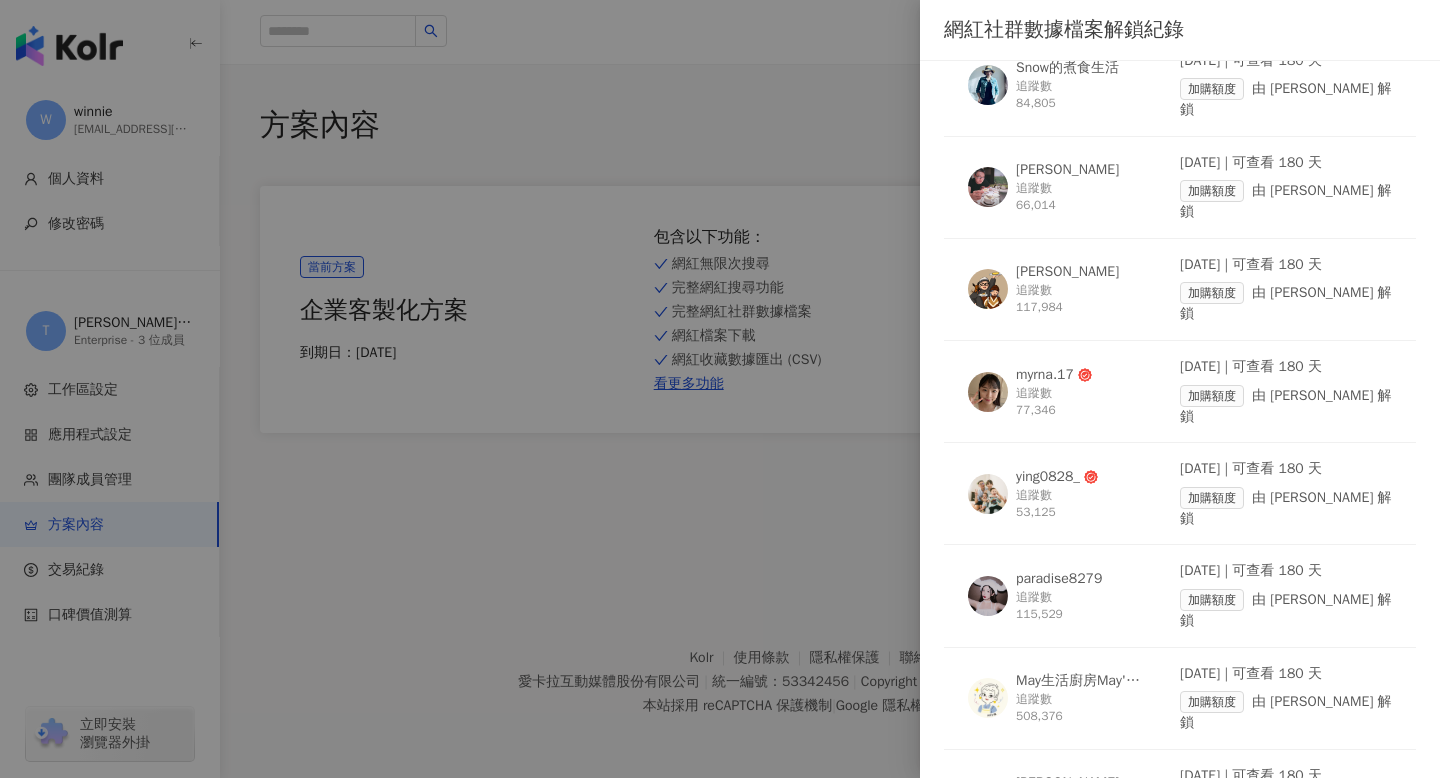 click at bounding box center (720, 389) 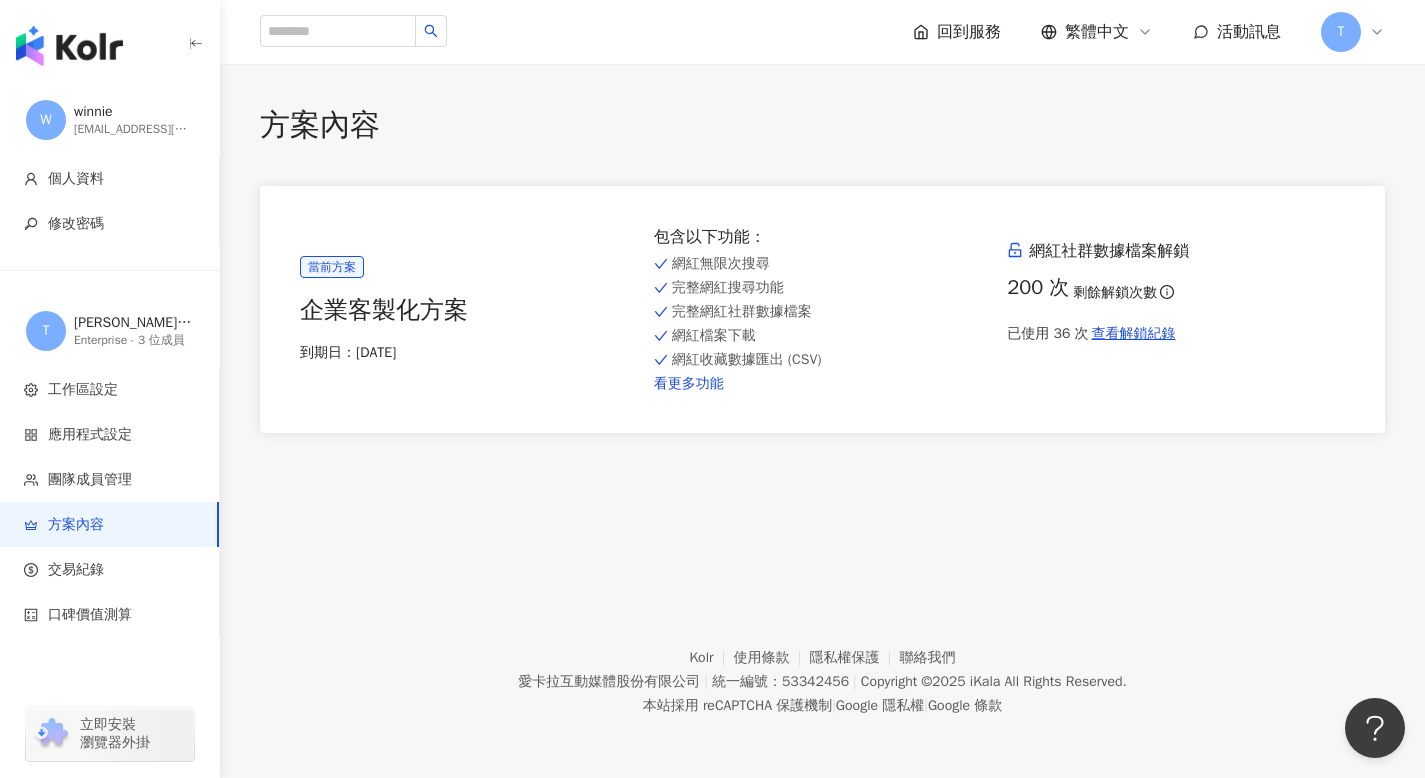 click on "看更多功能" at bounding box center (823, 384) 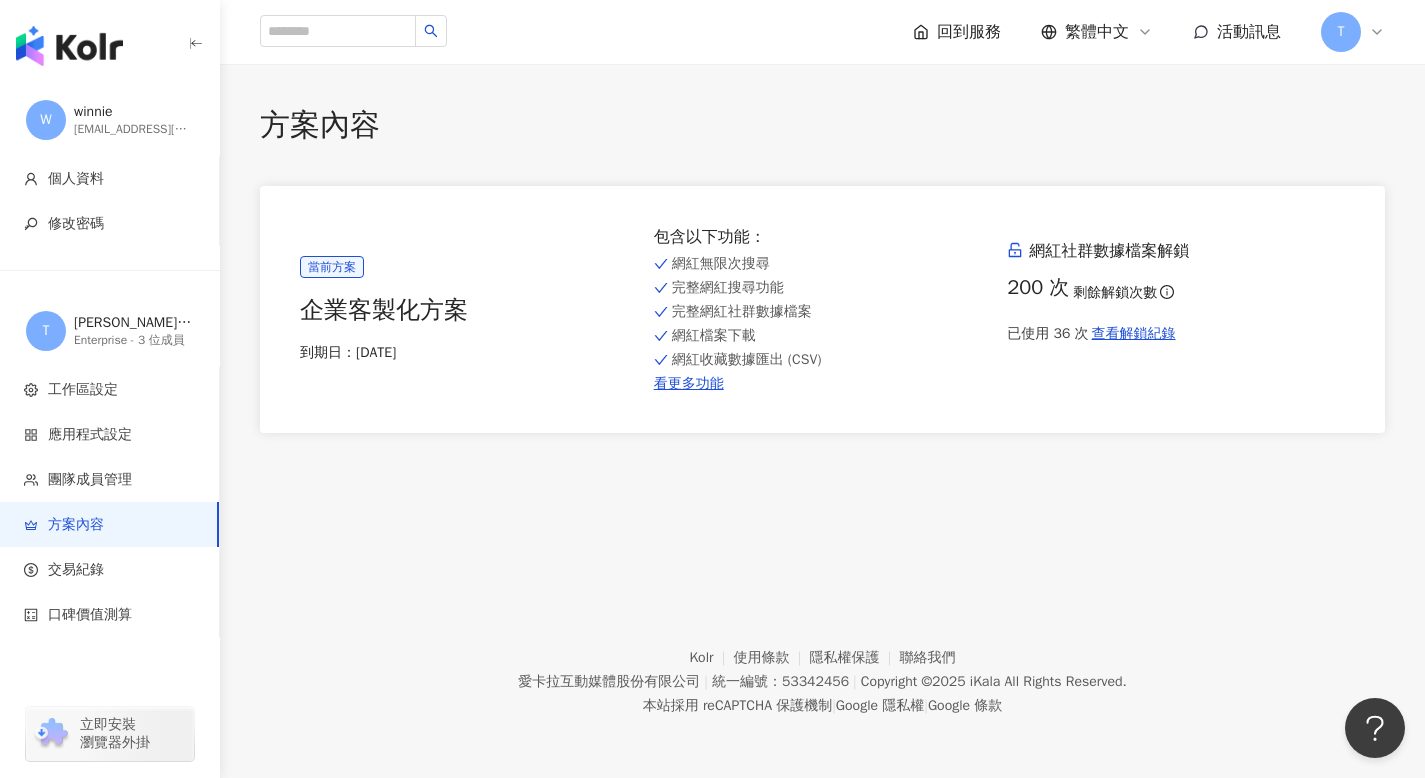 click at bounding box center (69, 46) 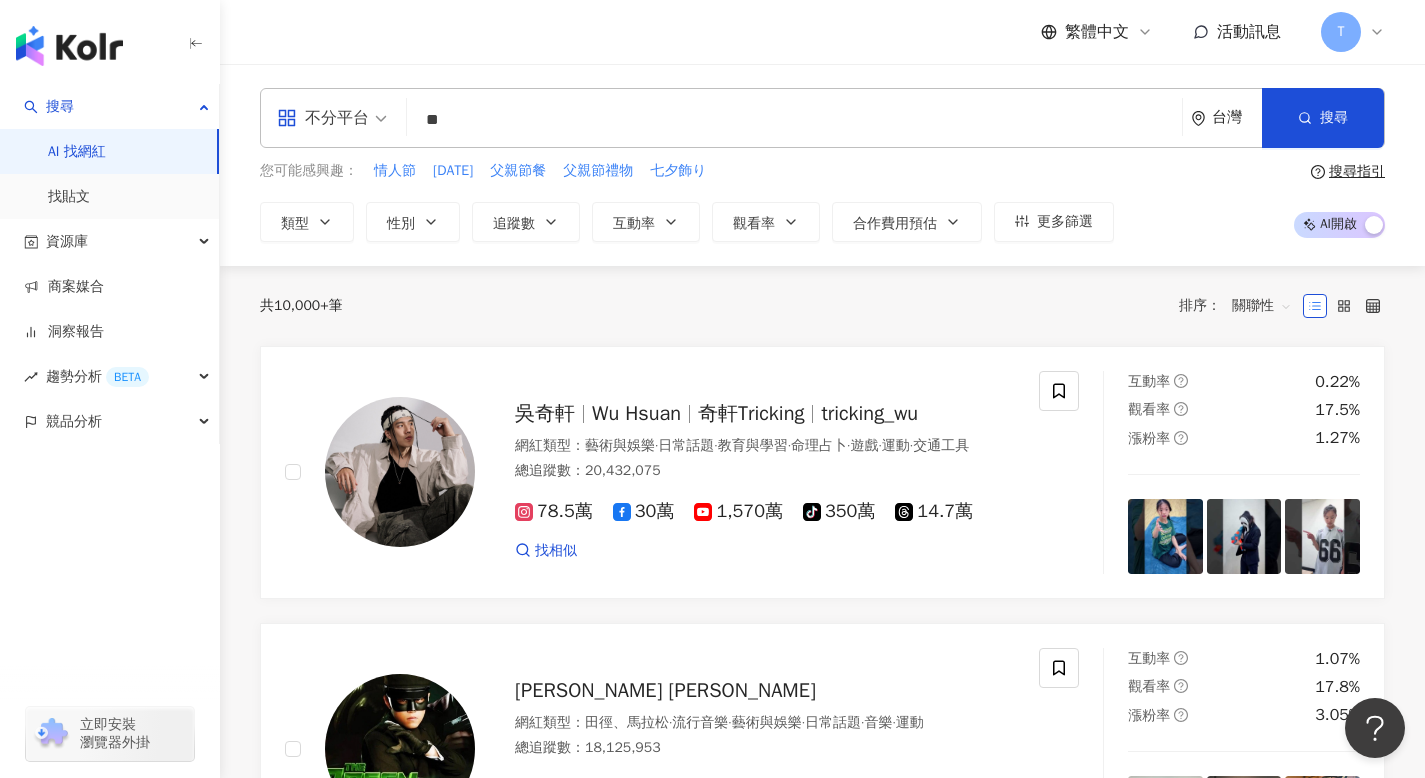 type on "**" 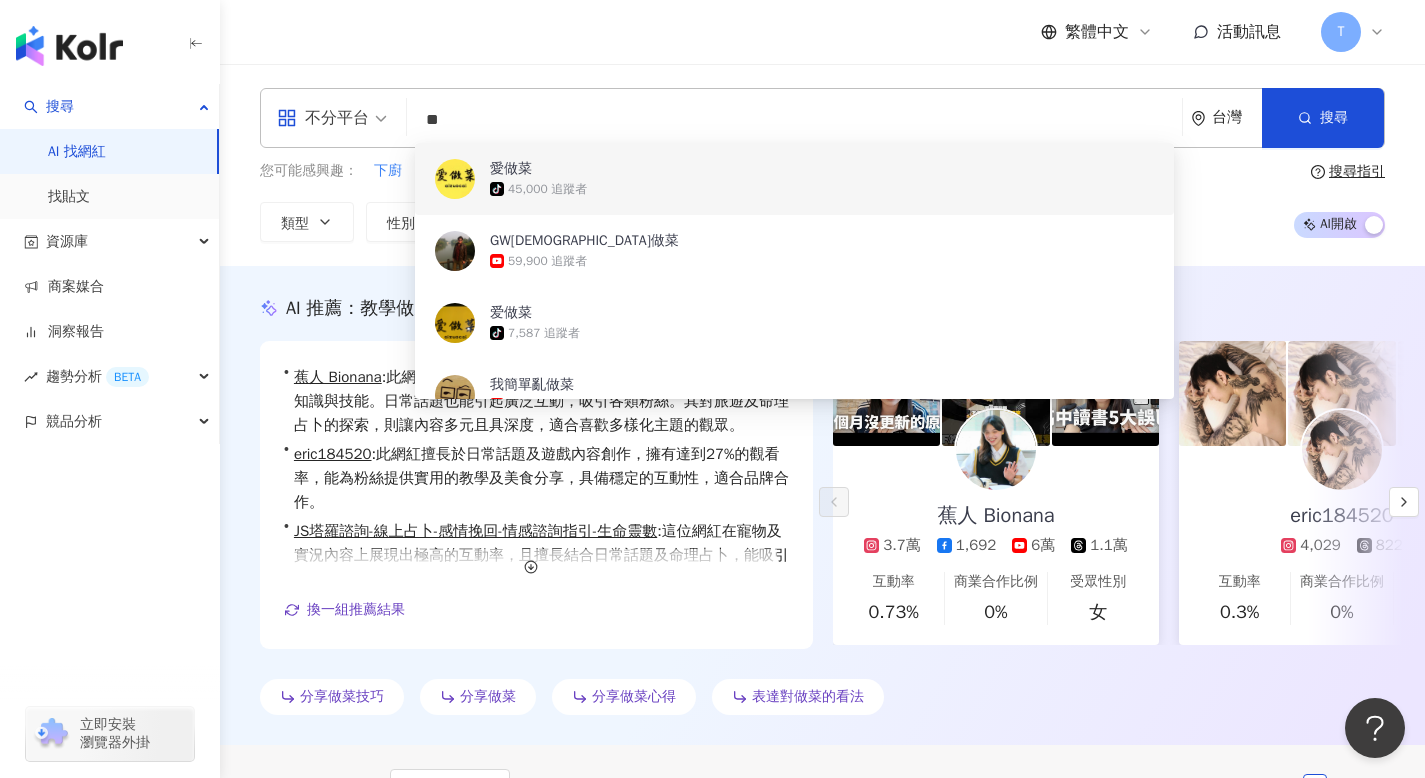 click on "繁體中文 活動訊息 T" at bounding box center [822, 32] 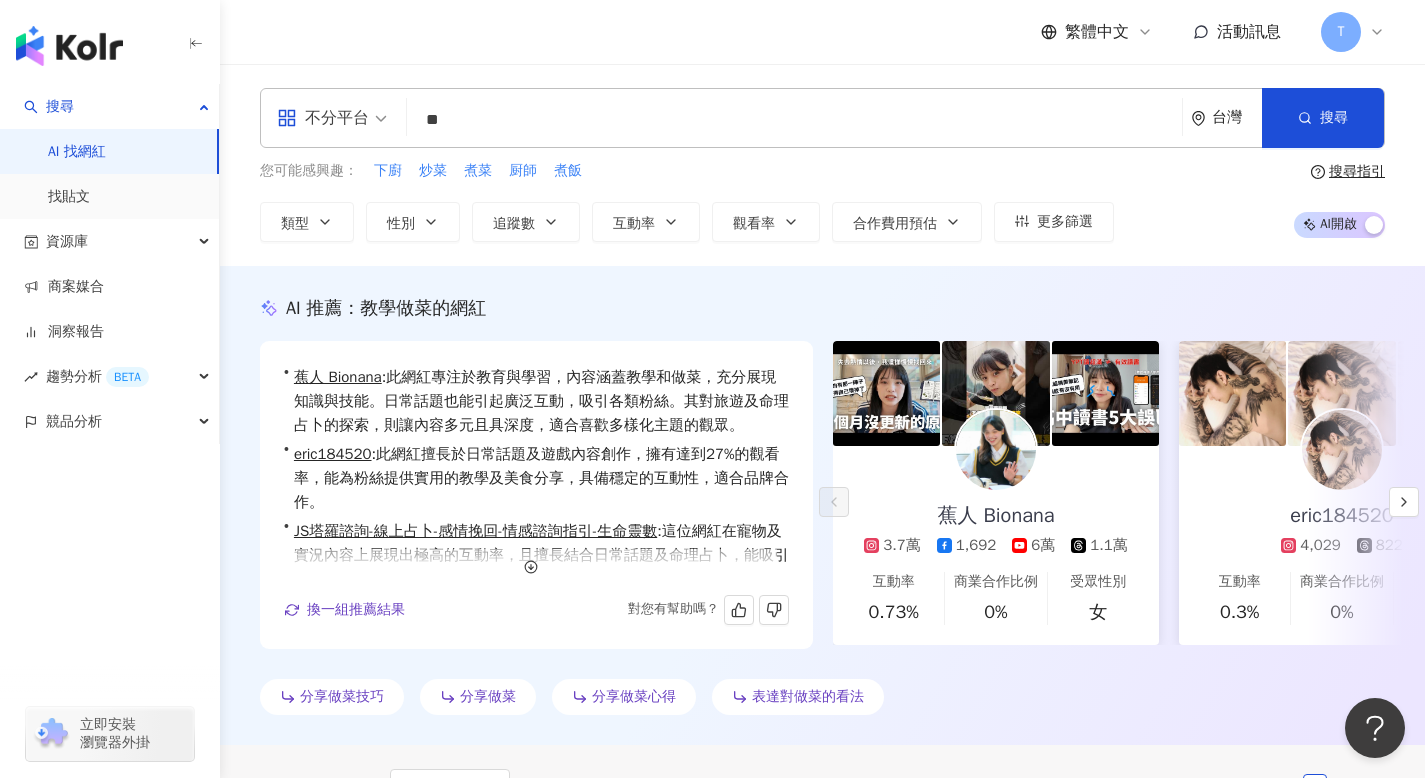 scroll, scrollTop: 73, scrollLeft: 0, axis: vertical 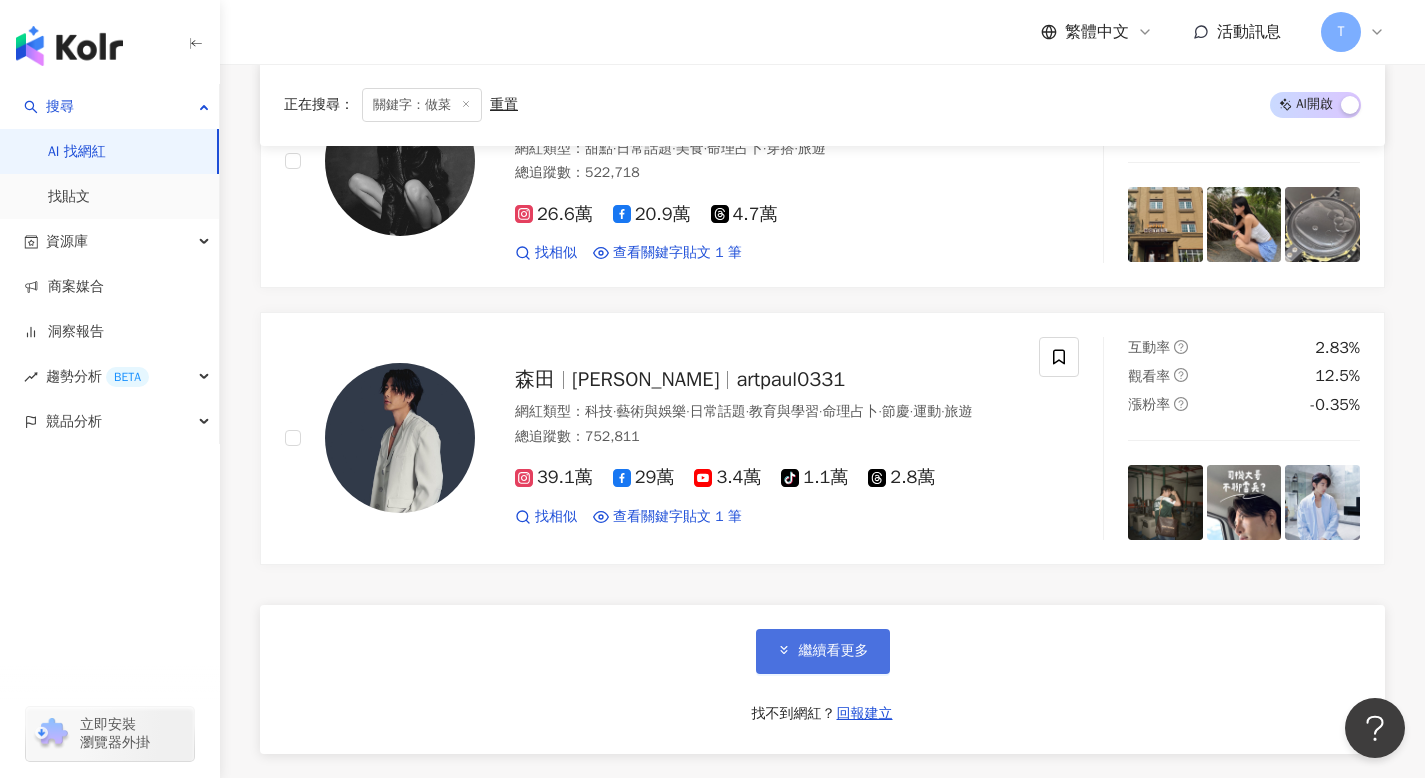 click on "繼續看更多" at bounding box center (823, 651) 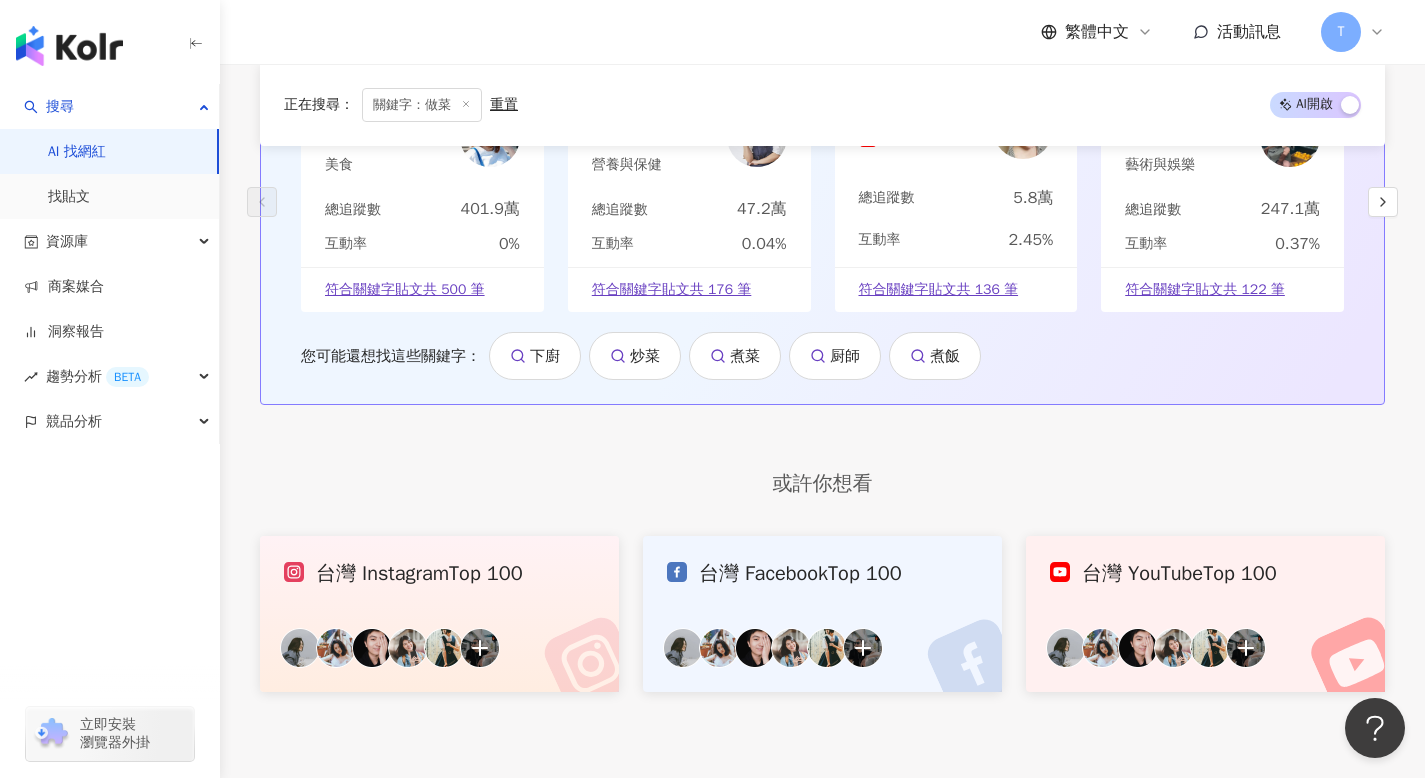 scroll, scrollTop: 7743, scrollLeft: 0, axis: vertical 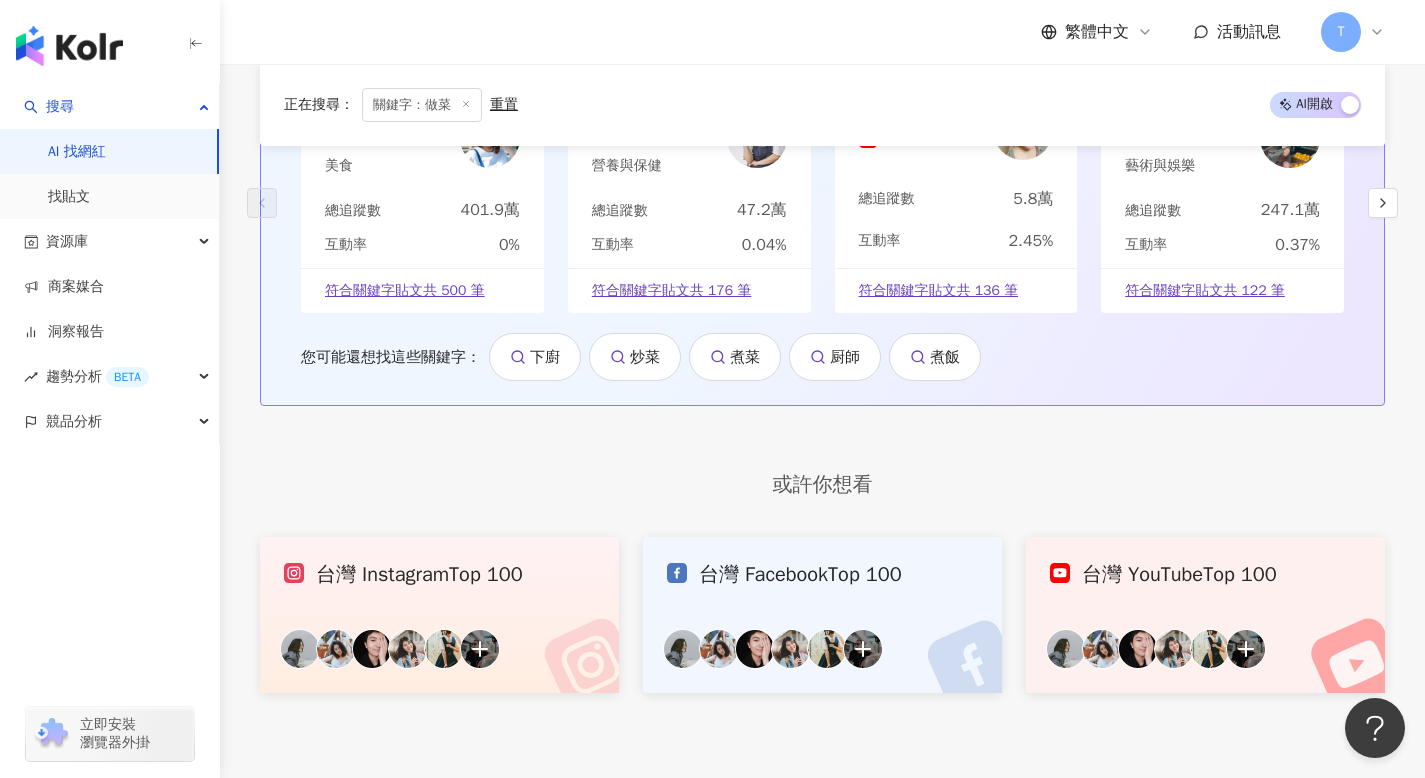 click on "肌肉山山jiroushanshan 肌肉山山 網紅類型 ： 韓國旅遊  ·  日常話題  ·  美食  ·  醫療與健康 總追蹤數 ： 1,962,294 32.5萬 64萬 93.7萬 6萬 找相似 查看關鍵字貼文 2 筆 互動率 0.28% 觀看率 10.8% 漲粉率 0.21% 陳柏惟 網紅類型 ： 台灣政治  ·  日常話題  ·  命理占卜  ·  法政社會 總追蹤數 ： 1,083,478 10.7萬 59.5萬 21.5萬 16.7萬 找相似 查看關鍵字貼文 1 筆 互動率 1.67% 觀看率 13.2% 漲粉率 0.52% MC Jeng Su 恩熙俊 aka MC Jeng 小光頭aka MC Jeng 網紅類型 ： 促購導購  ·  成人  ·  藝術與娛樂  ·  飲料  ·  日常話題  ·  教育與學習  ·  家庭  ·  美食  ·  遊戲  ·  旅遊 總追蹤數 ： 1,043,956 20.7萬 15.7萬 58.5萬 9.5萬 找相似 查看關鍵字貼文 1 筆 互動率 0.72% 觀看率 38.5% 漲粉率 1.71% conor_0228 網紅類型 ： 健身  ·  藝術與娛樂  ·  家庭  ·  美食  ·  醫療與健康  ·  攝影  ·  旅遊 總追蹤數 ： 257,327 21.6萬 4.2萬" at bounding box center (822, -3230) 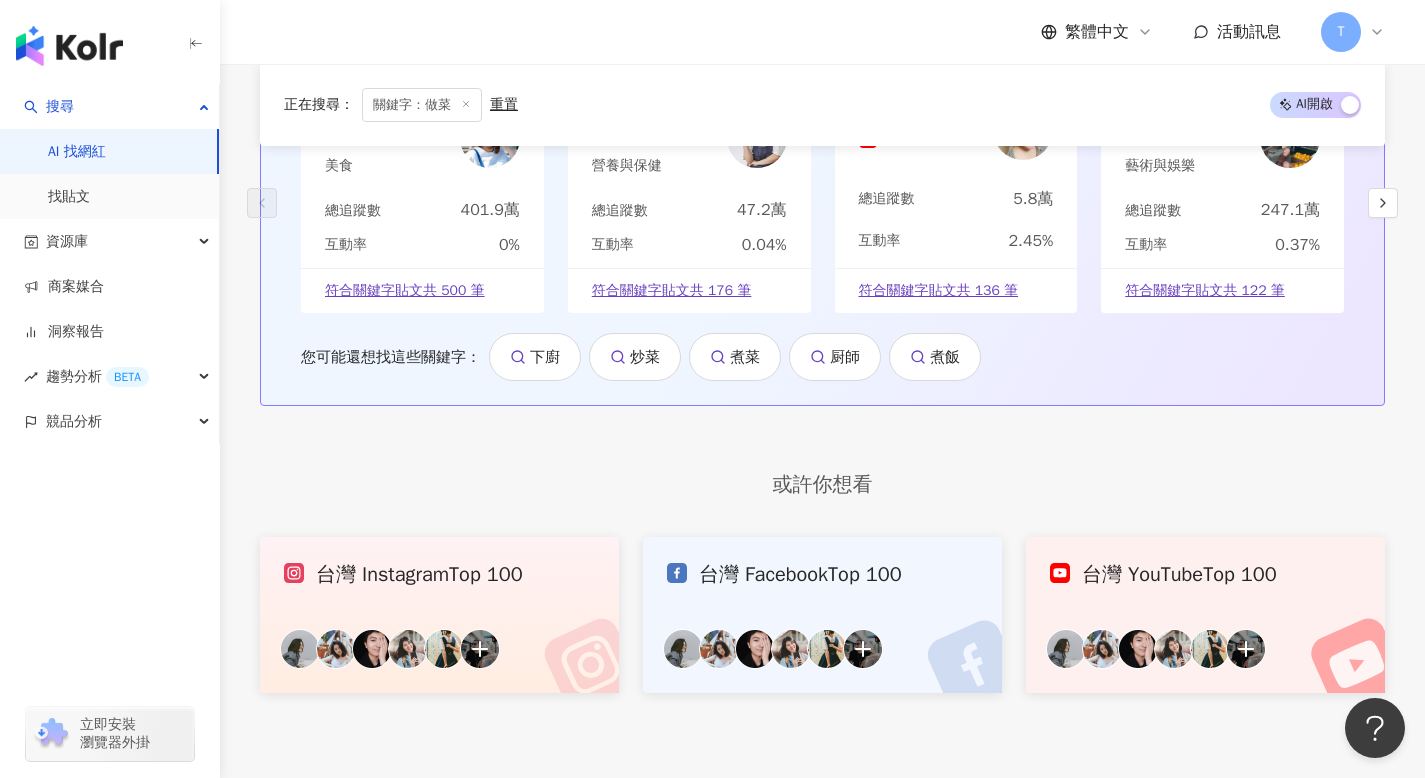 click on "台灣   Facebook  Top 100" at bounding box center (822, 575) 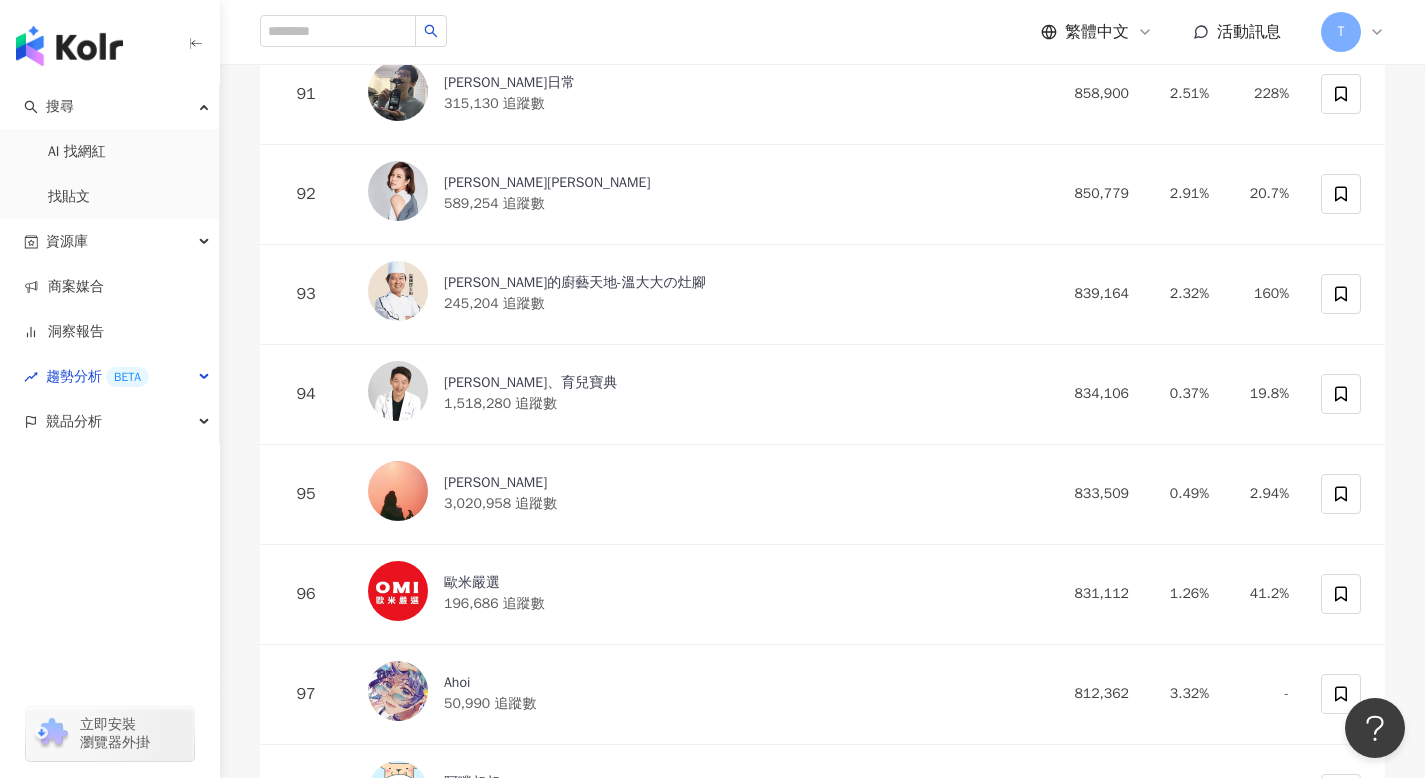 scroll, scrollTop: 9725, scrollLeft: 0, axis: vertical 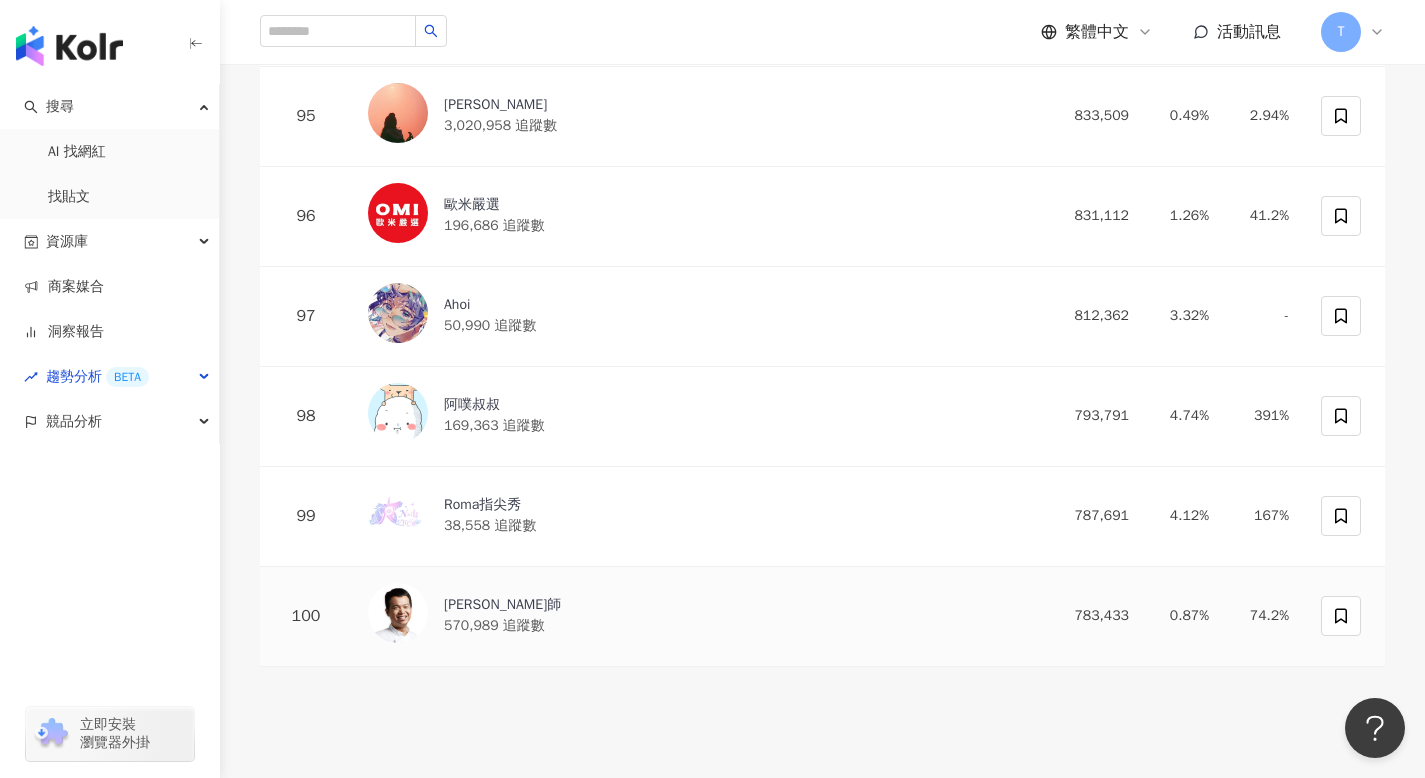 click on "阿慶師" at bounding box center [502, 605] 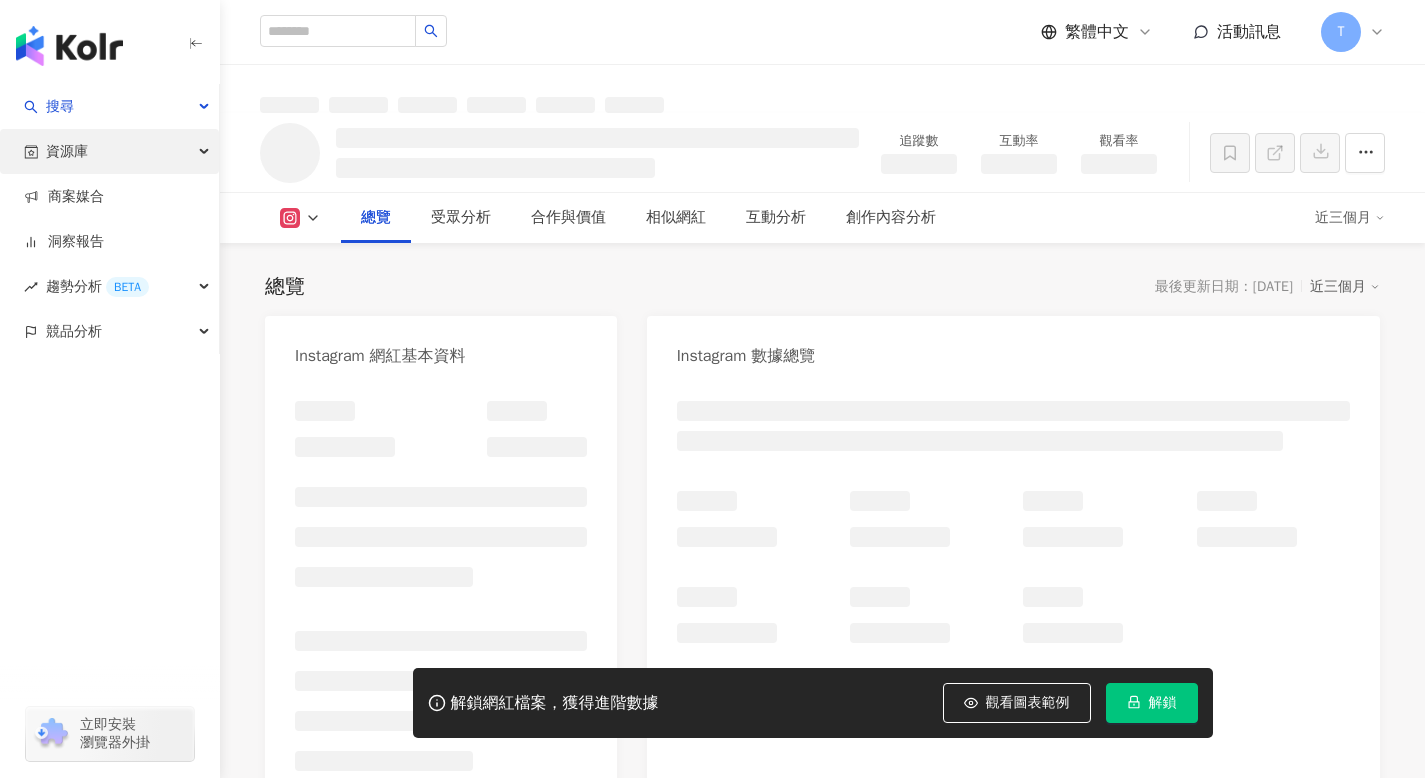 click at bounding box center [206, 152] 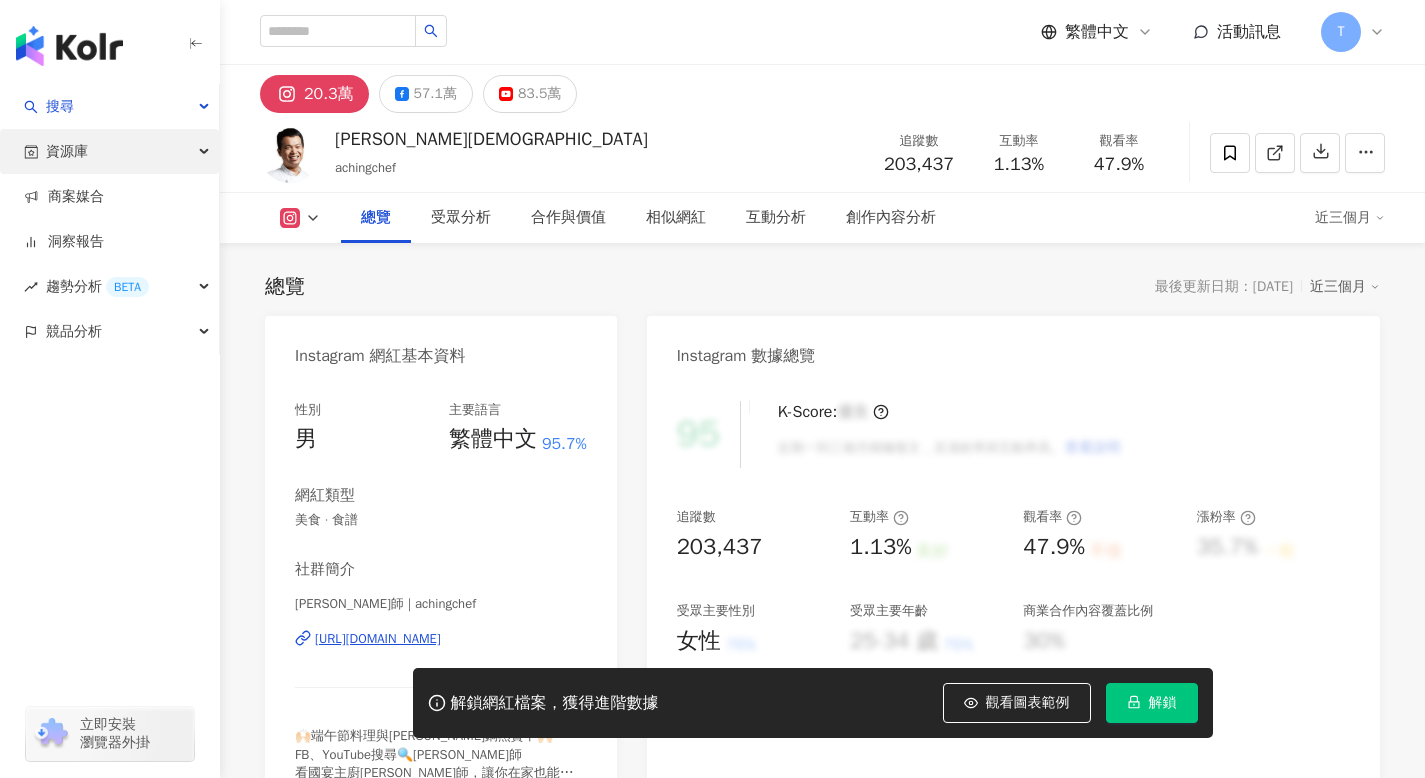 click on "資源庫" at bounding box center (109, 151) 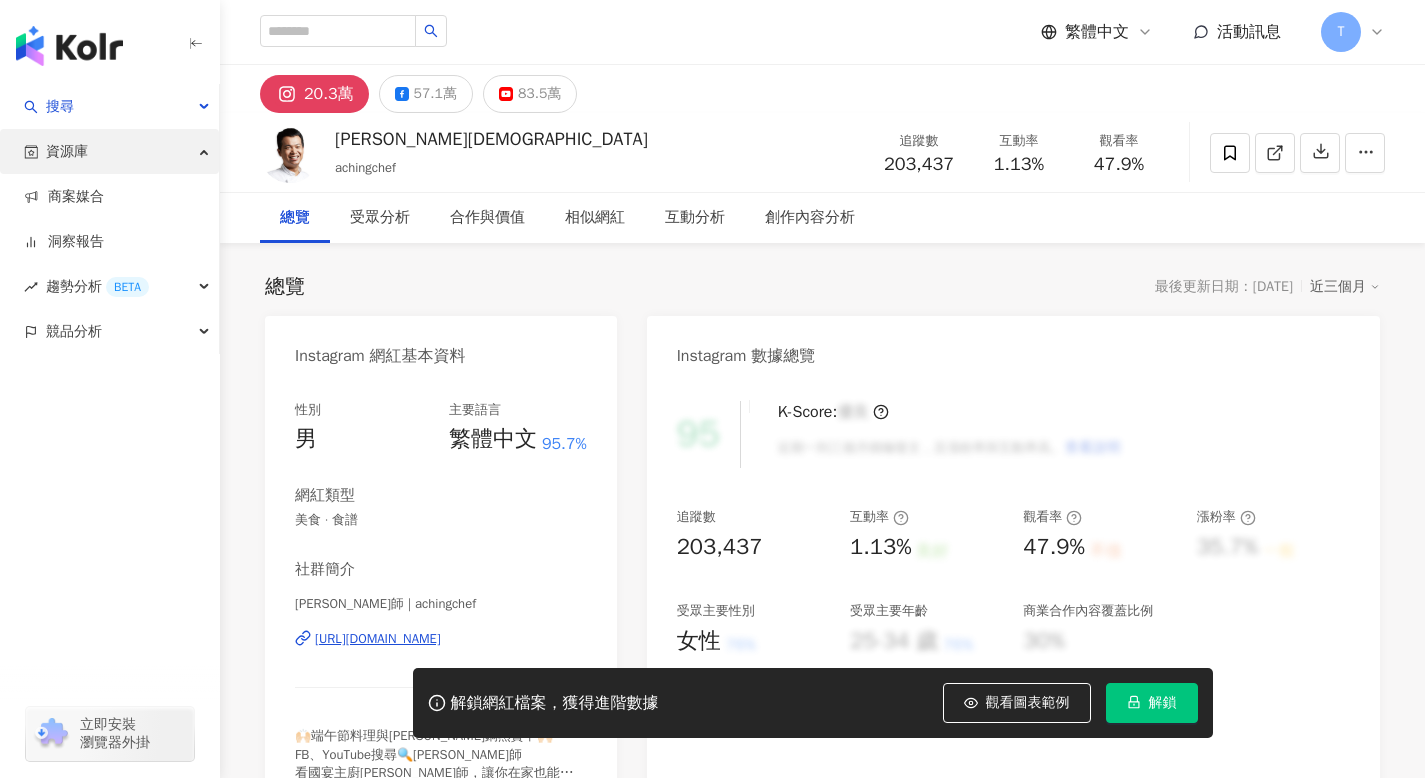 scroll, scrollTop: 0, scrollLeft: 0, axis: both 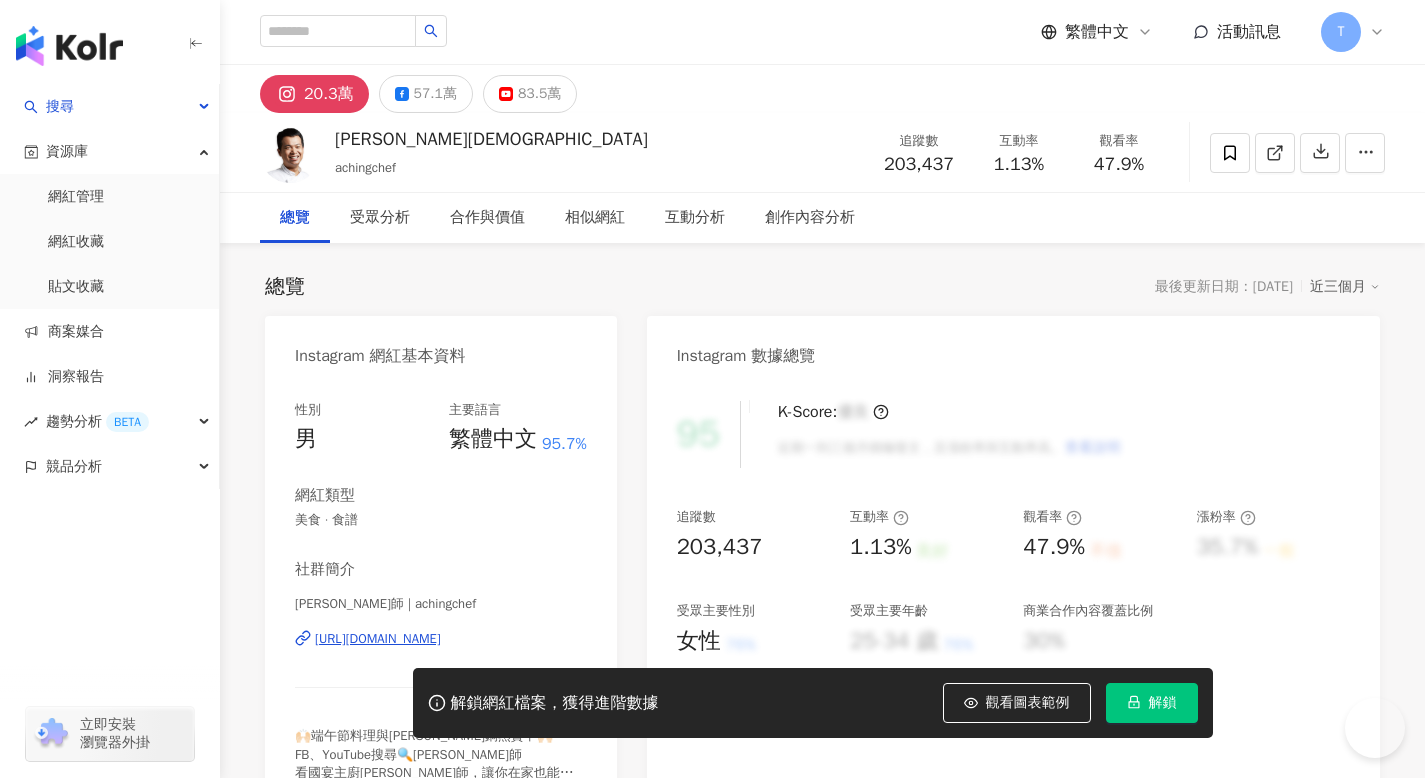 click at bounding box center (69, 46) 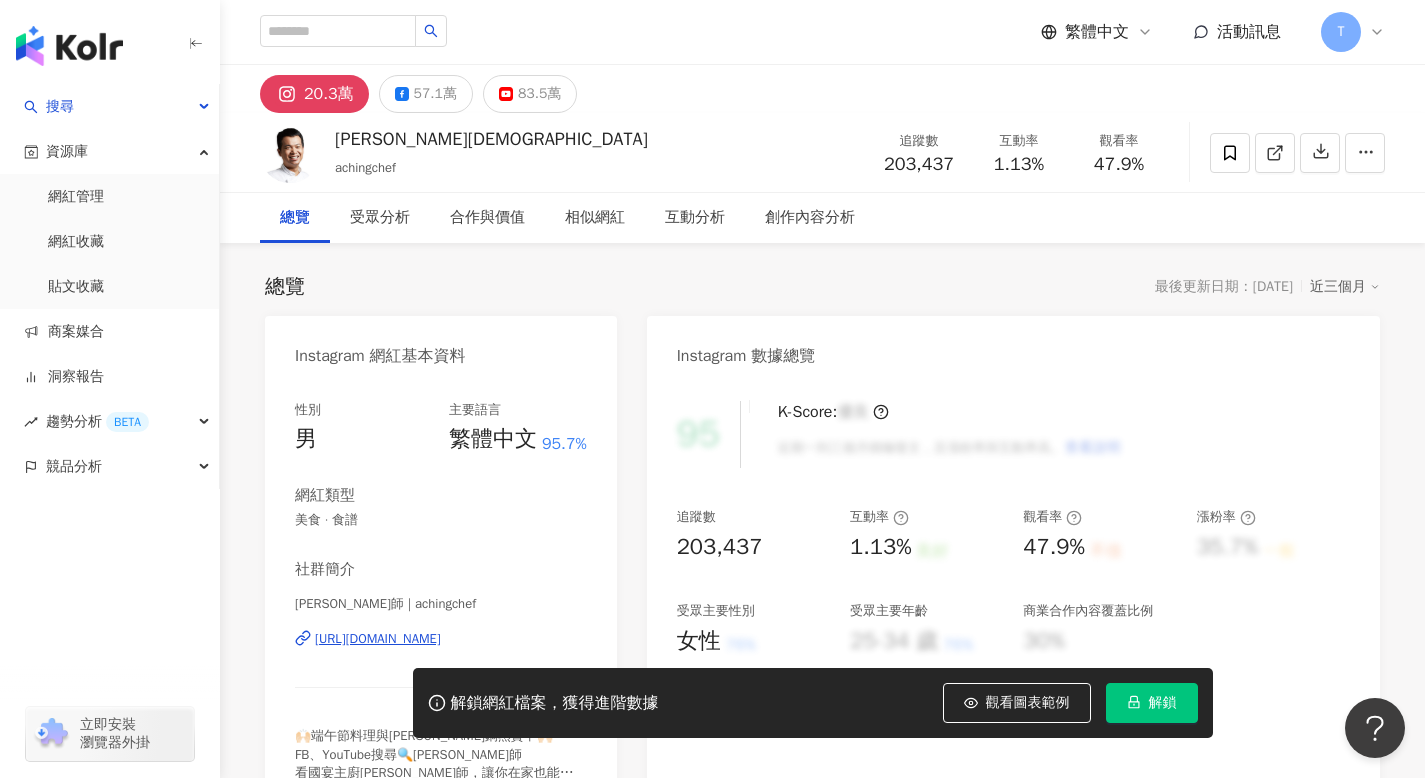 scroll, scrollTop: 0, scrollLeft: 0, axis: both 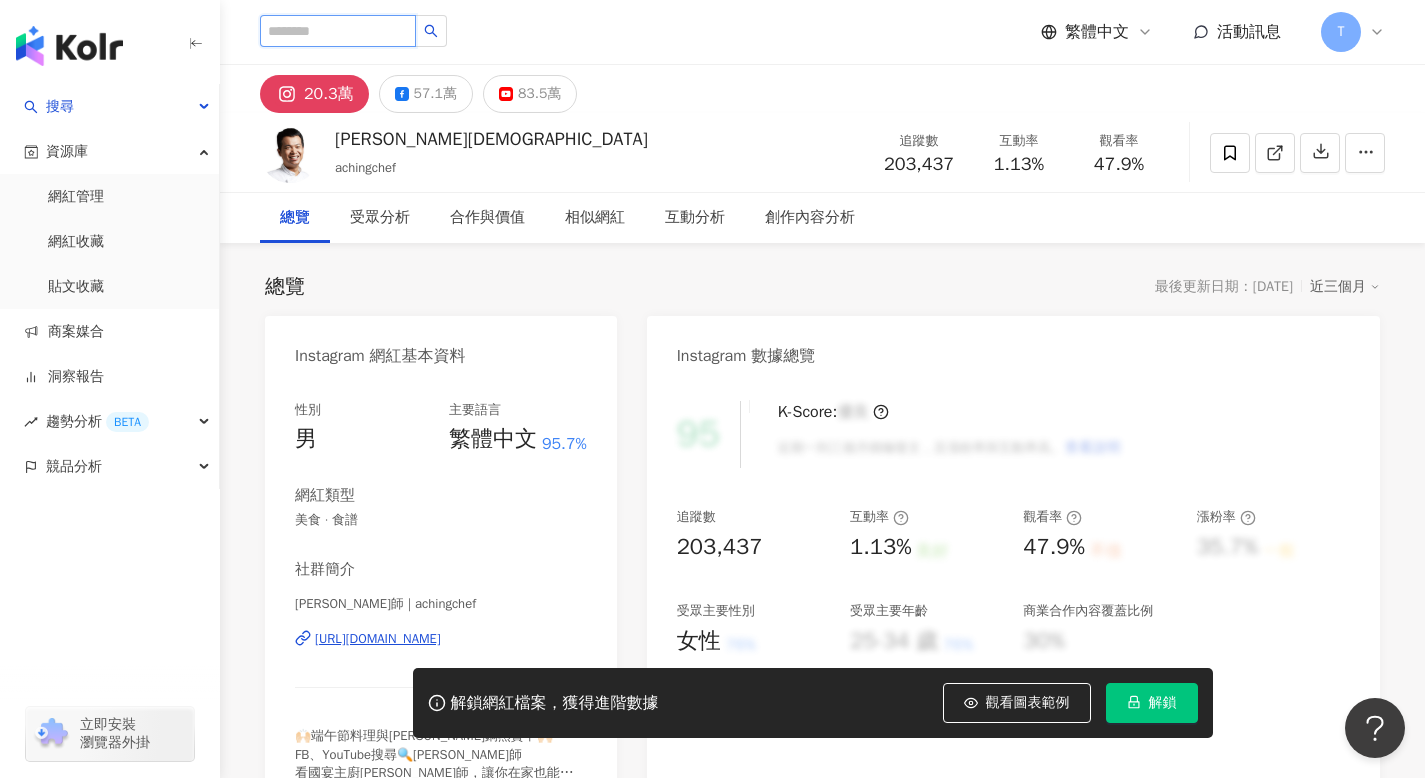 click at bounding box center [338, 31] 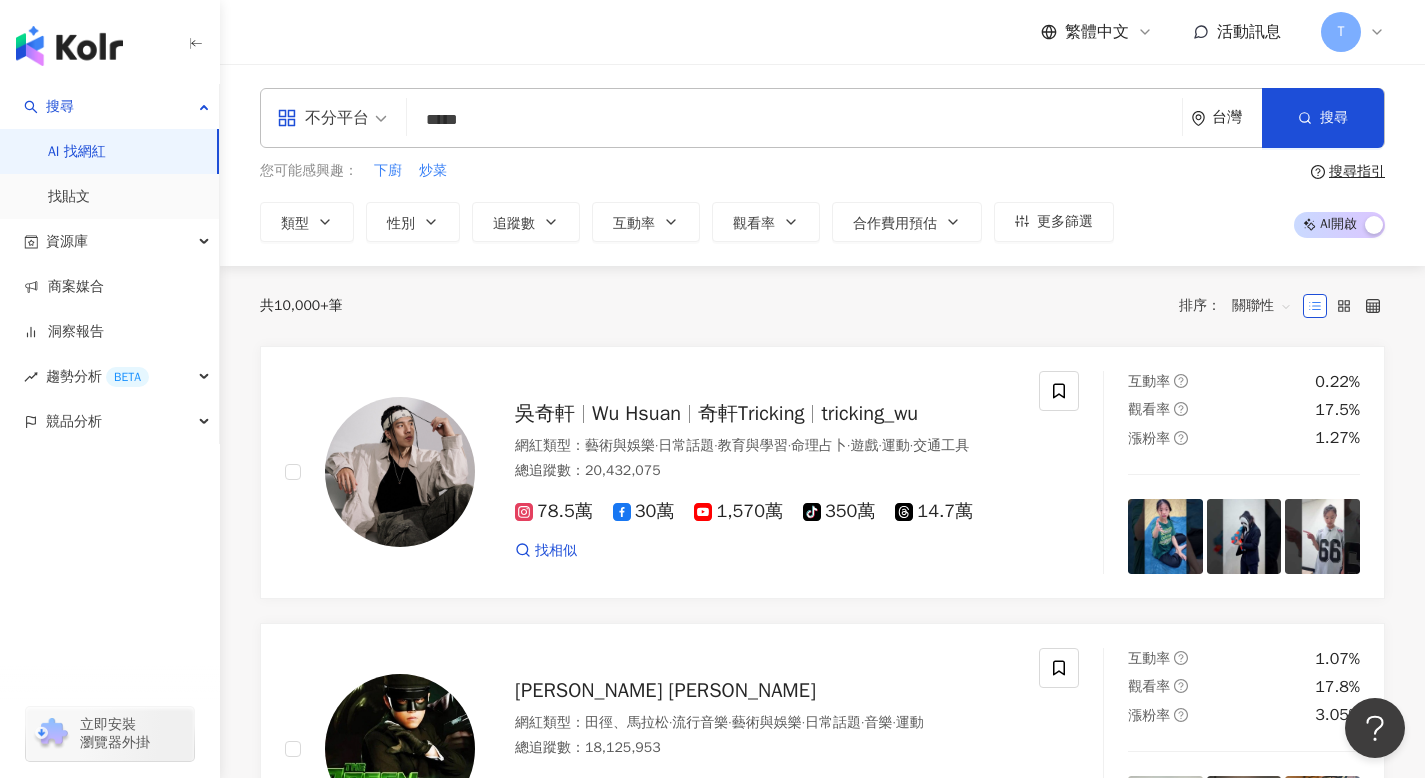 type on "****" 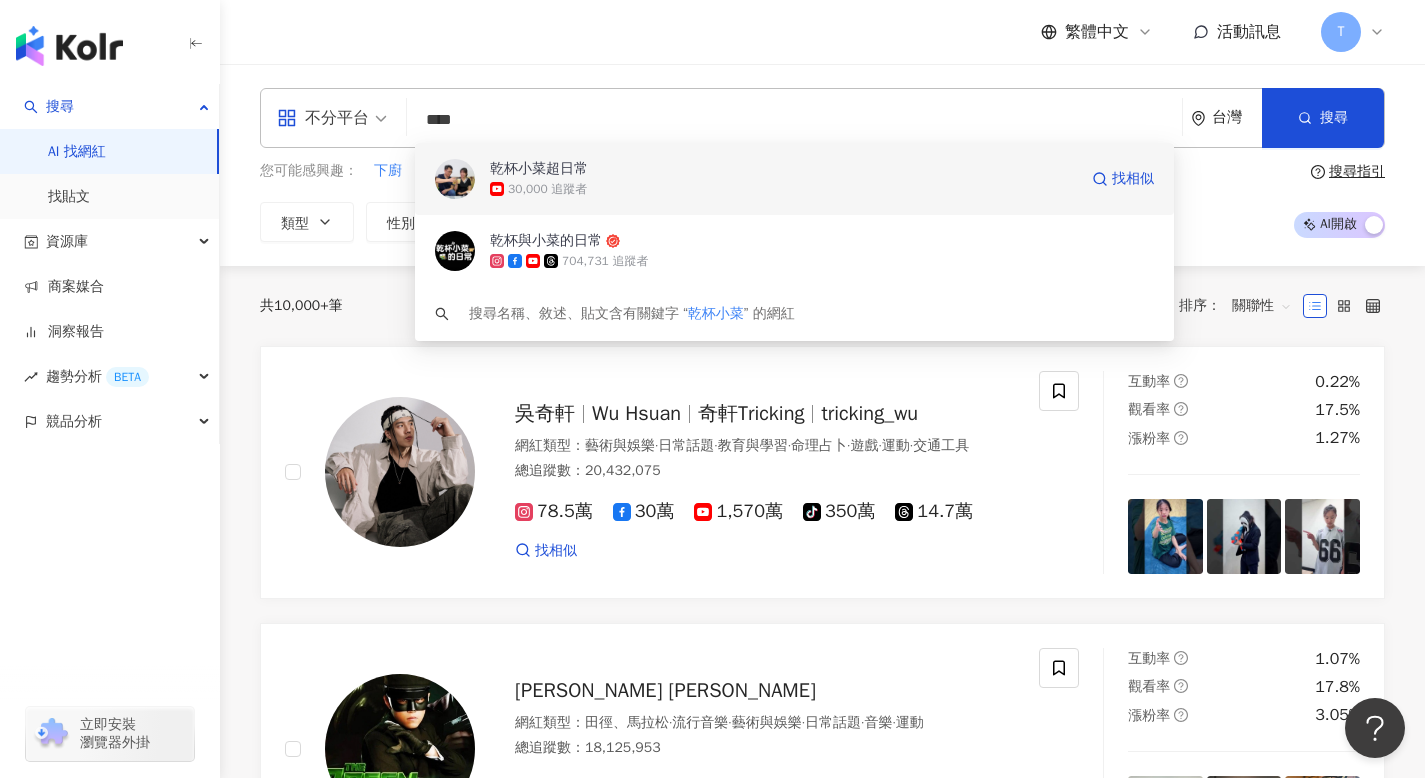 click on "30,000   追蹤者" at bounding box center [547, 189] 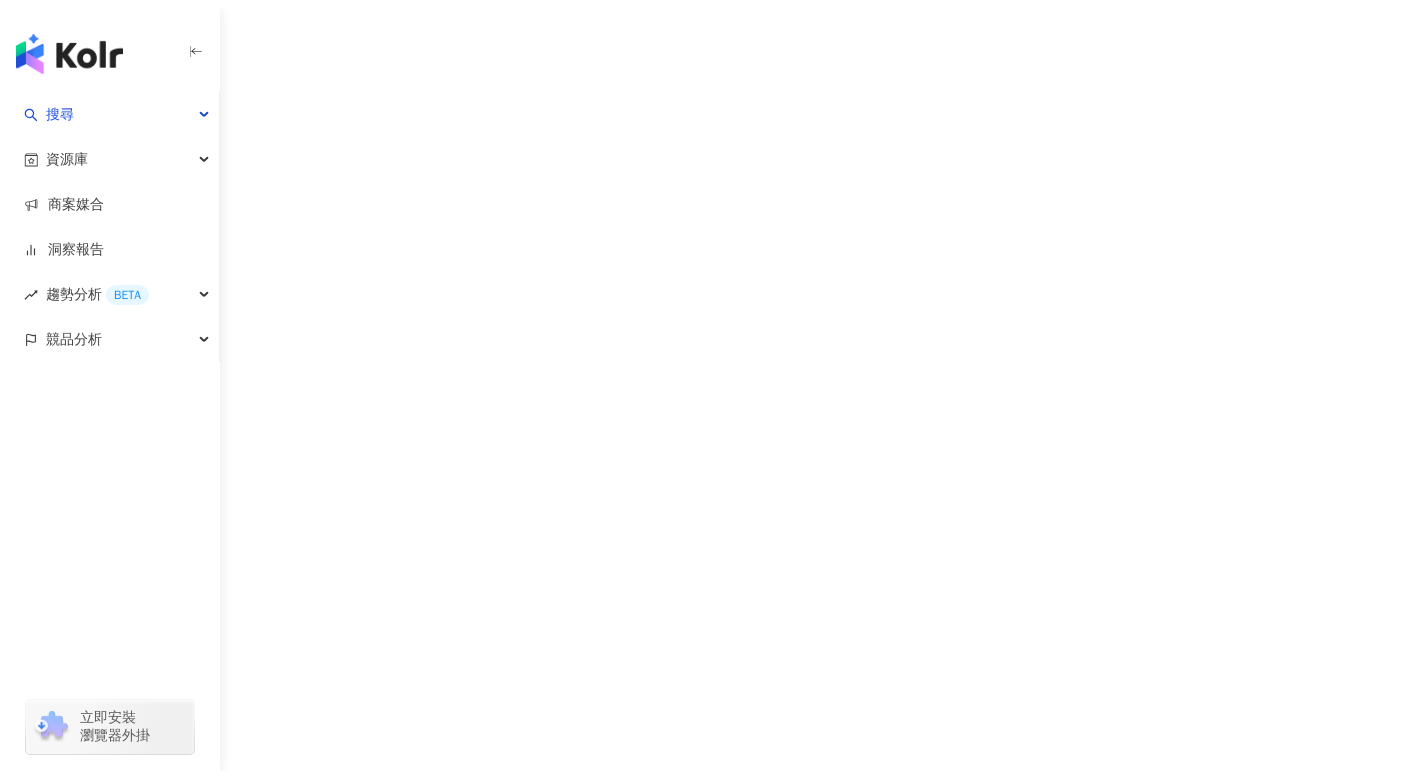 scroll, scrollTop: 0, scrollLeft: 0, axis: both 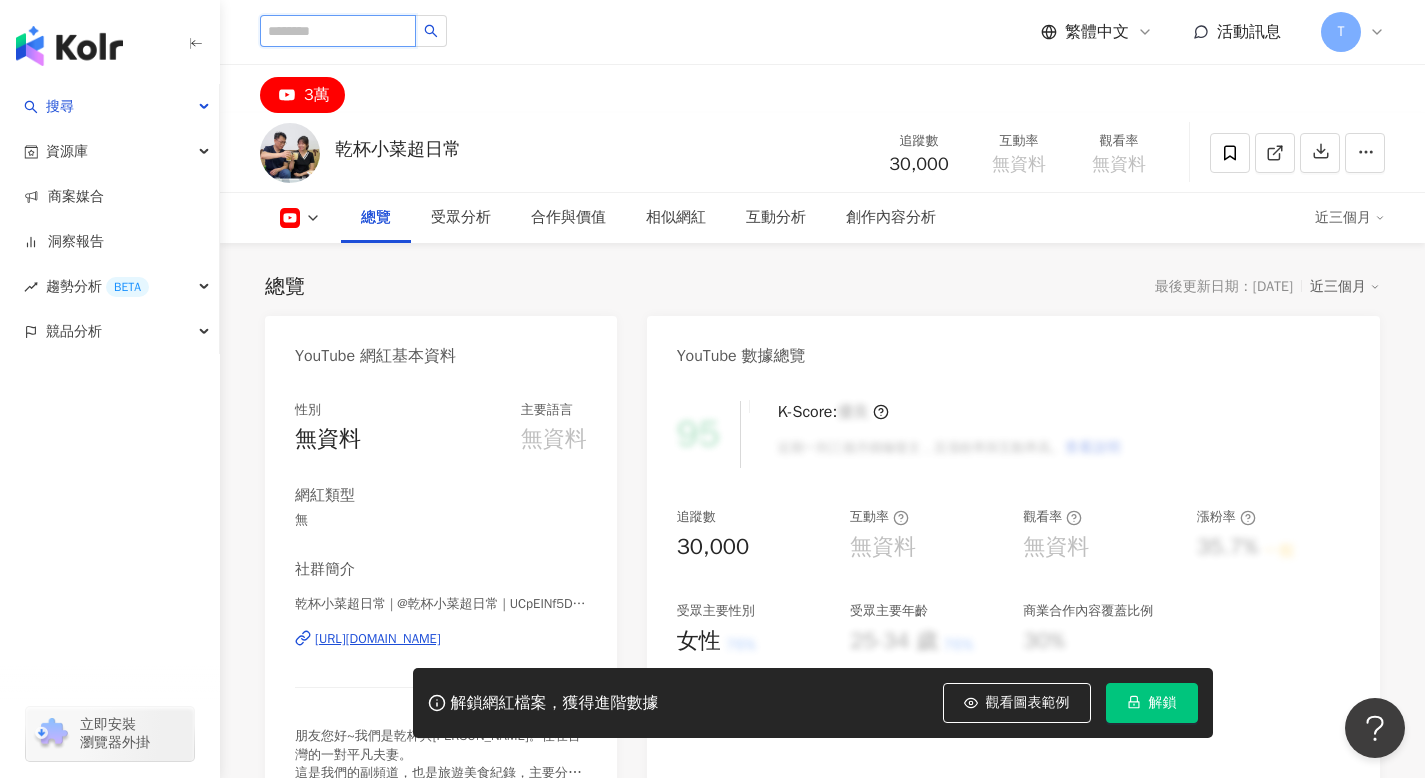 click at bounding box center [338, 31] 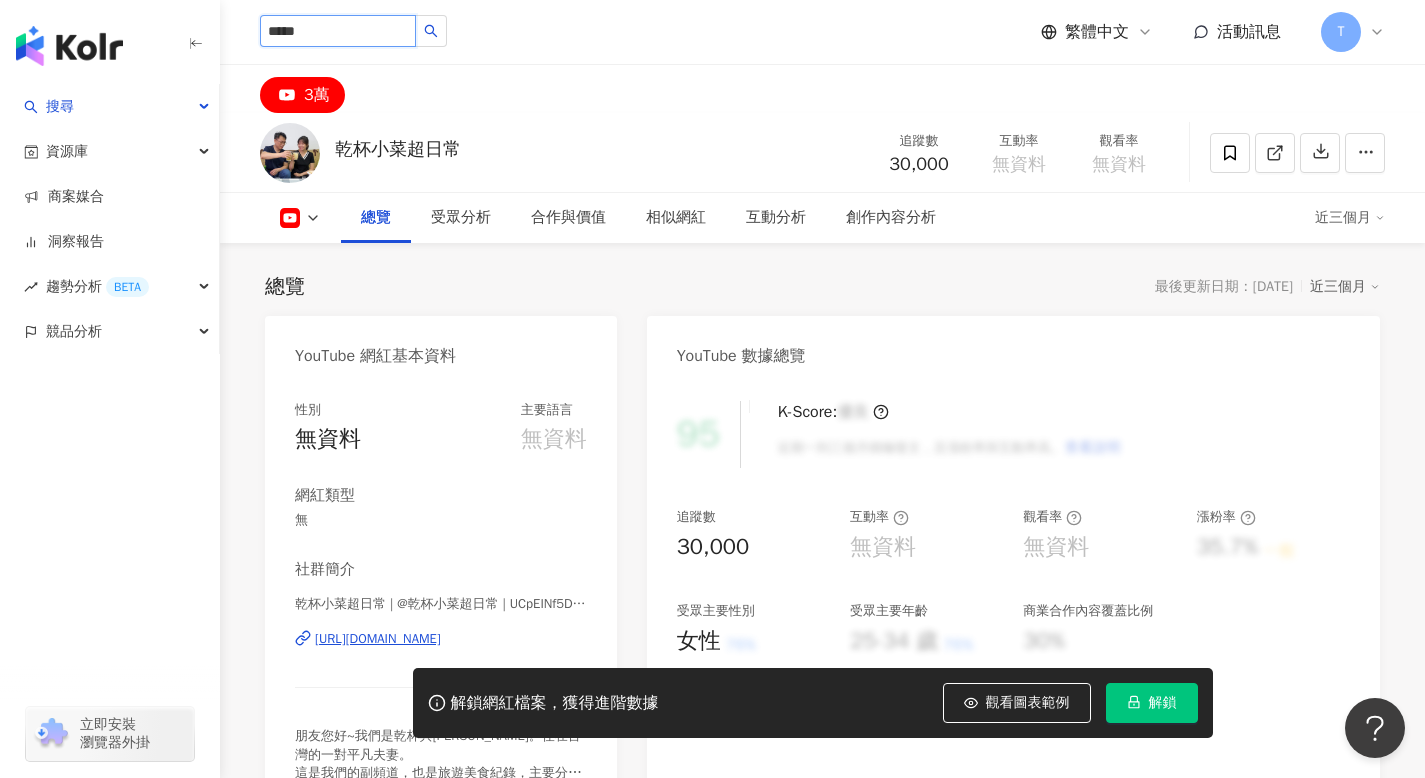 type on "****" 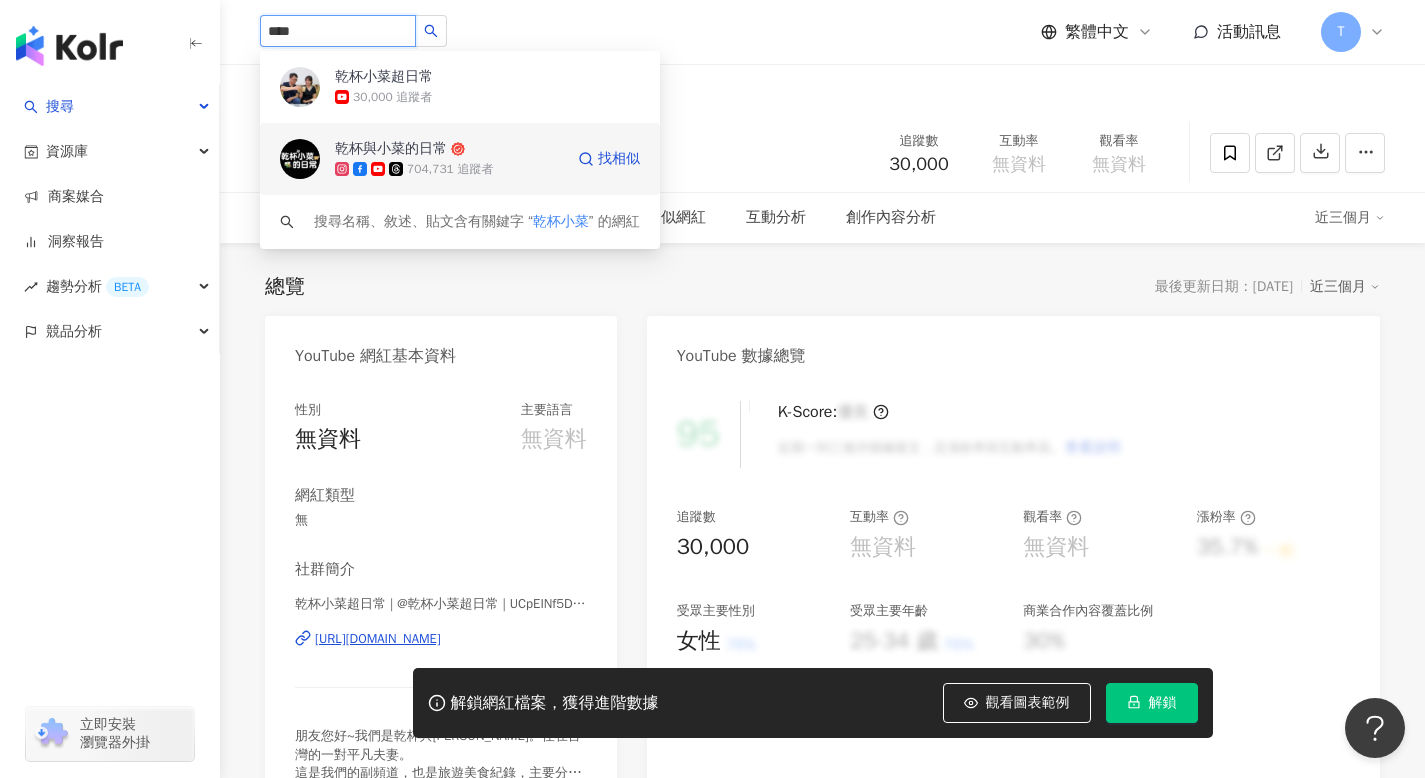 click on "704,731   追蹤者" at bounding box center (449, 169) 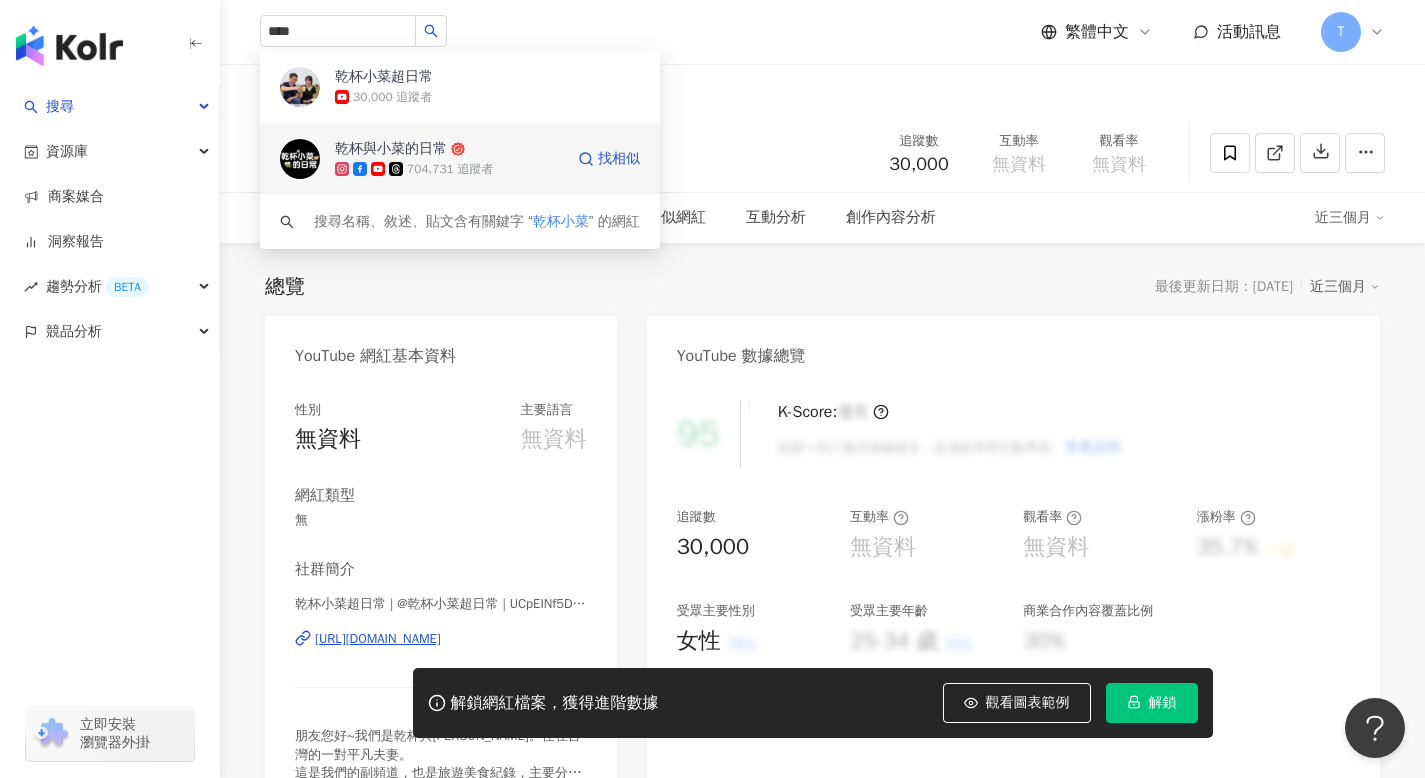 type 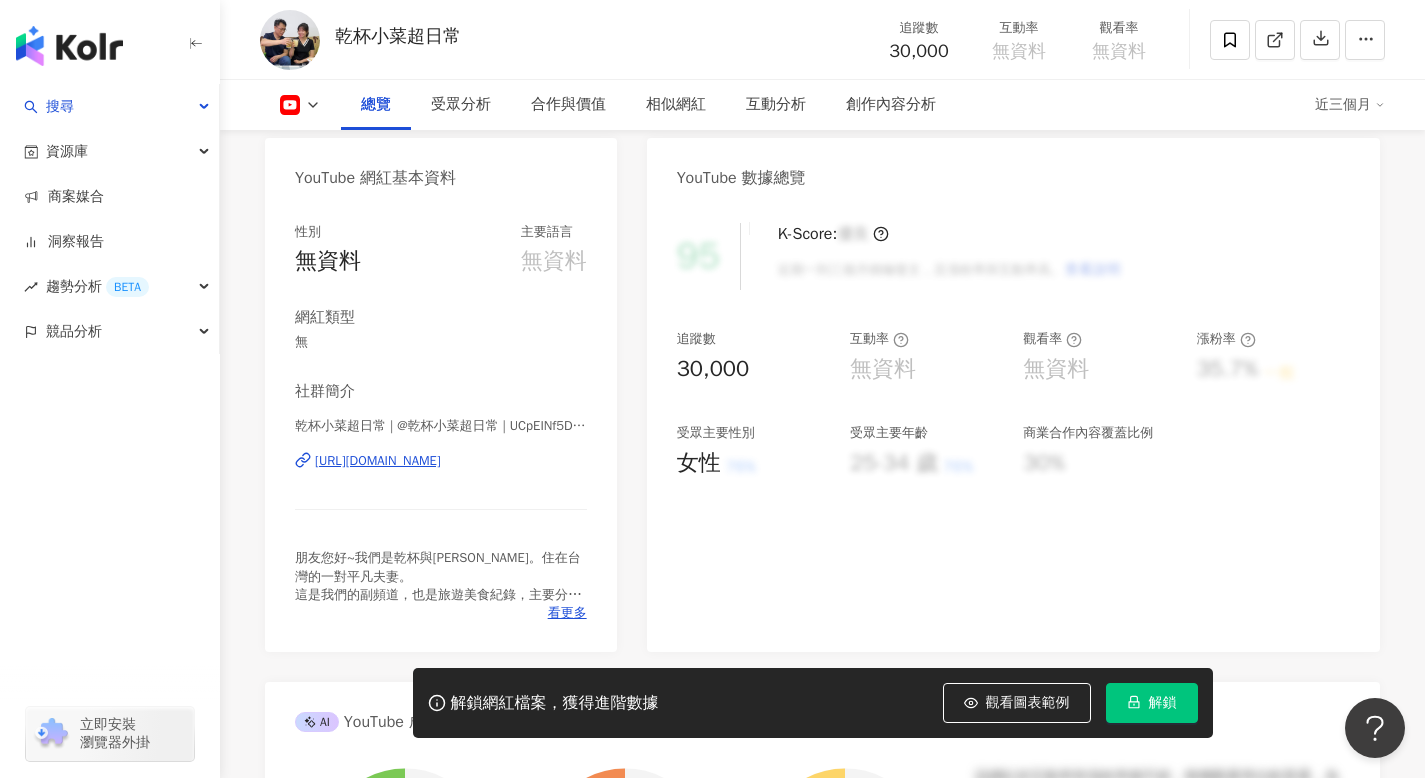 scroll, scrollTop: 225, scrollLeft: 0, axis: vertical 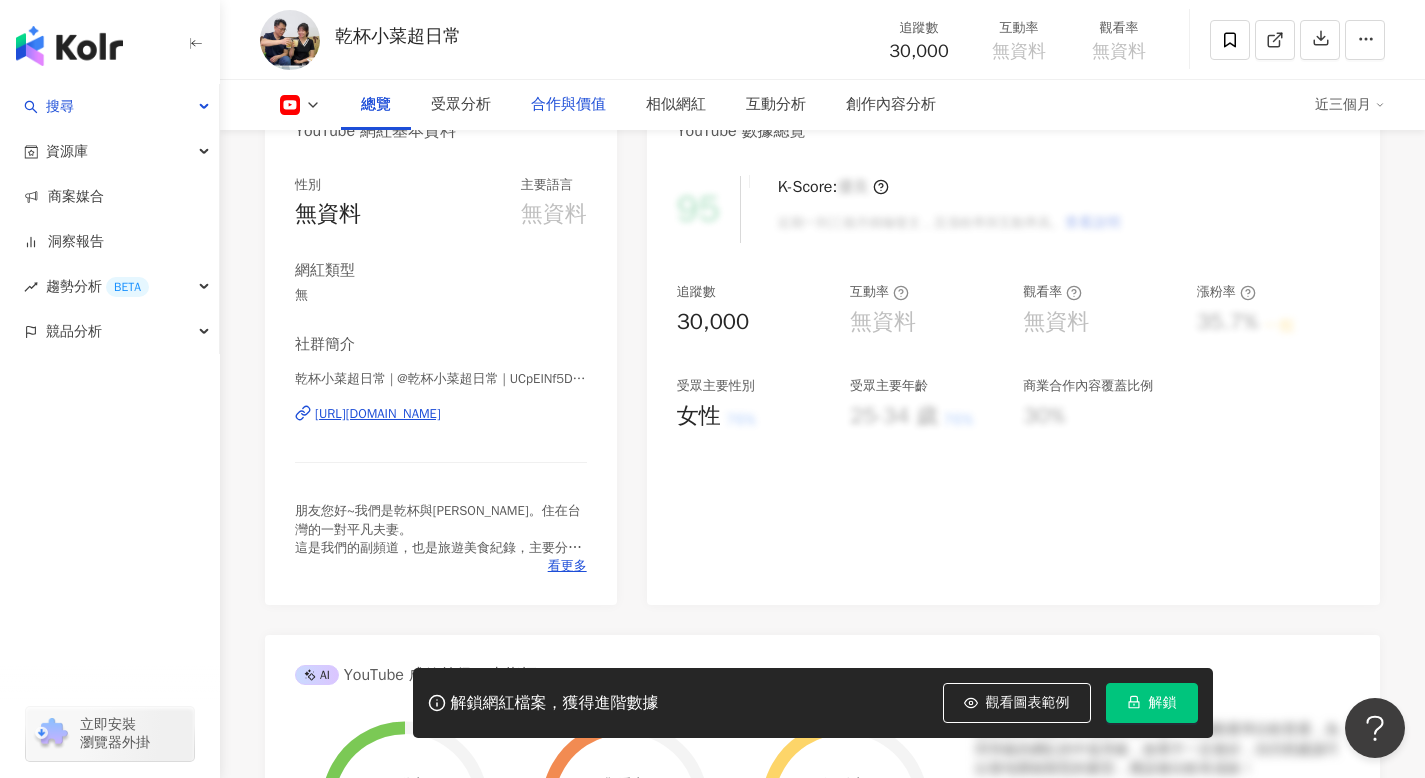 click on "合作與價值" at bounding box center [568, 105] 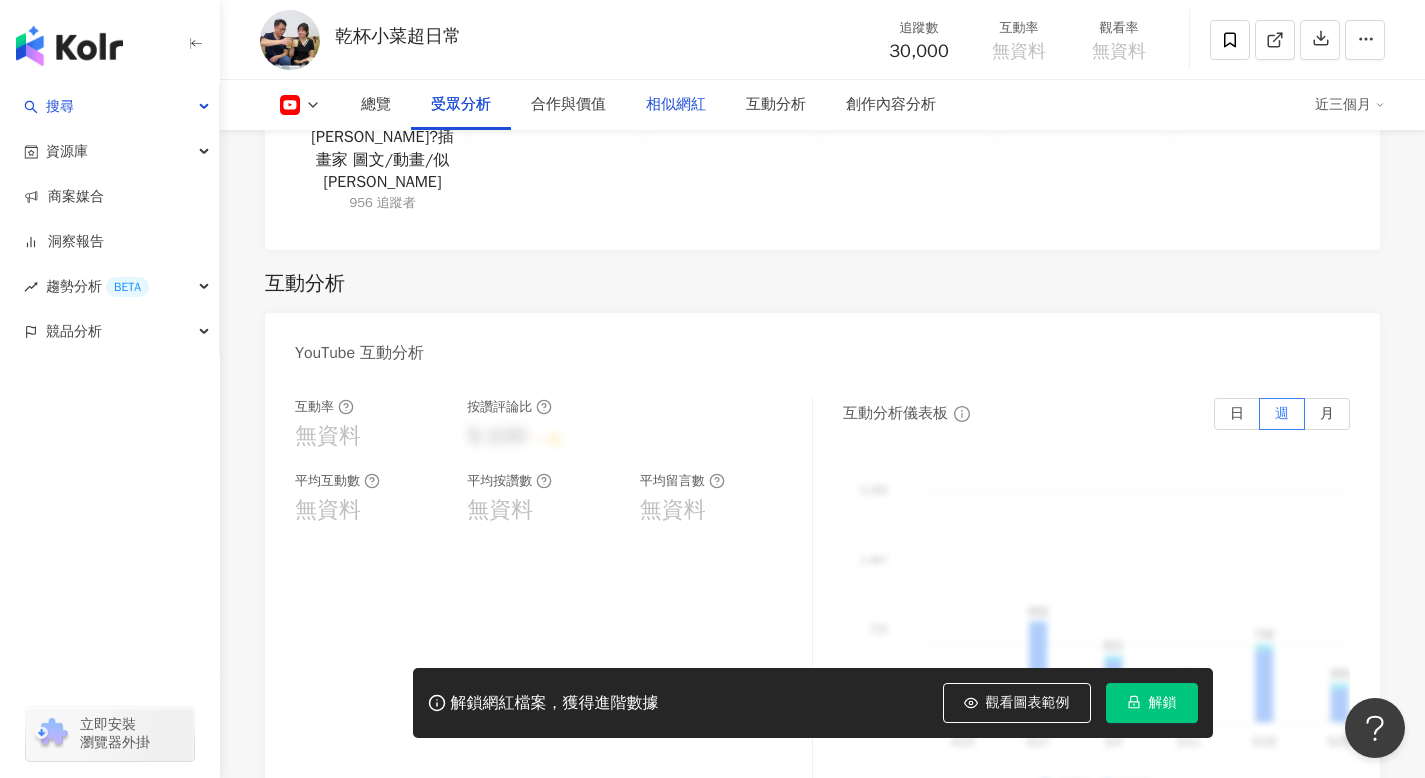 scroll, scrollTop: 1868, scrollLeft: 0, axis: vertical 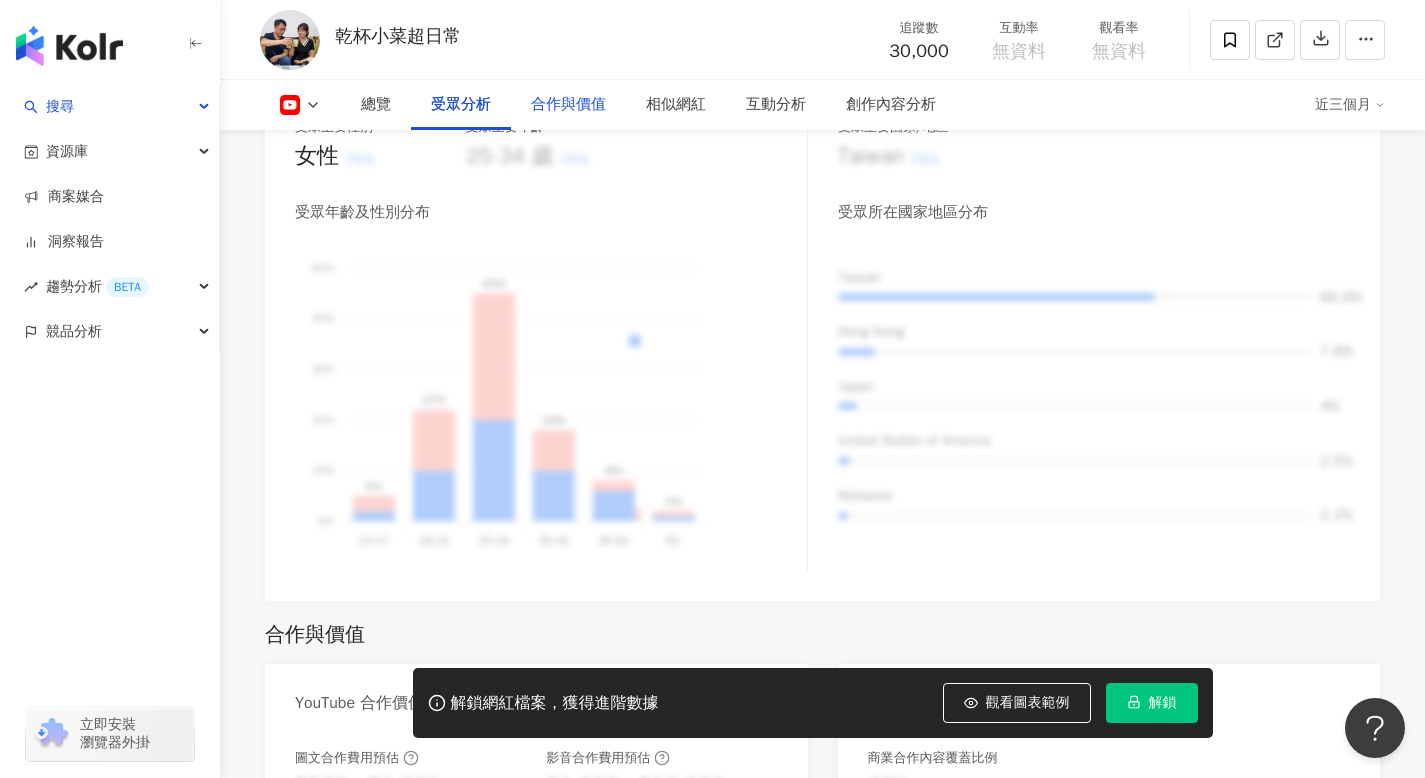 click on "合作與價值" at bounding box center [568, 105] 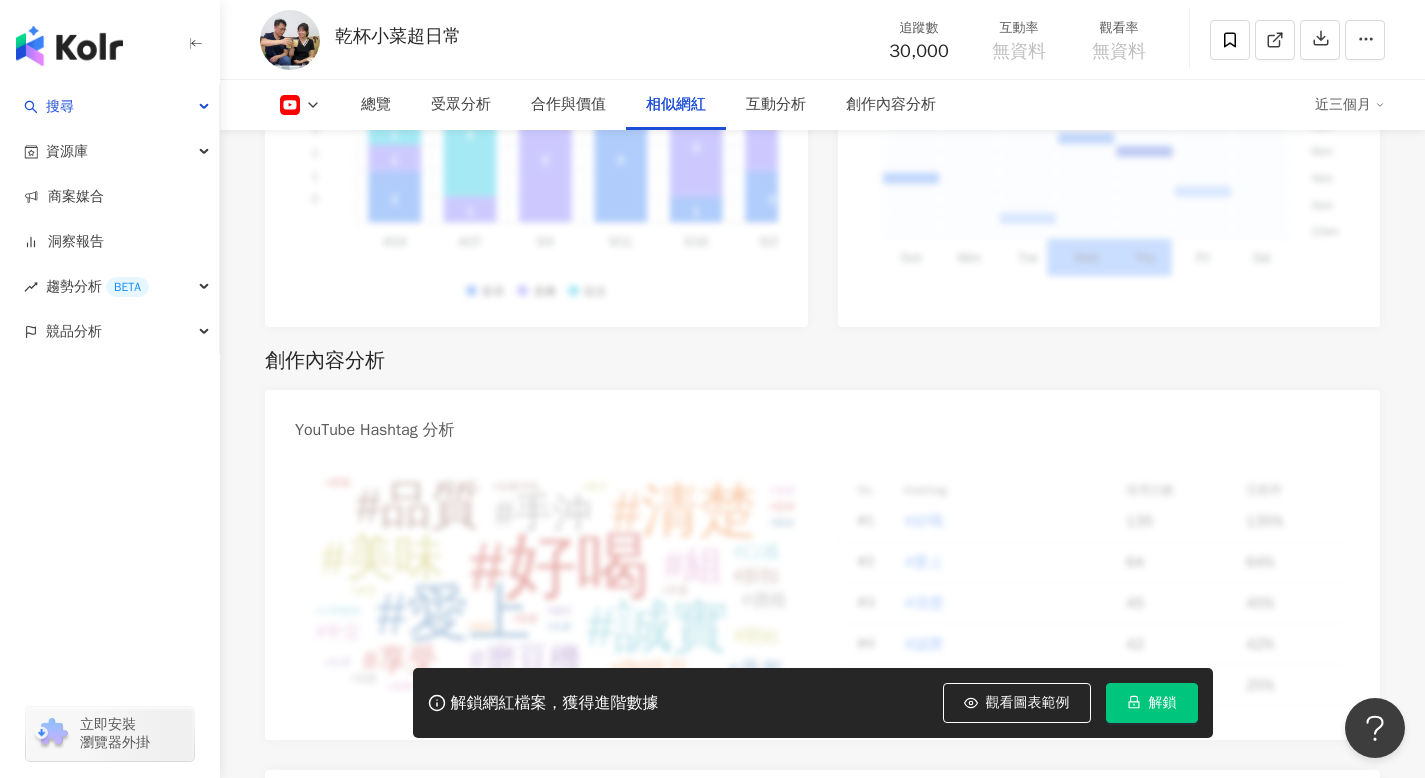 scroll, scrollTop: 3199, scrollLeft: 0, axis: vertical 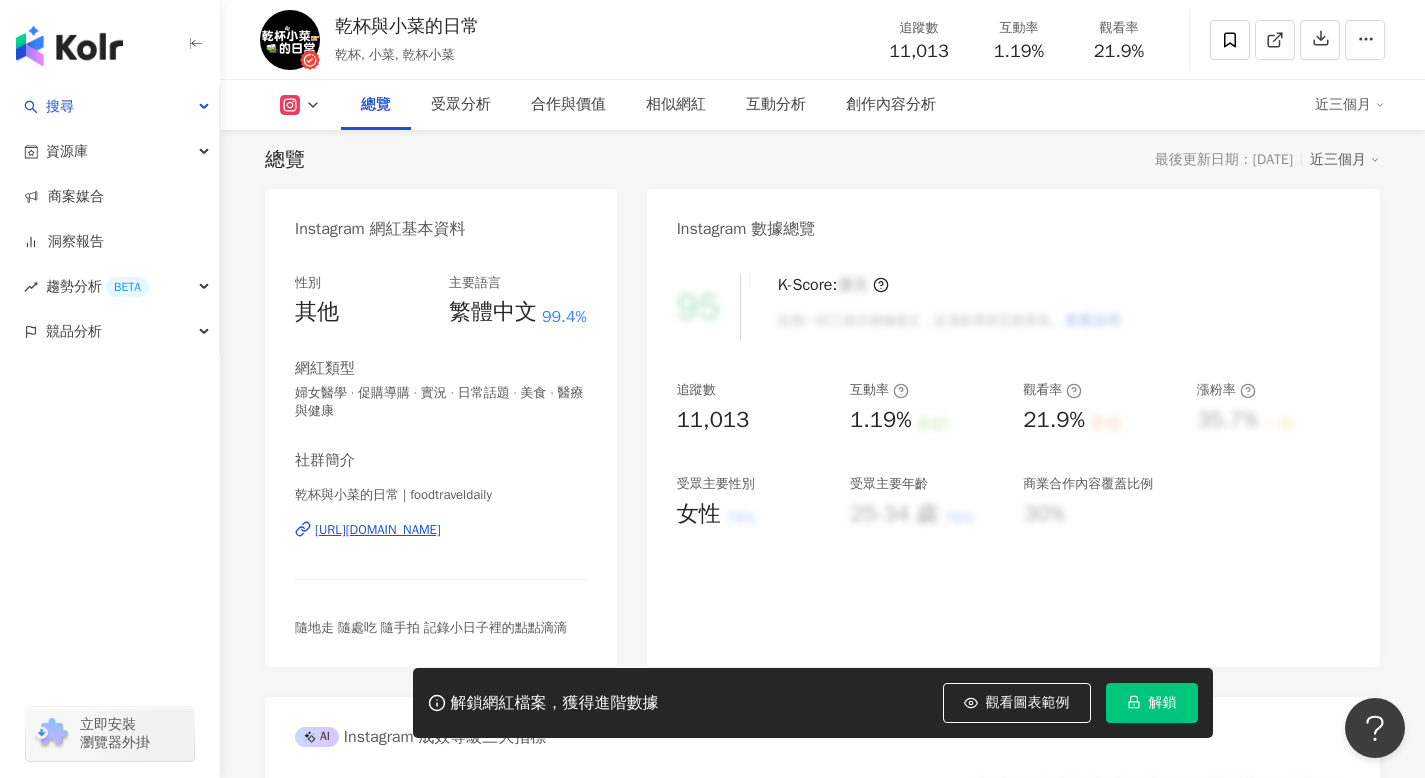 click 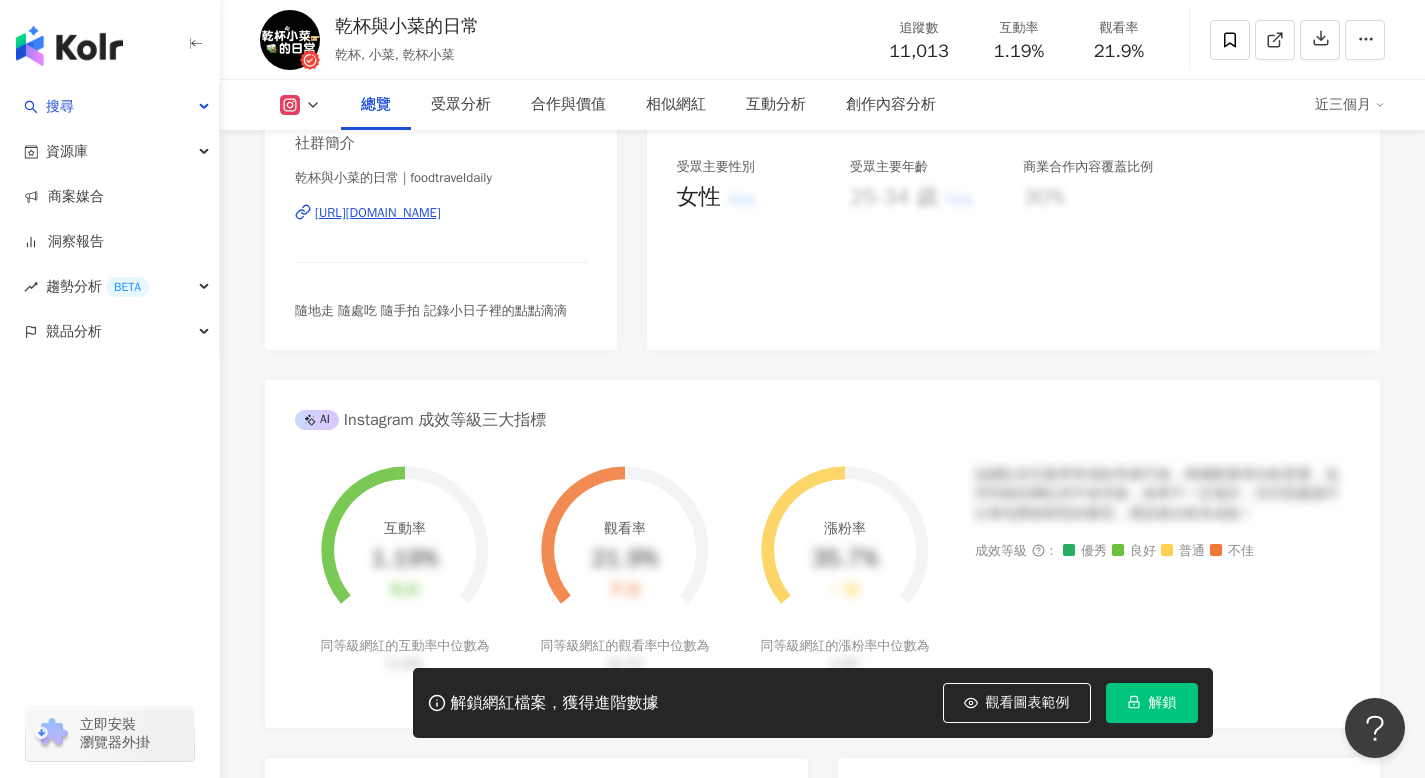 click 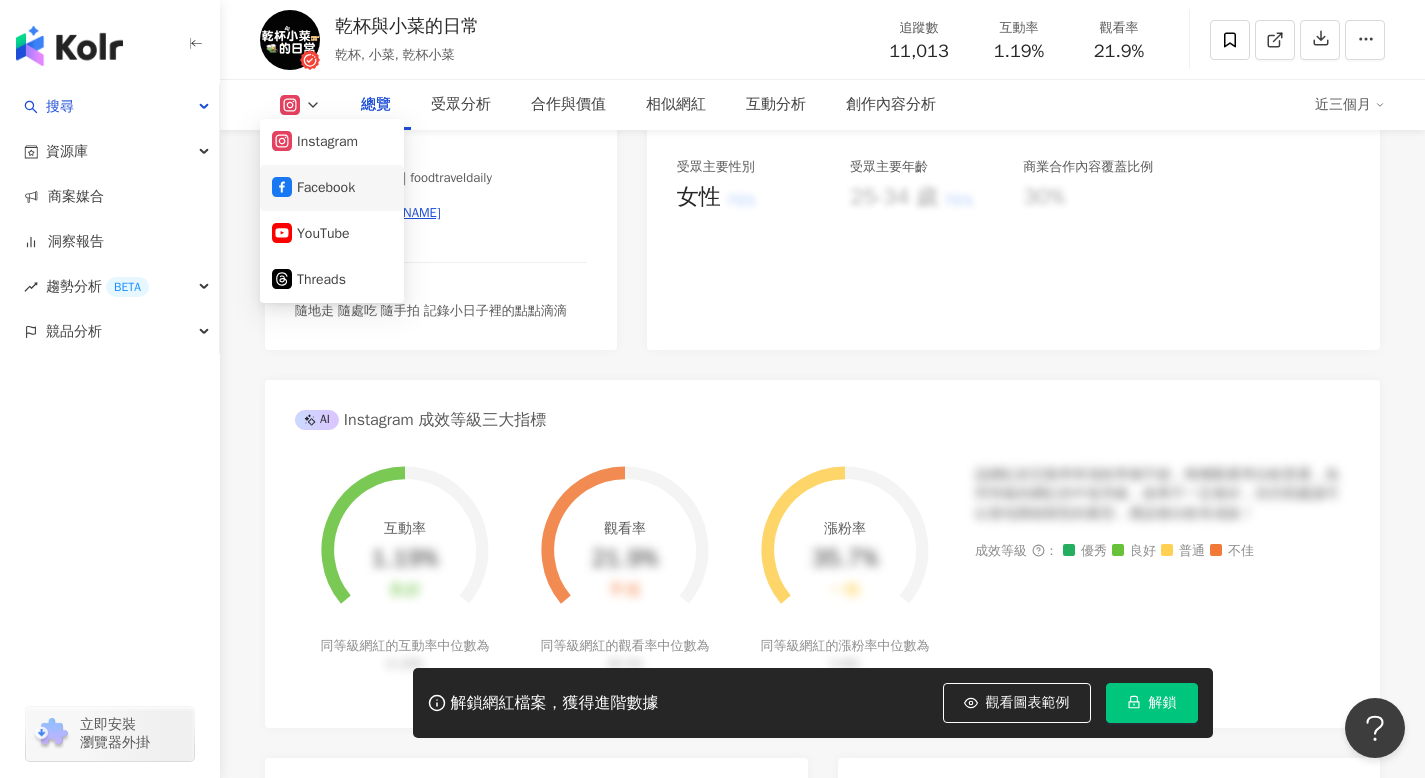 click on "Facebook" at bounding box center [332, 188] 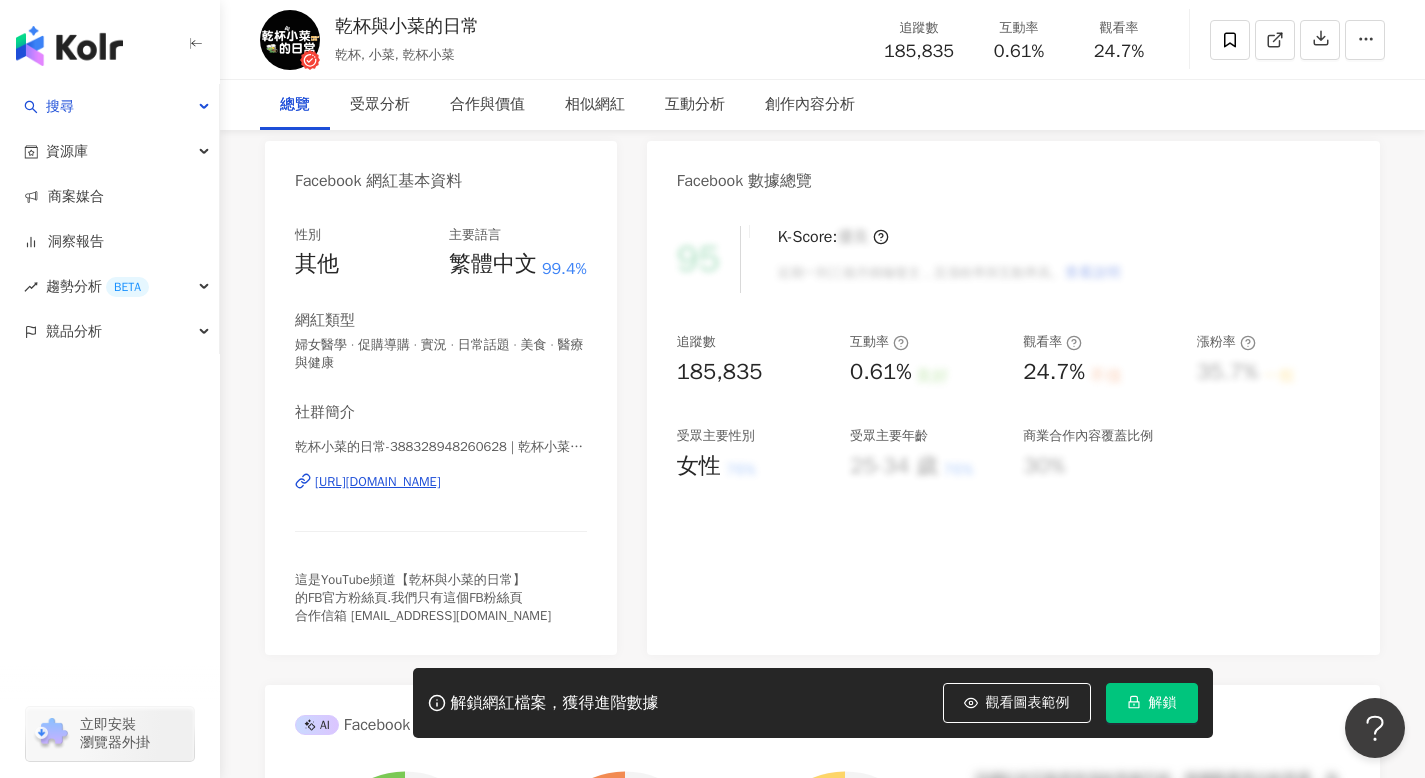 scroll, scrollTop: 0, scrollLeft: 0, axis: both 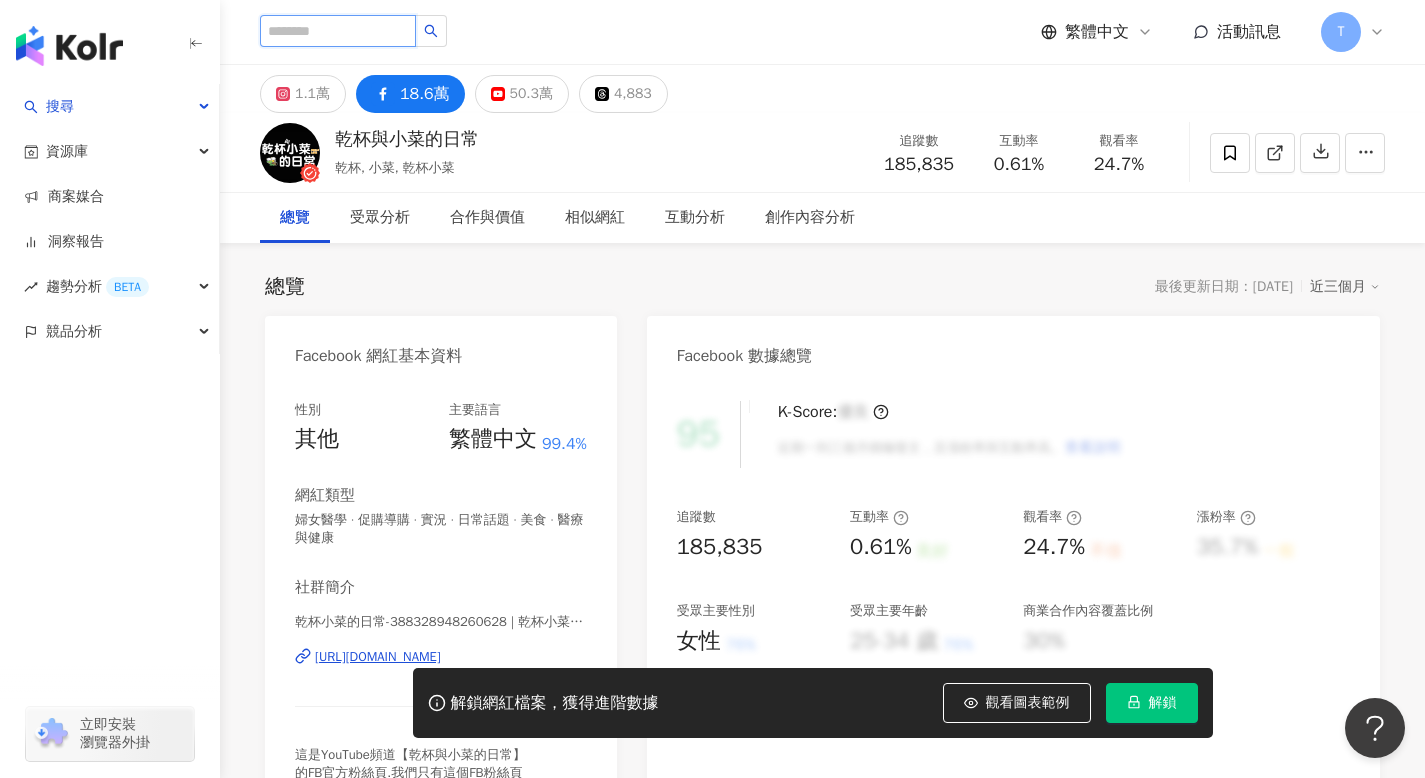click at bounding box center (338, 31) 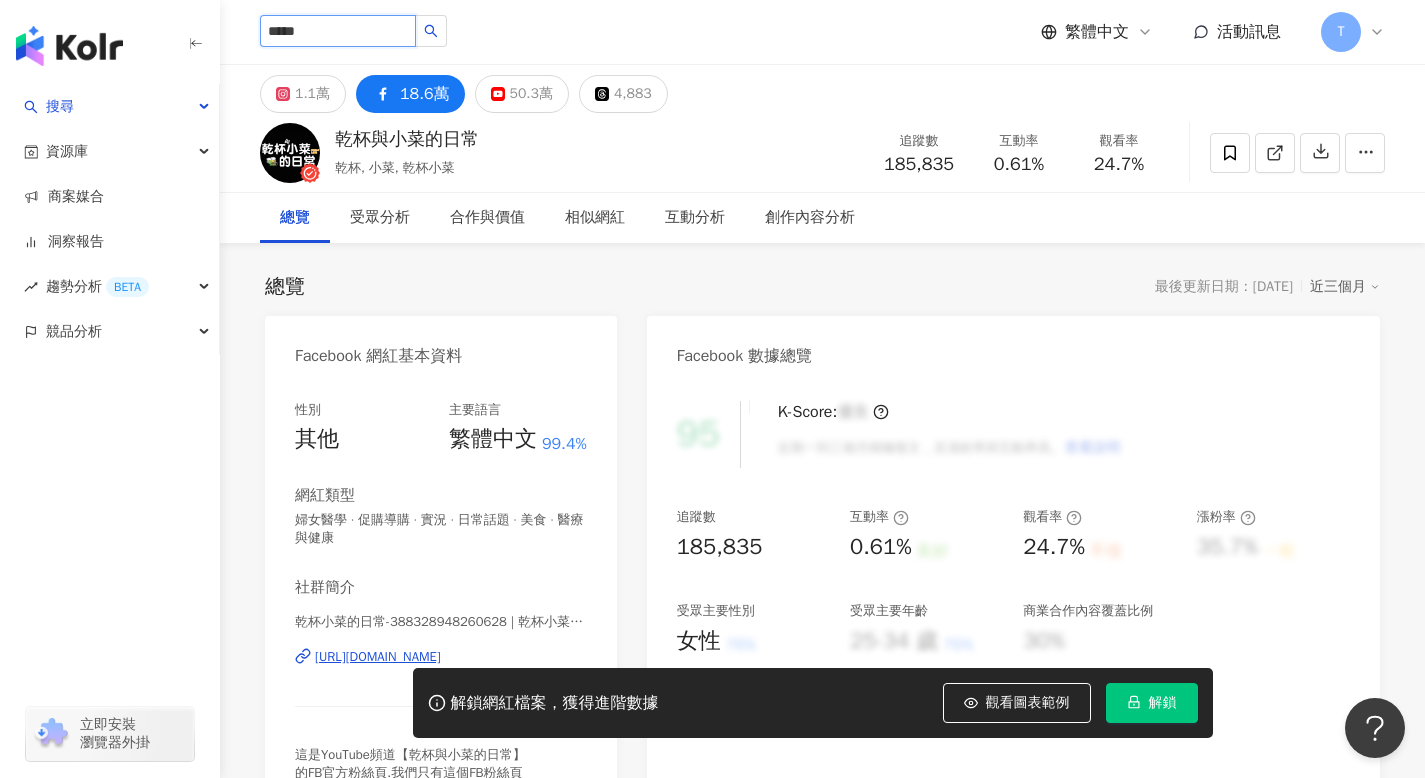 type on "****" 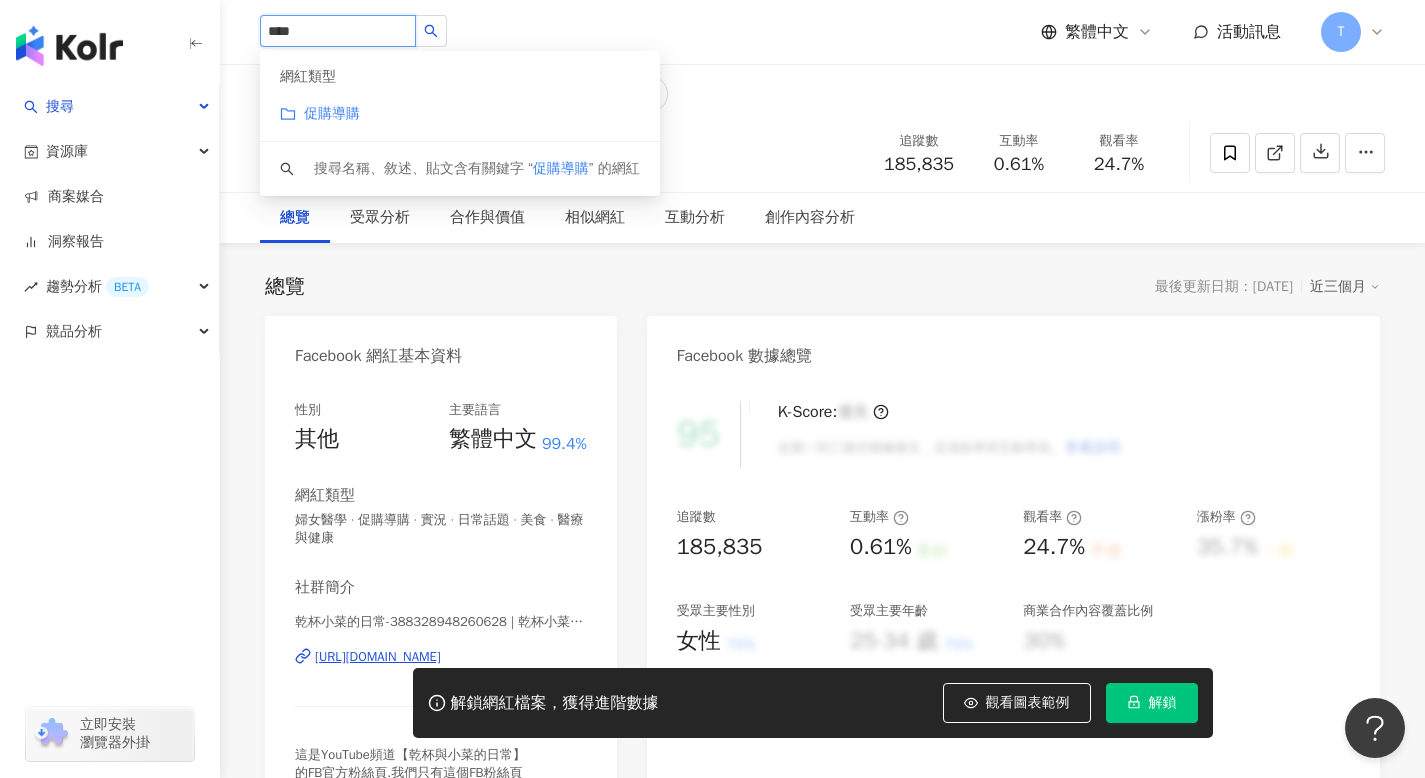 click on "促購導購" at bounding box center (332, 113) 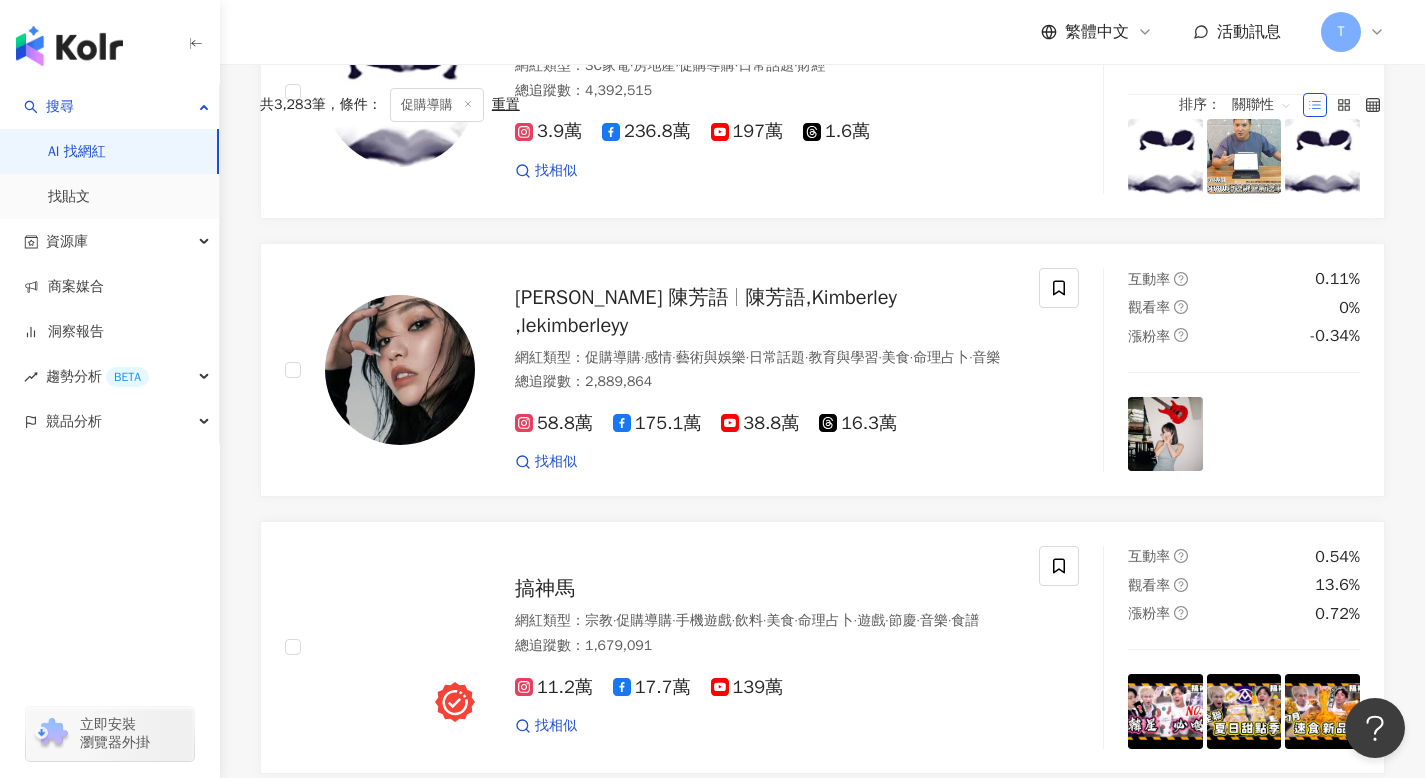 scroll, scrollTop: 0, scrollLeft: 0, axis: both 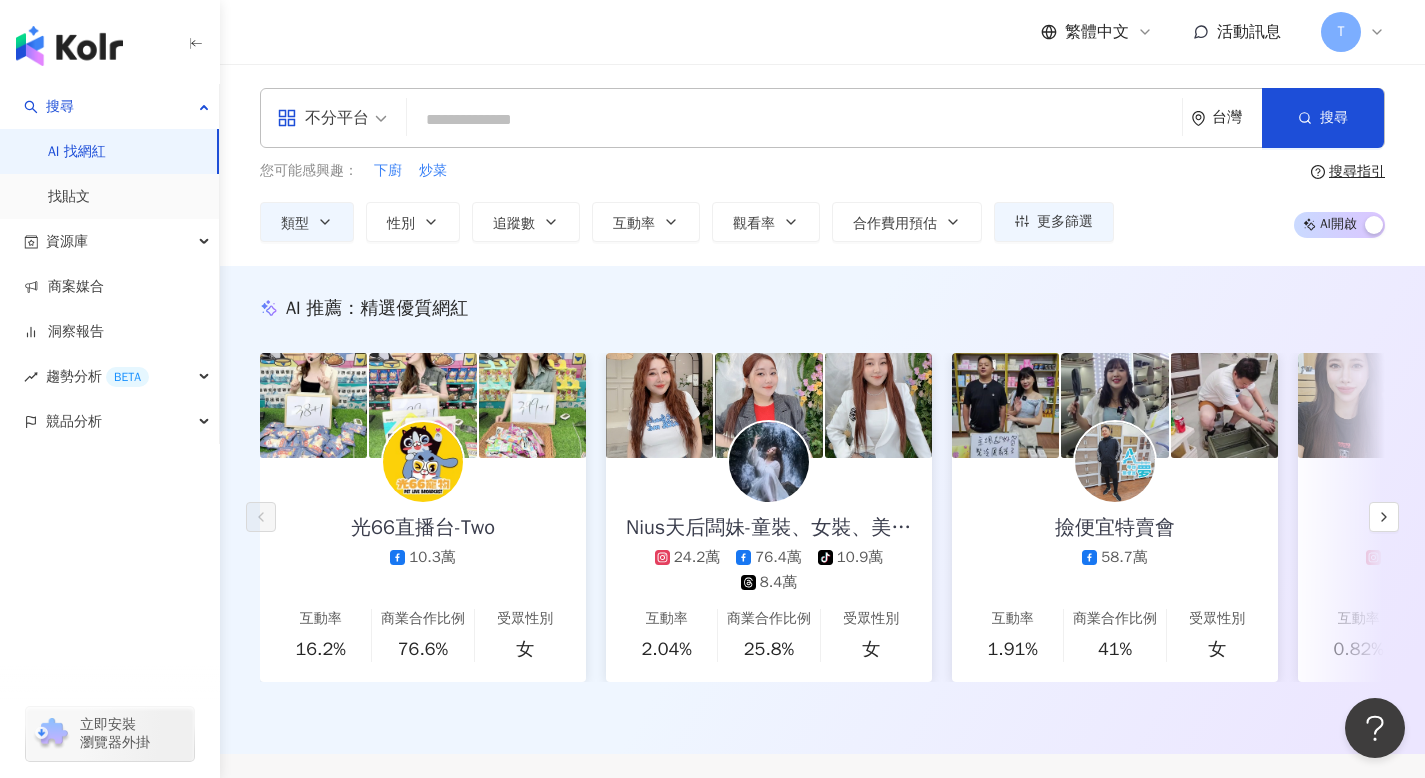 click at bounding box center (794, 120) 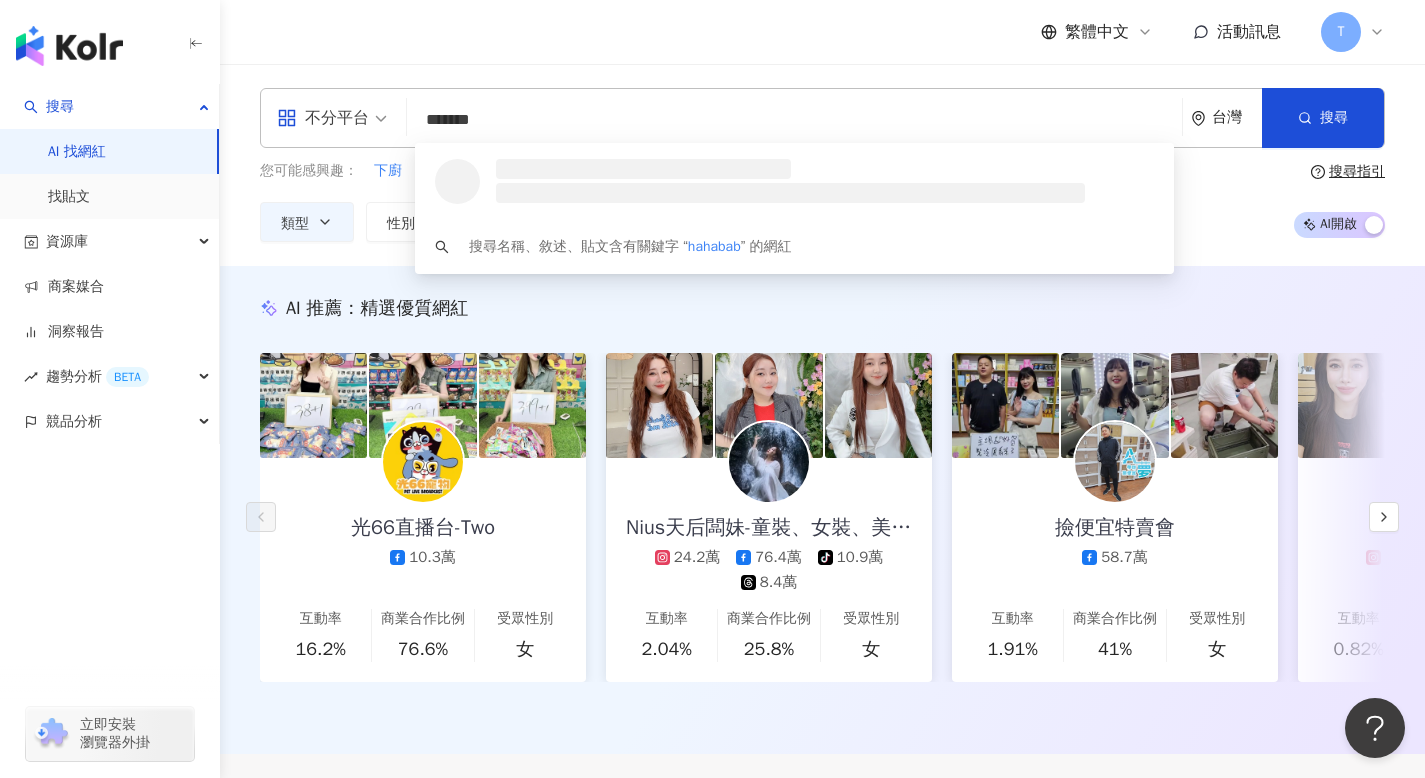 type on "********" 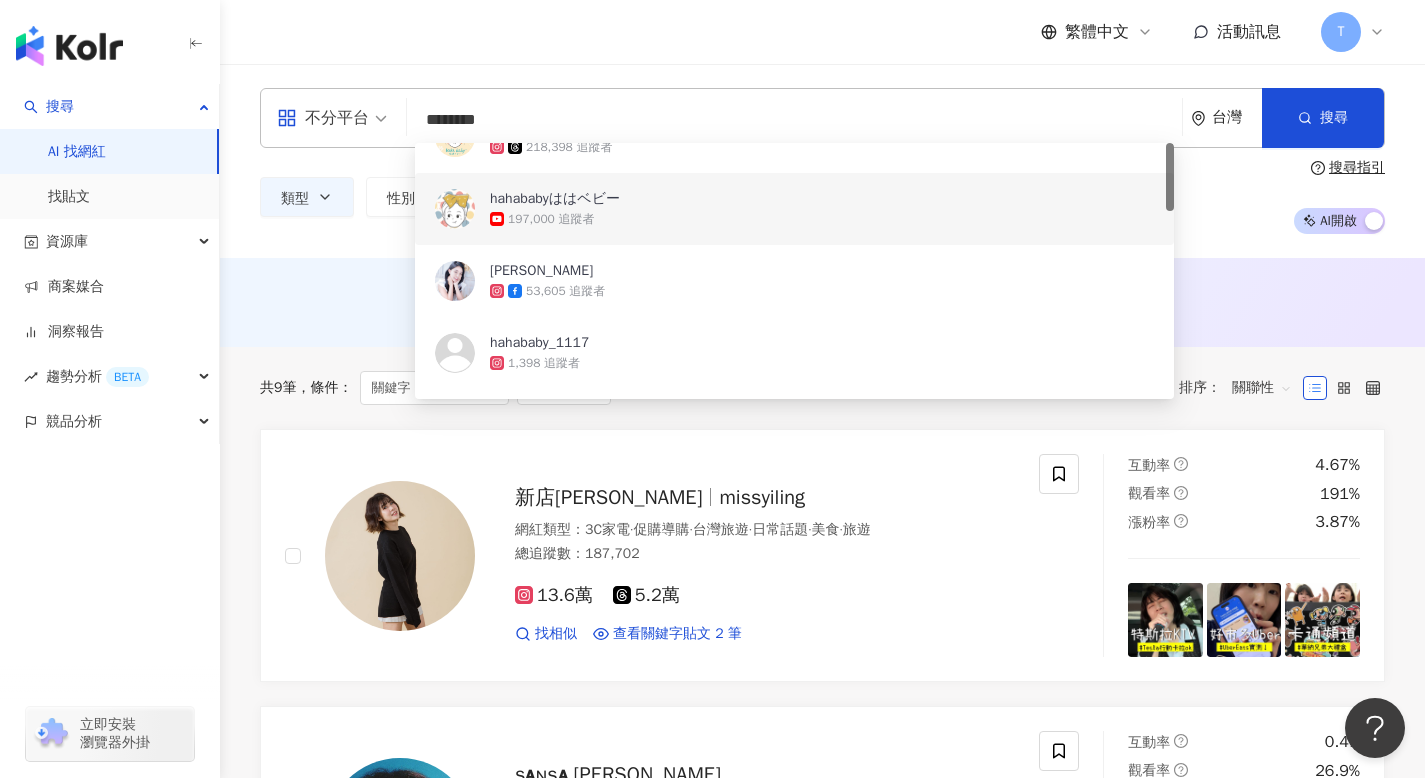 scroll, scrollTop: 0, scrollLeft: 0, axis: both 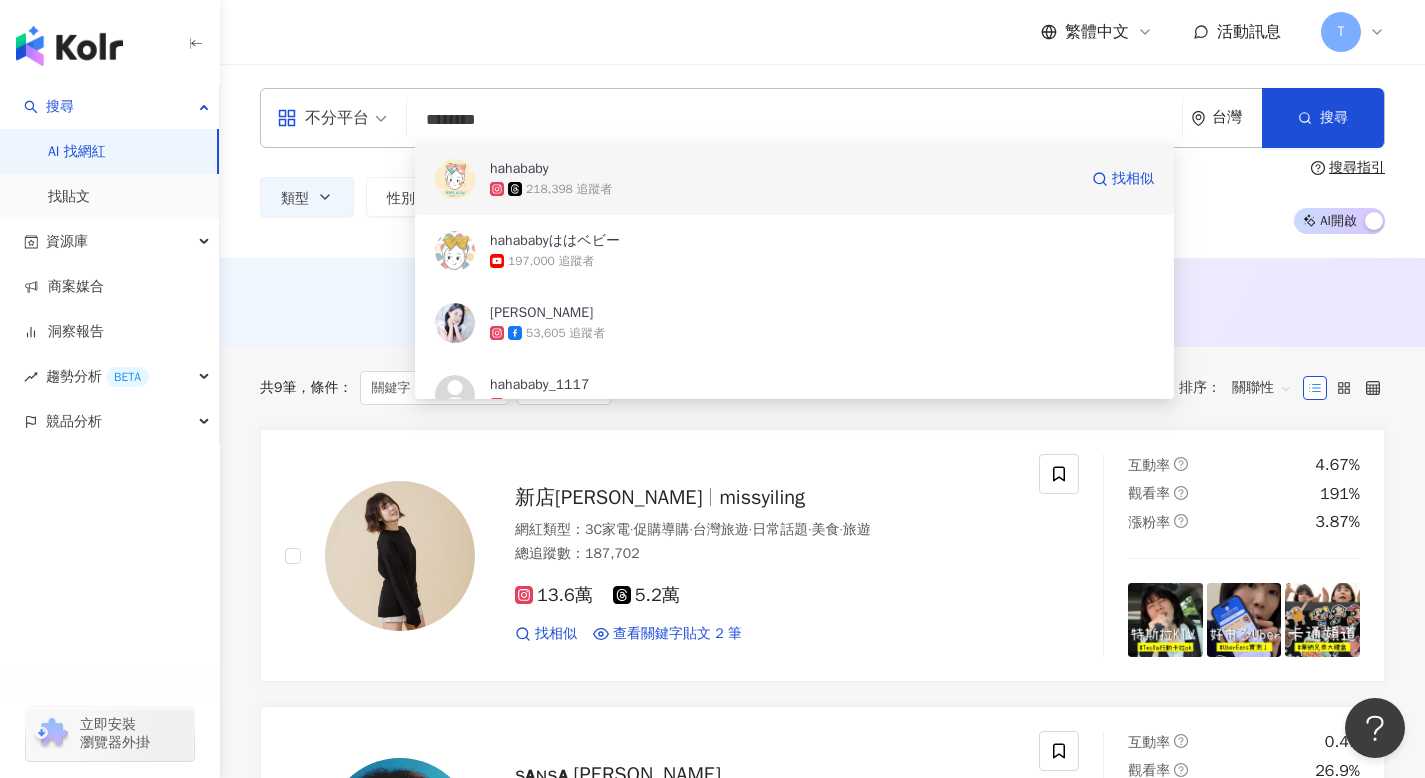 click on "218,398   追蹤者" at bounding box center (783, 189) 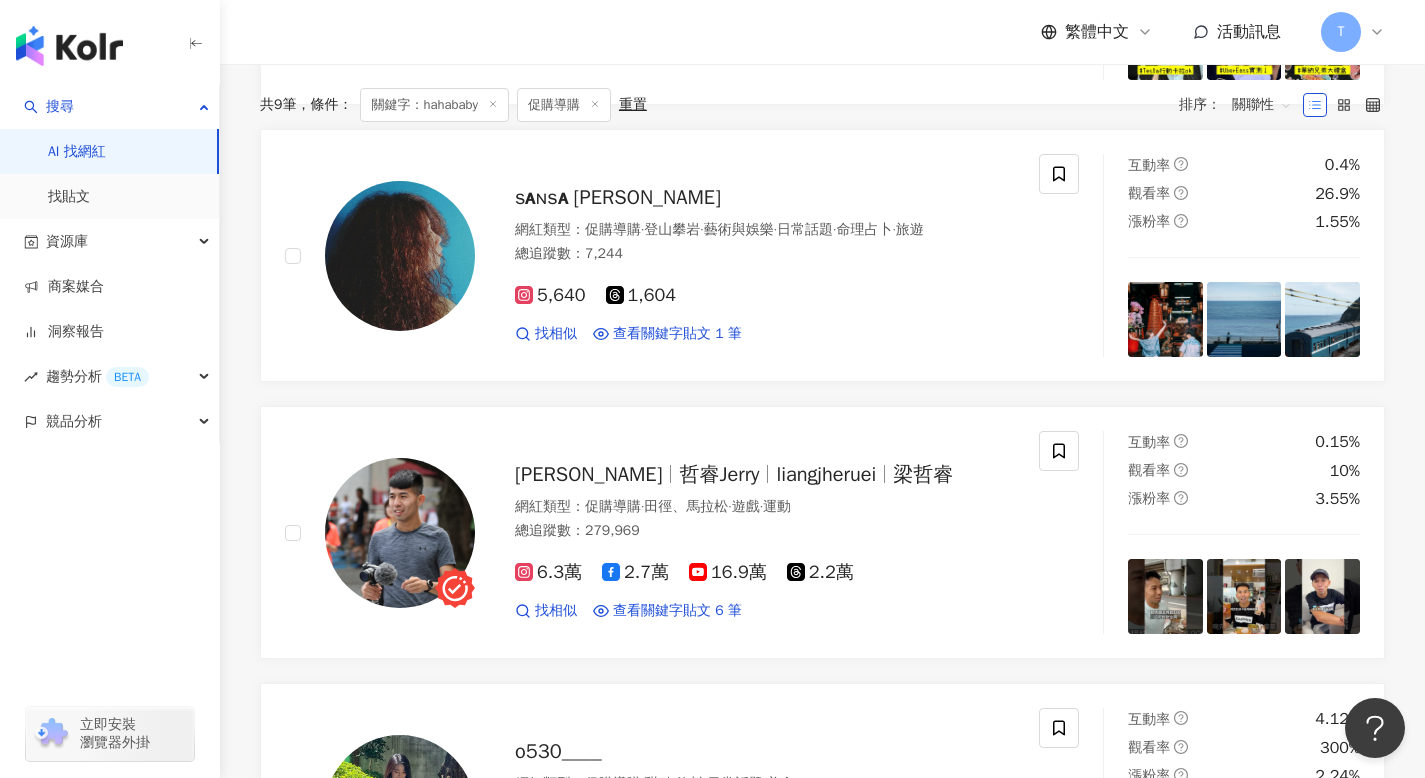 scroll, scrollTop: 0, scrollLeft: 0, axis: both 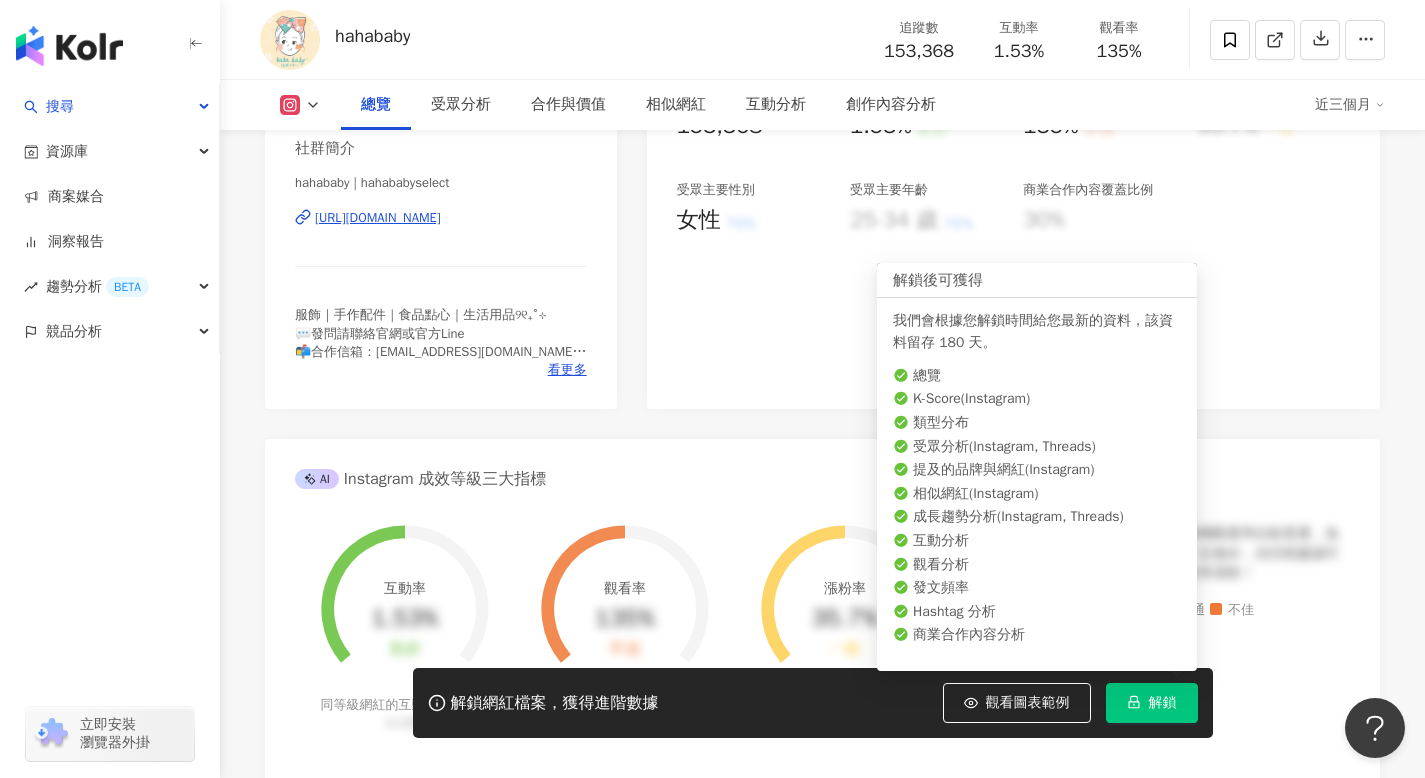 click on "解鎖" at bounding box center (1163, 703) 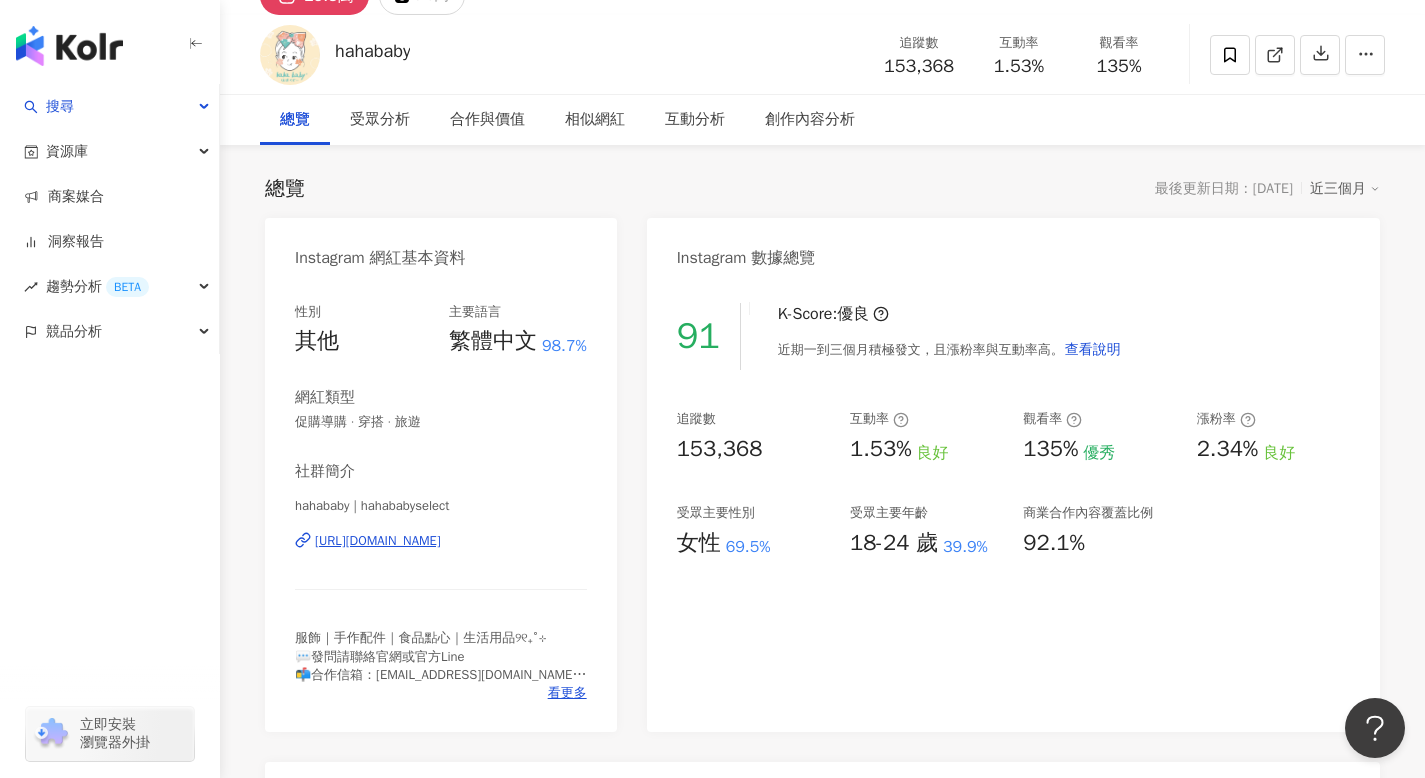 scroll, scrollTop: 0, scrollLeft: 0, axis: both 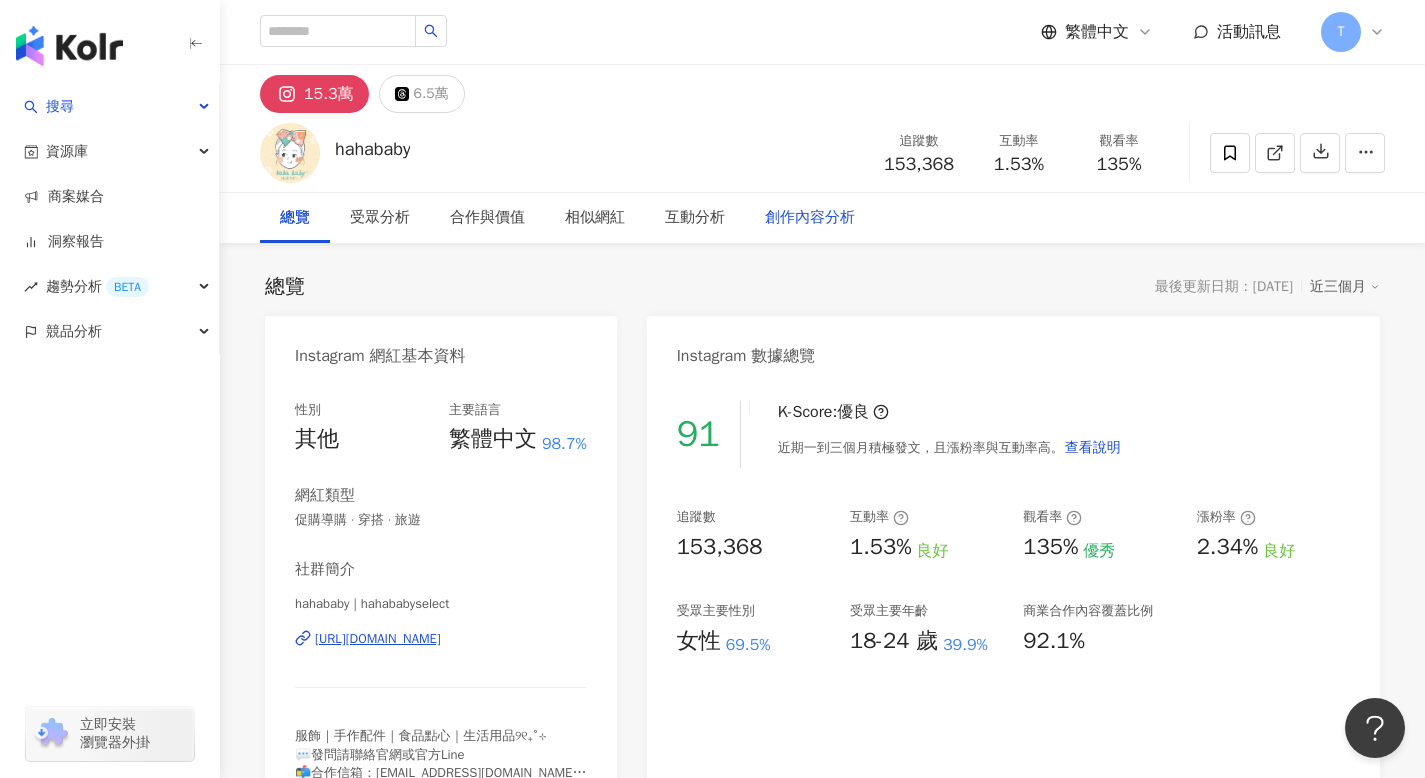 click on "創作內容分析" at bounding box center [810, 218] 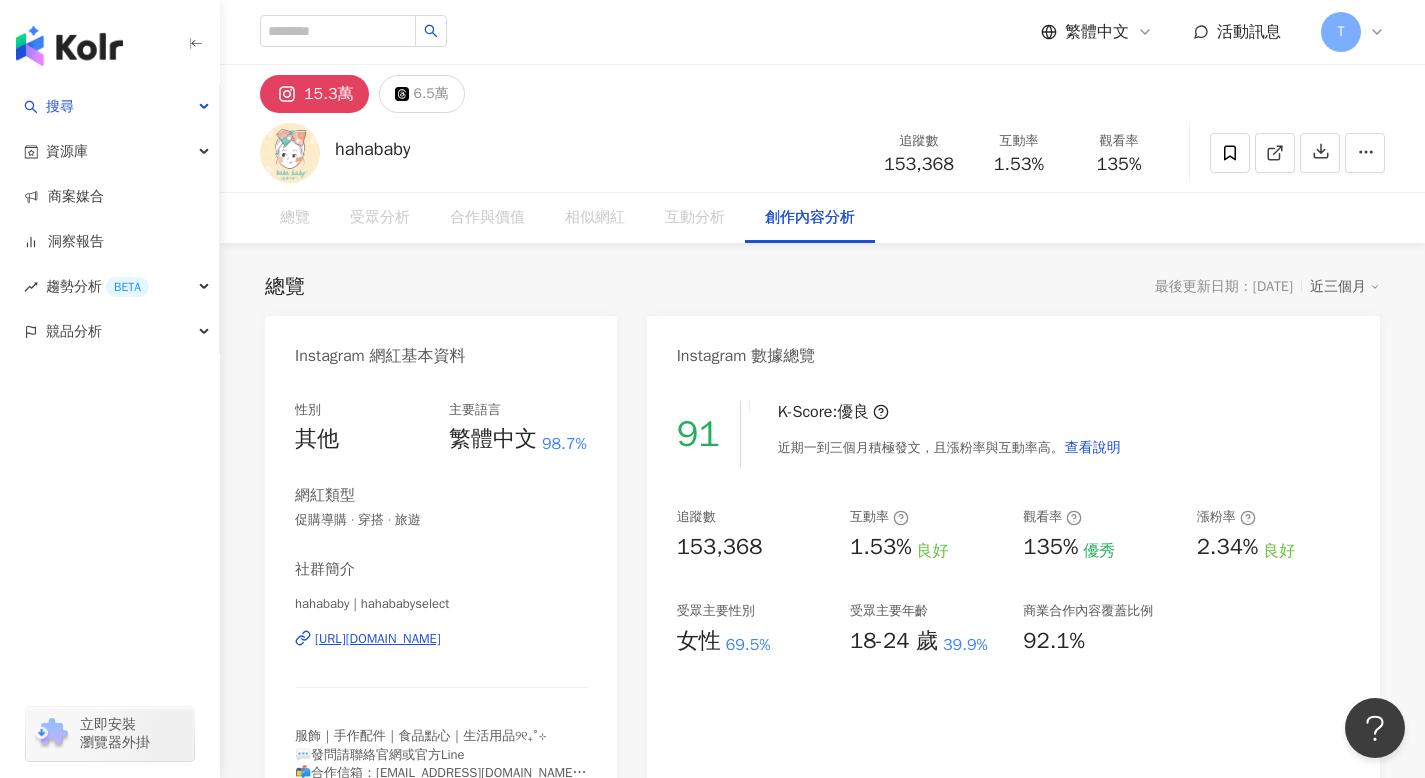 scroll, scrollTop: 5683, scrollLeft: 0, axis: vertical 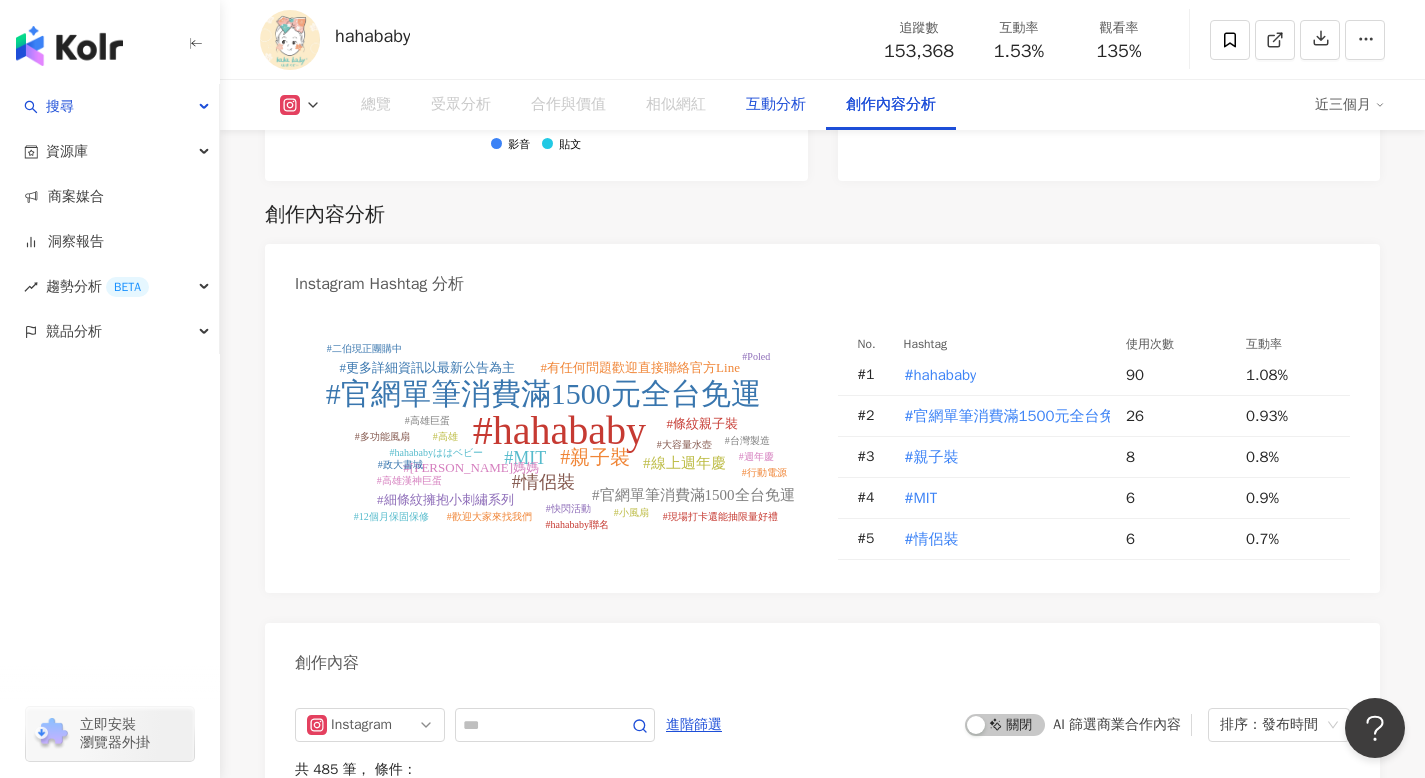 click on "互動分析" at bounding box center [776, 105] 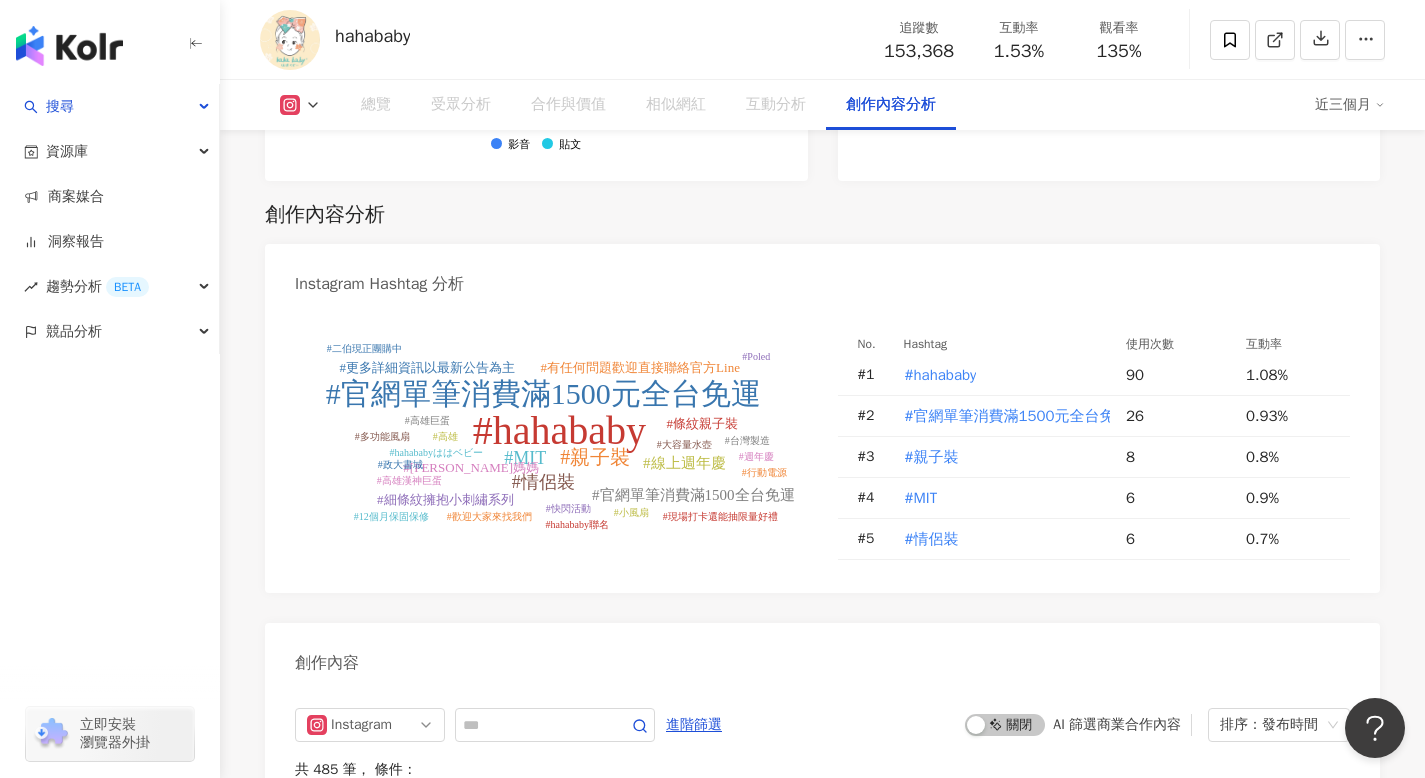 click on "創作內容分析 Instagram Hashtag 分析 #hahababy #官網單筆消費滿1500元全台免運 #親子裝 #MIT #情侶裝 #線上週年慶 #官網單筆消費滿1500全台免運 #蔡媽媽 #細條紋擁抱小刺繡系列 #條紋親子裝 #更多詳細資訊以最新公告為主 #有任何問題歡迎直接聯絡官方Line #hahababyははベビー #大容量水壺 #高雄 #高雄巨蛋 #高雄漢神巨蛋 #快閃活動 #現場打卡還能抽限量好禮 #政大書城 #歡迎大家來找我們 #12個月保固保修 #多功能風扇 #小風扇 #台灣製造 #週年慶 #Poled #hahababy聯名 #二伯現正團購中 #行動電源 No. Hashtag 使用次數 互動率 # 1 #hahababy 90 1.08% # 2 #官網單筆消費滿1500元全台免運 26 0.93% # 3 #親子裝 8 0.8% # 4 #MIT 6 0.9% # 5 #情侶裝 6 0.7% 創作內容 Instagram 進階篩選 啟動 關閉 AI 篩選商業合作內容 排序：發布時間 共 485 筆 ，   條件： 預估觸及數：82.9萬 2025/7/22 2.6萬 83 114.9萬 教育與學習 商業合作 2,731" at bounding box center (822, 1073) 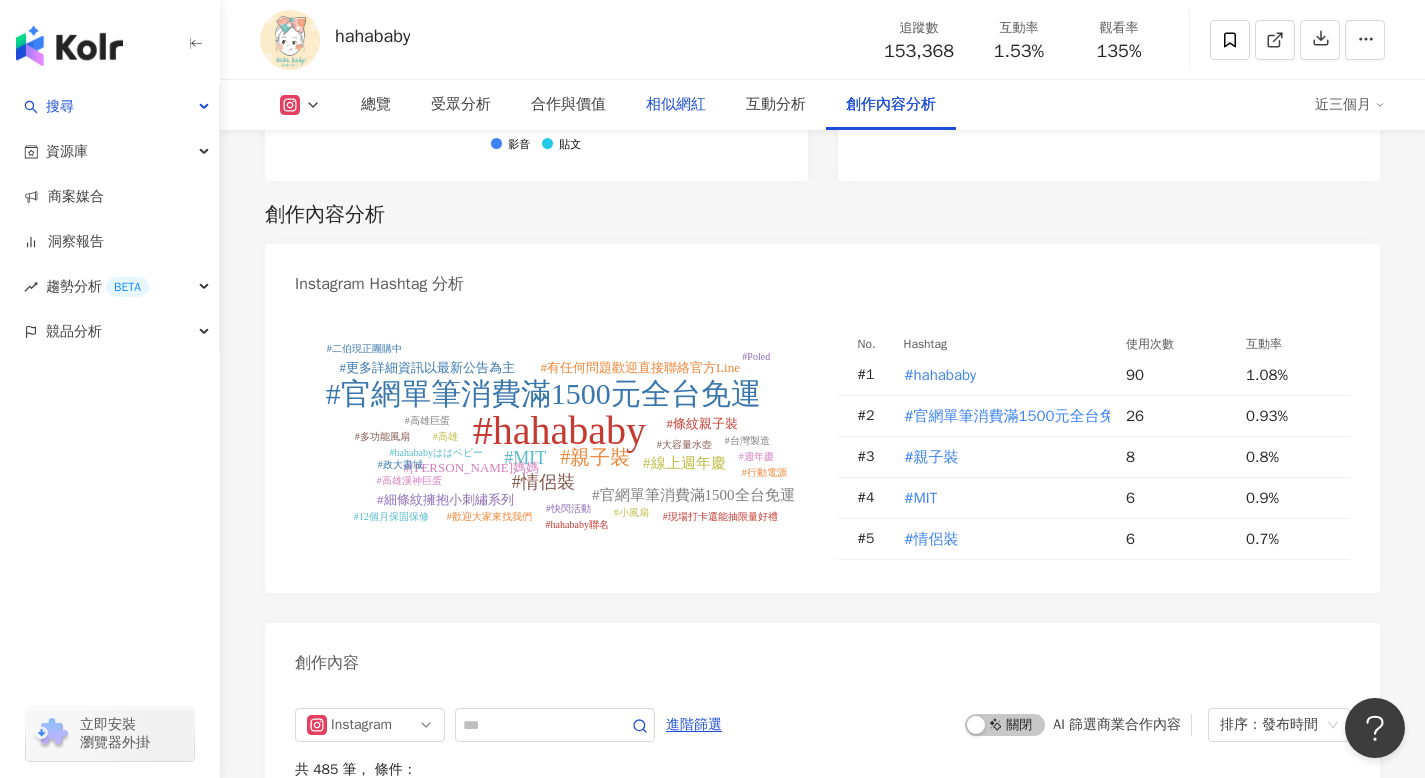 click on "相似網紅" at bounding box center (676, 105) 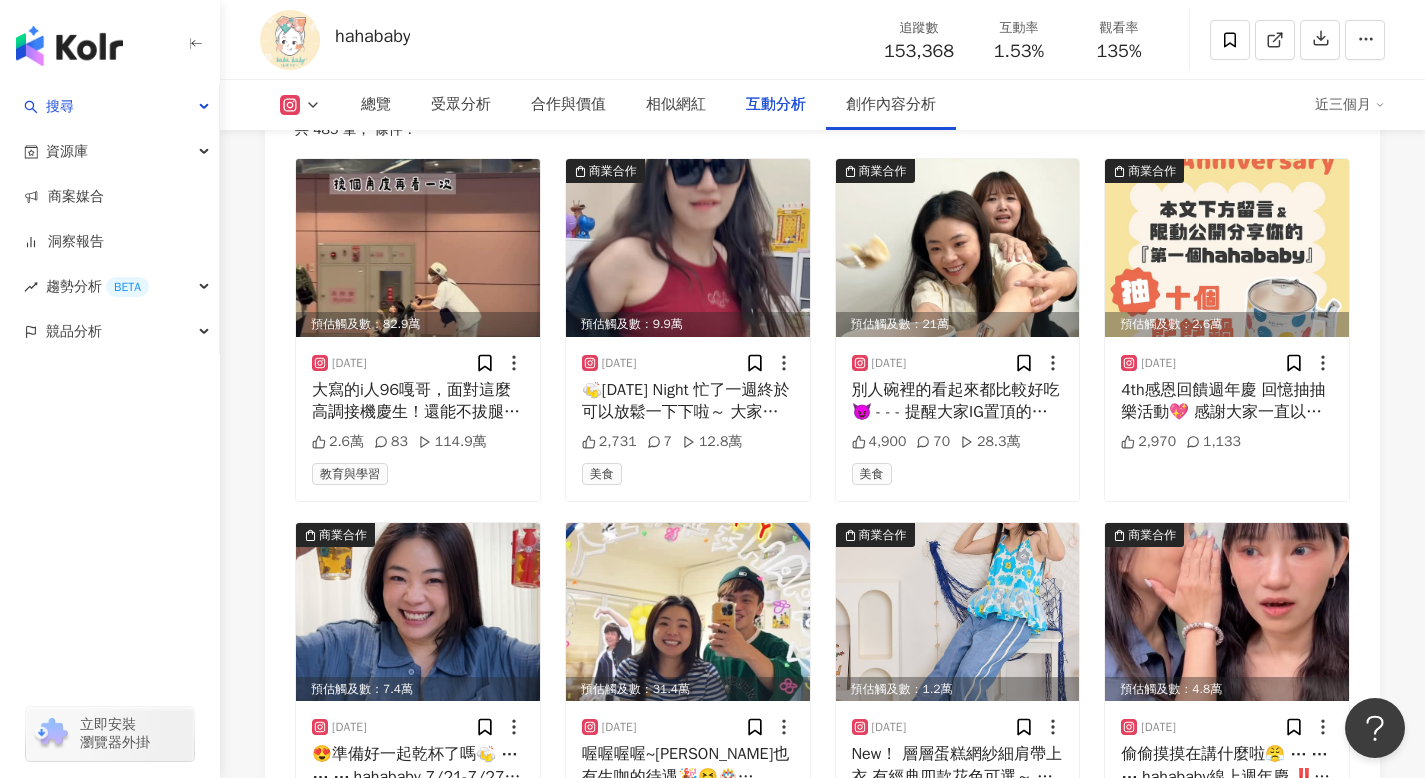 scroll, scrollTop: 4244, scrollLeft: 0, axis: vertical 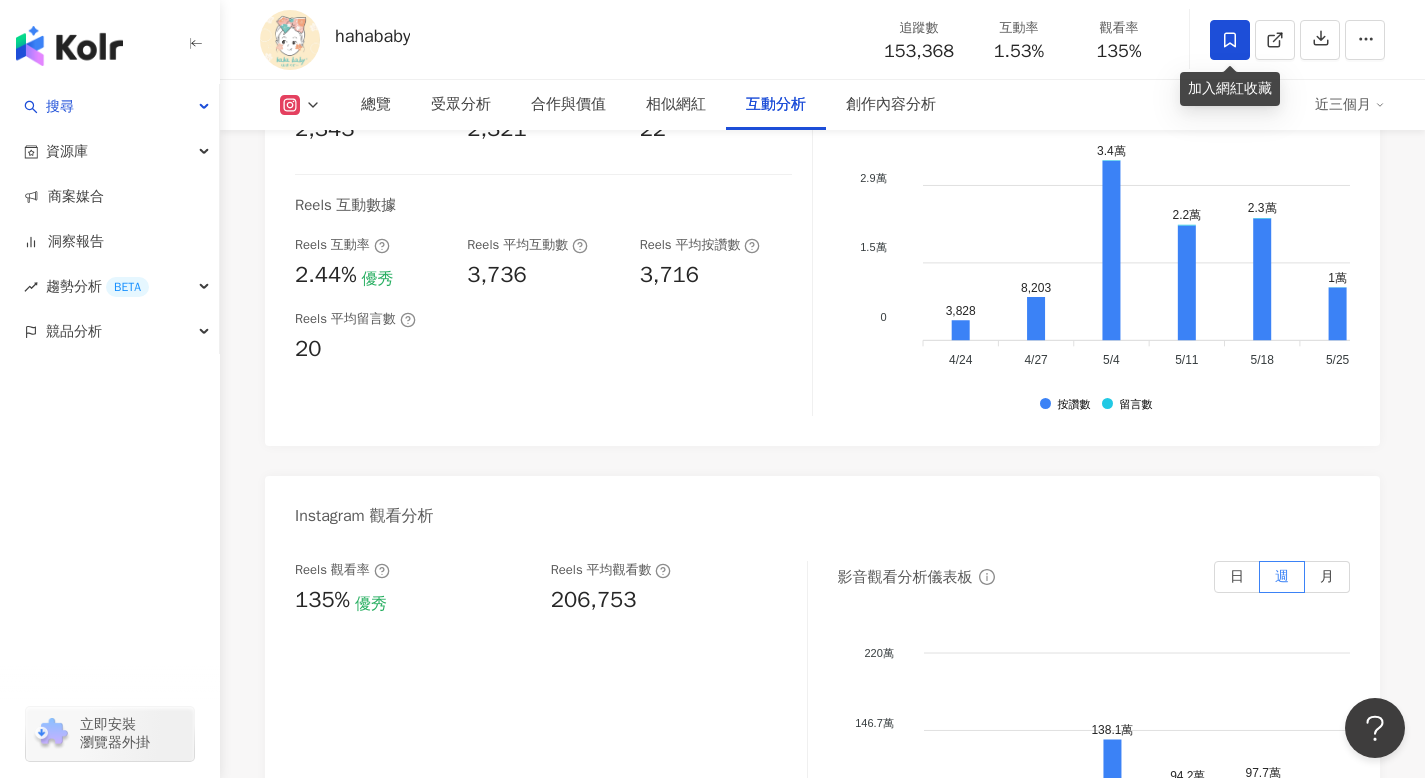 click at bounding box center (1230, 40) 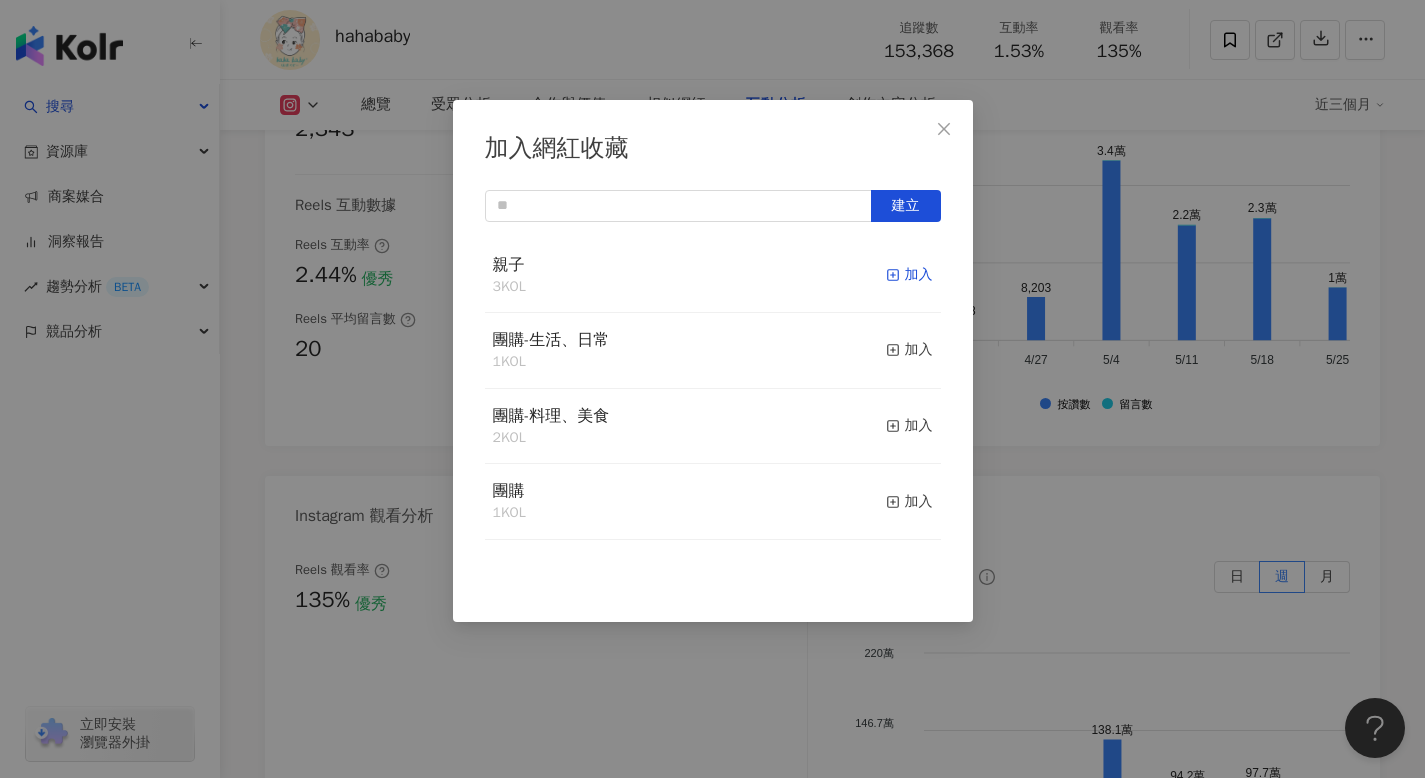 click 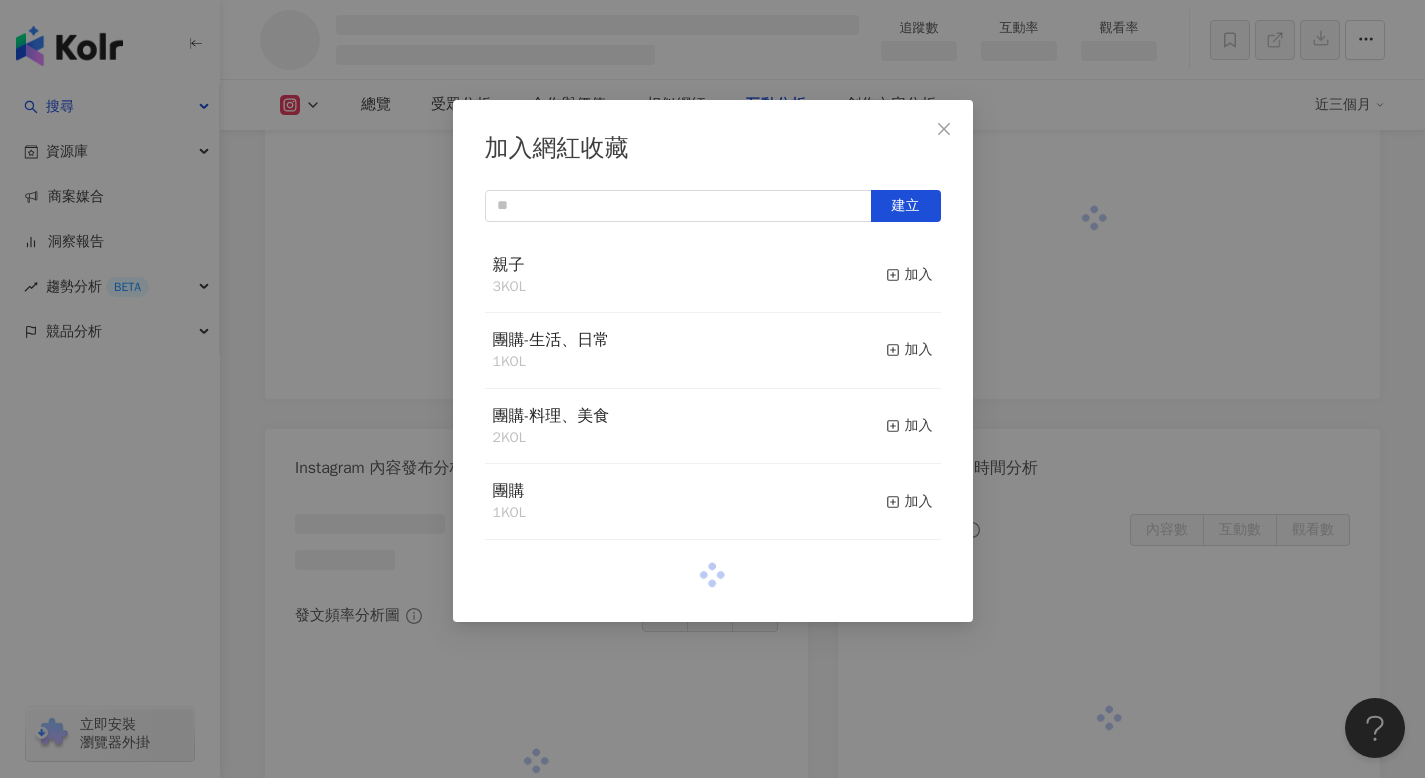 scroll, scrollTop: 3117, scrollLeft: 0, axis: vertical 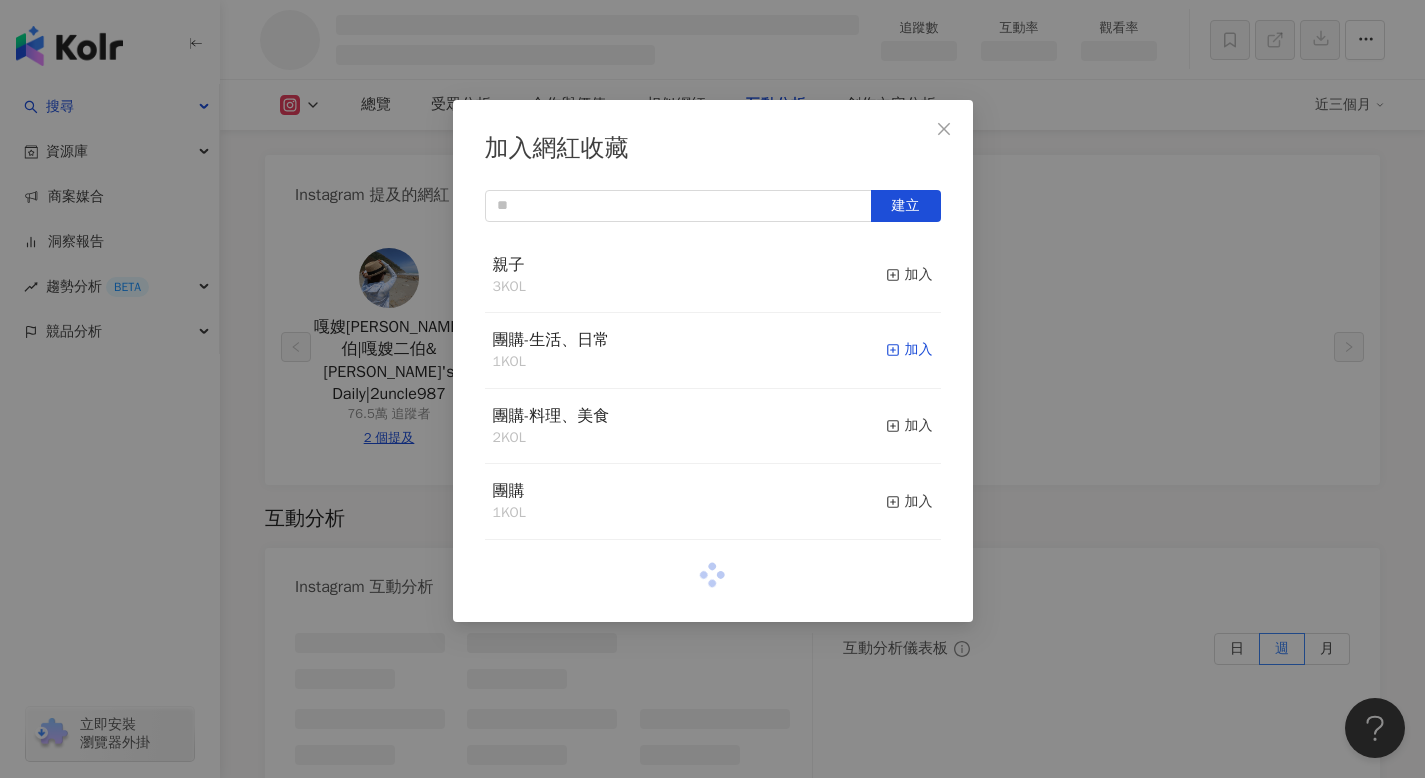 click 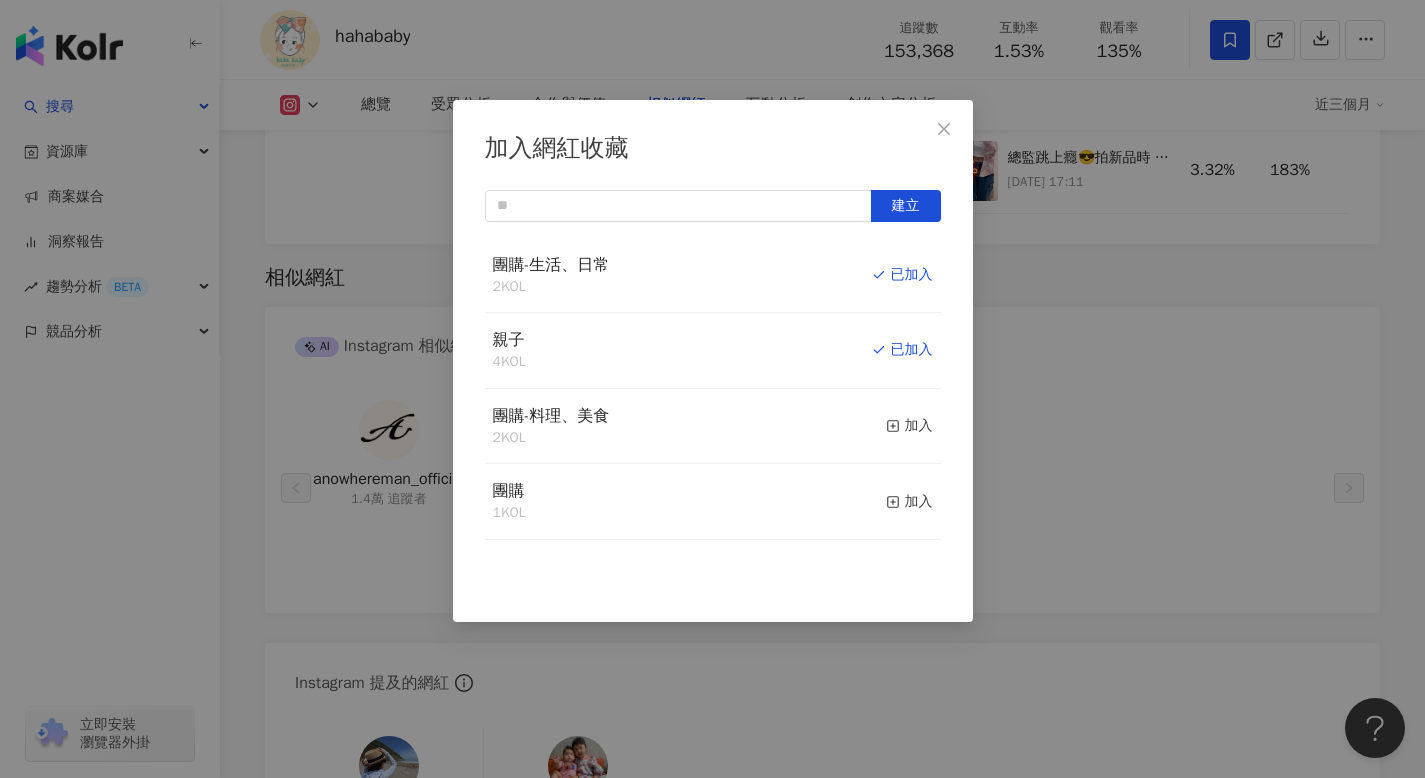 scroll, scrollTop: 3231, scrollLeft: 0, axis: vertical 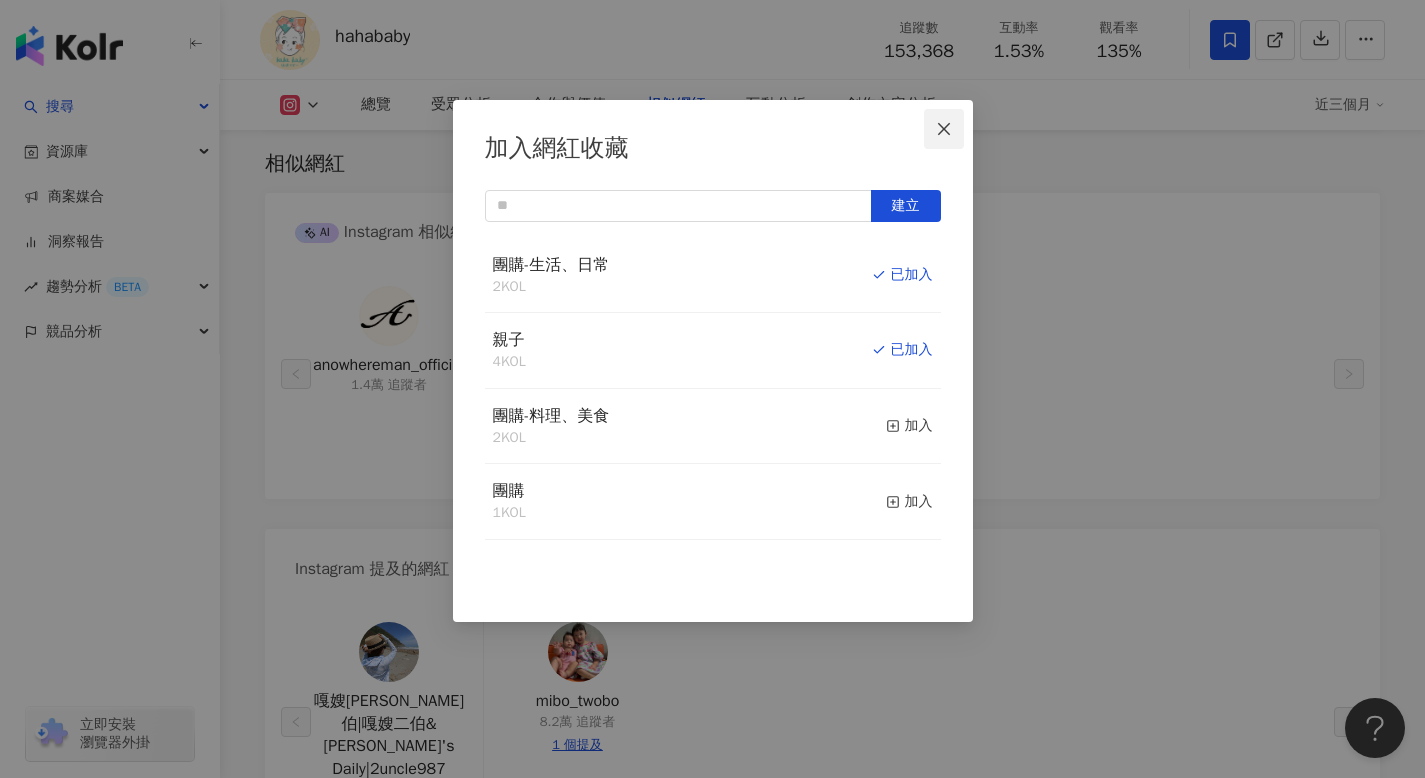 click 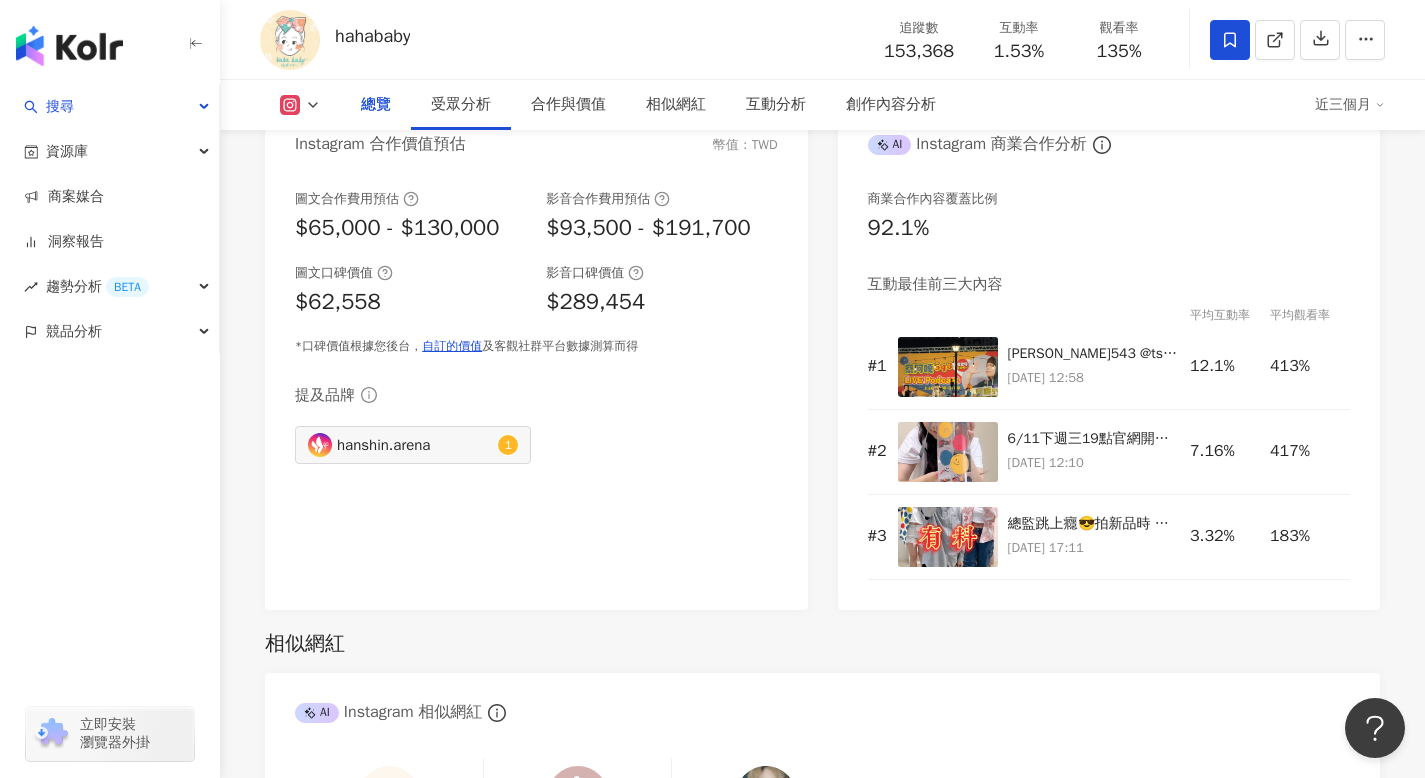 scroll, scrollTop: 1578, scrollLeft: 0, axis: vertical 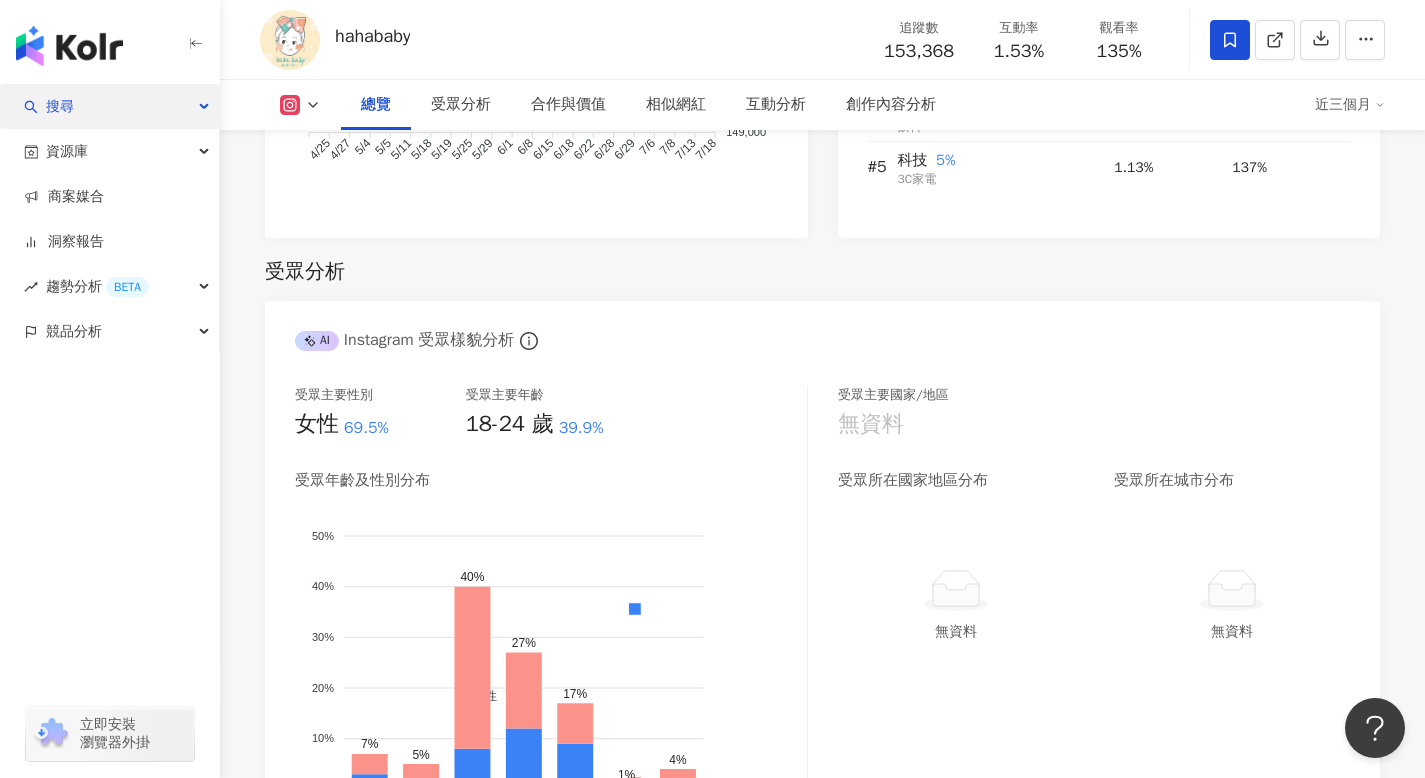 click on "搜尋" at bounding box center (109, 106) 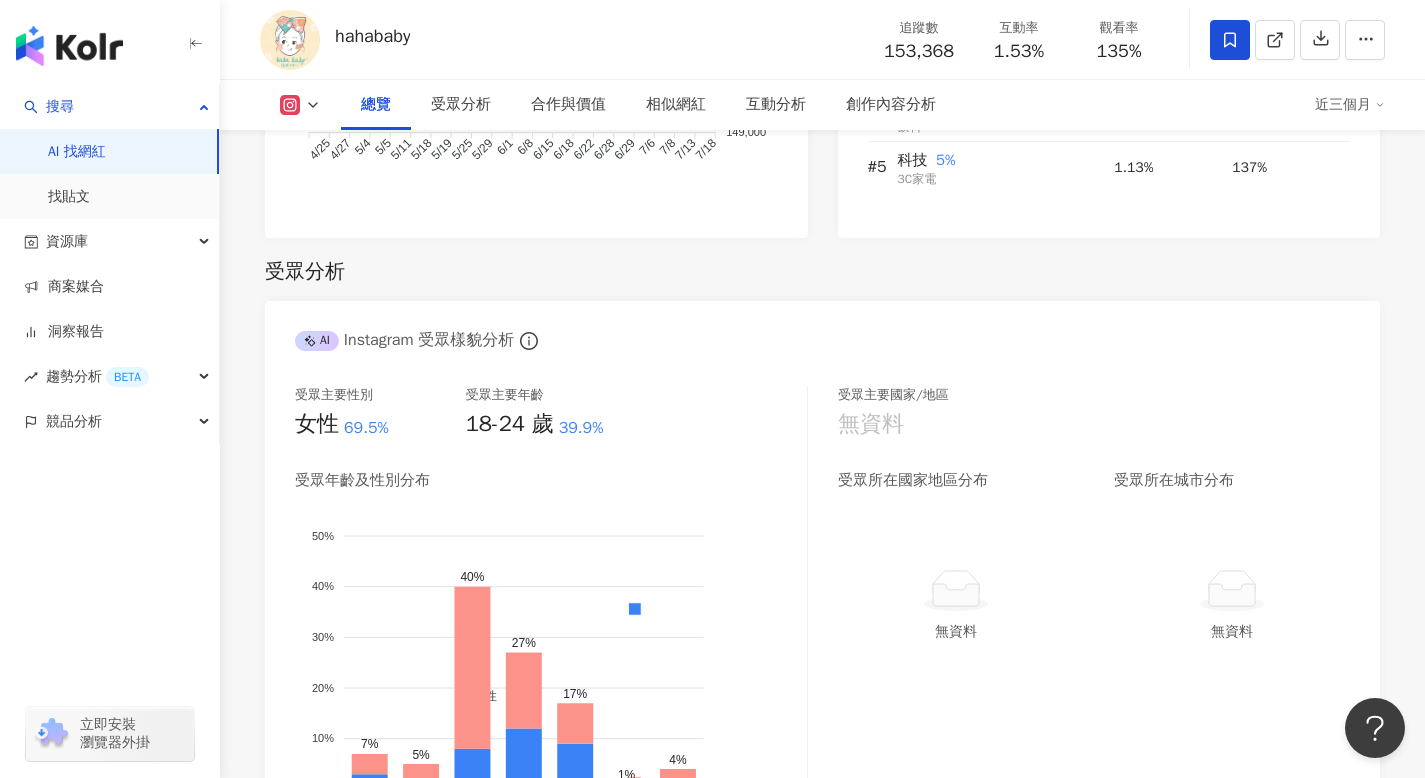click on "AI 找網紅" at bounding box center (77, 152) 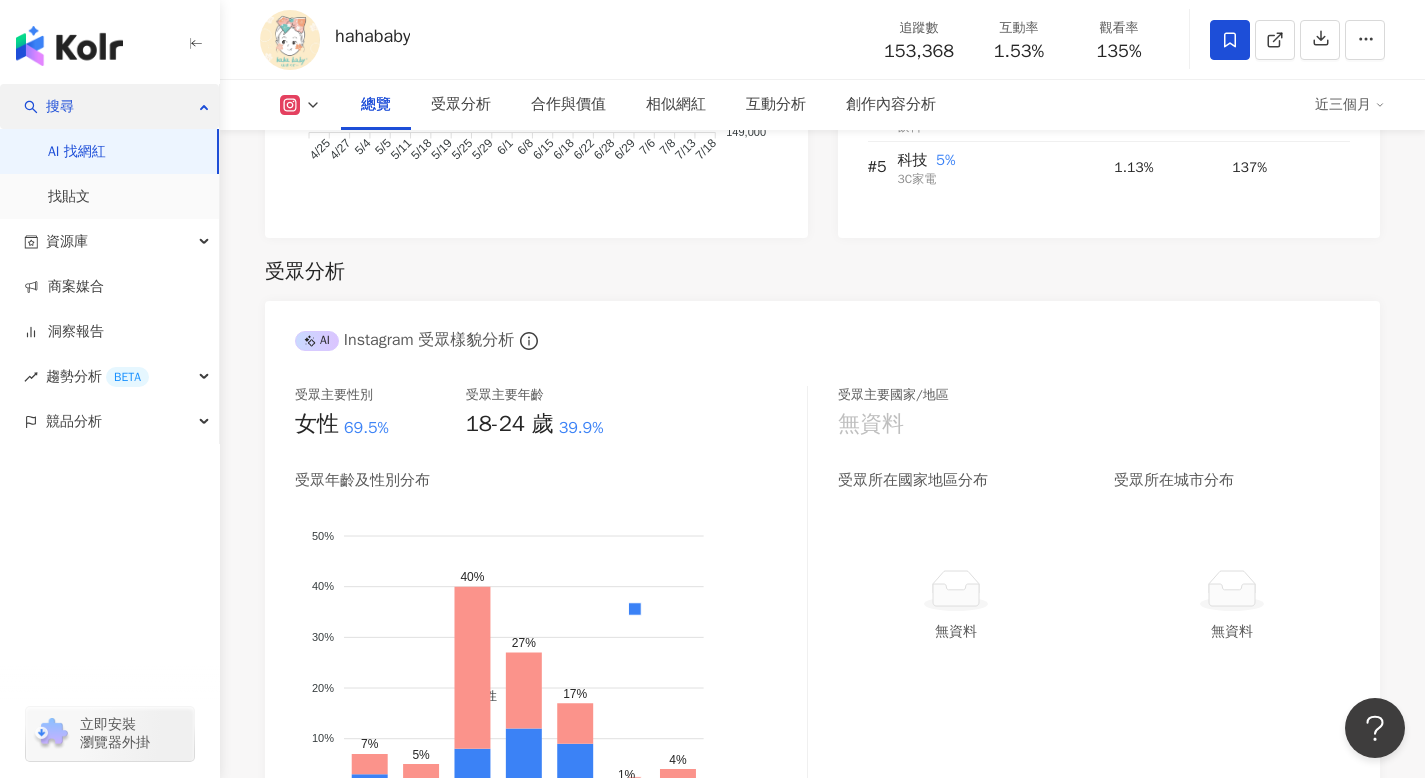 click on "搜尋" at bounding box center [109, 106] 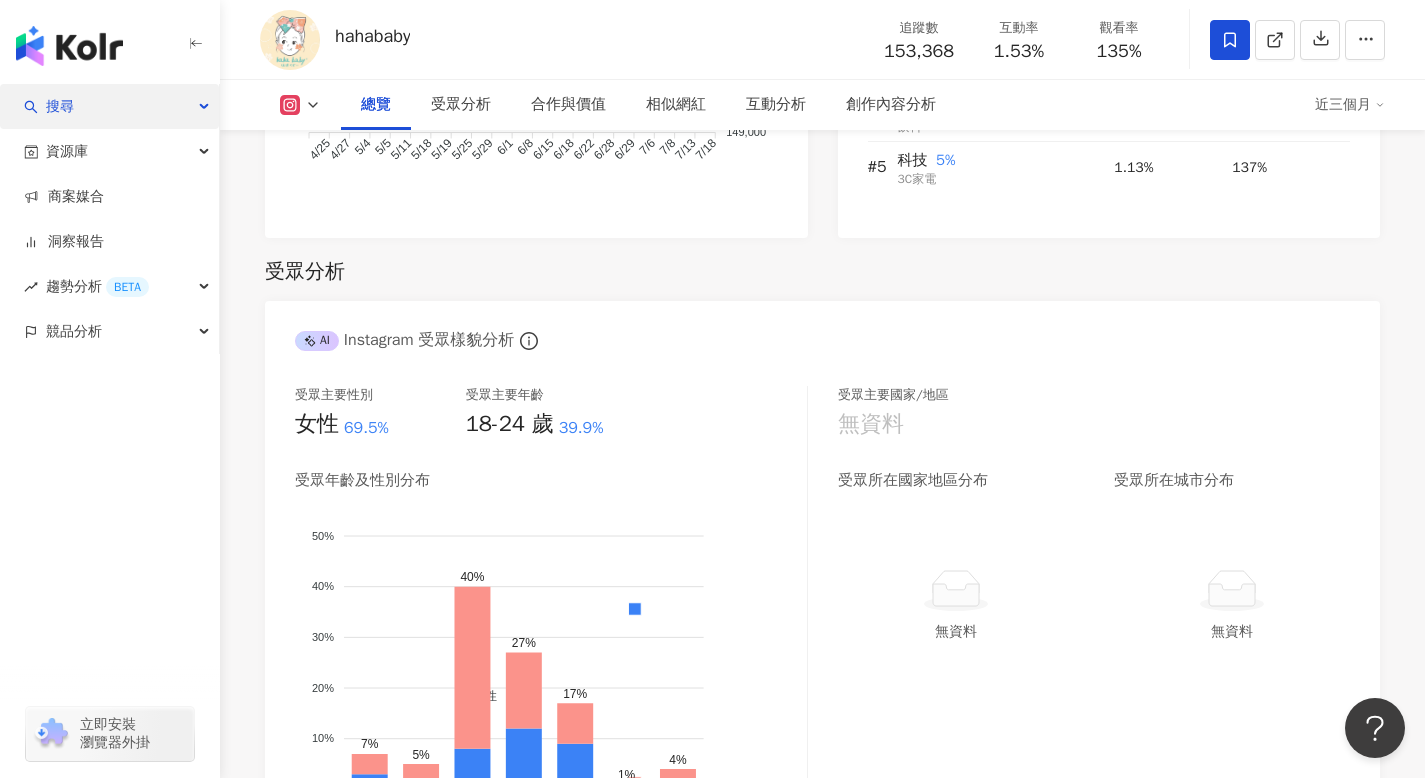 click on "搜尋" at bounding box center (109, 106) 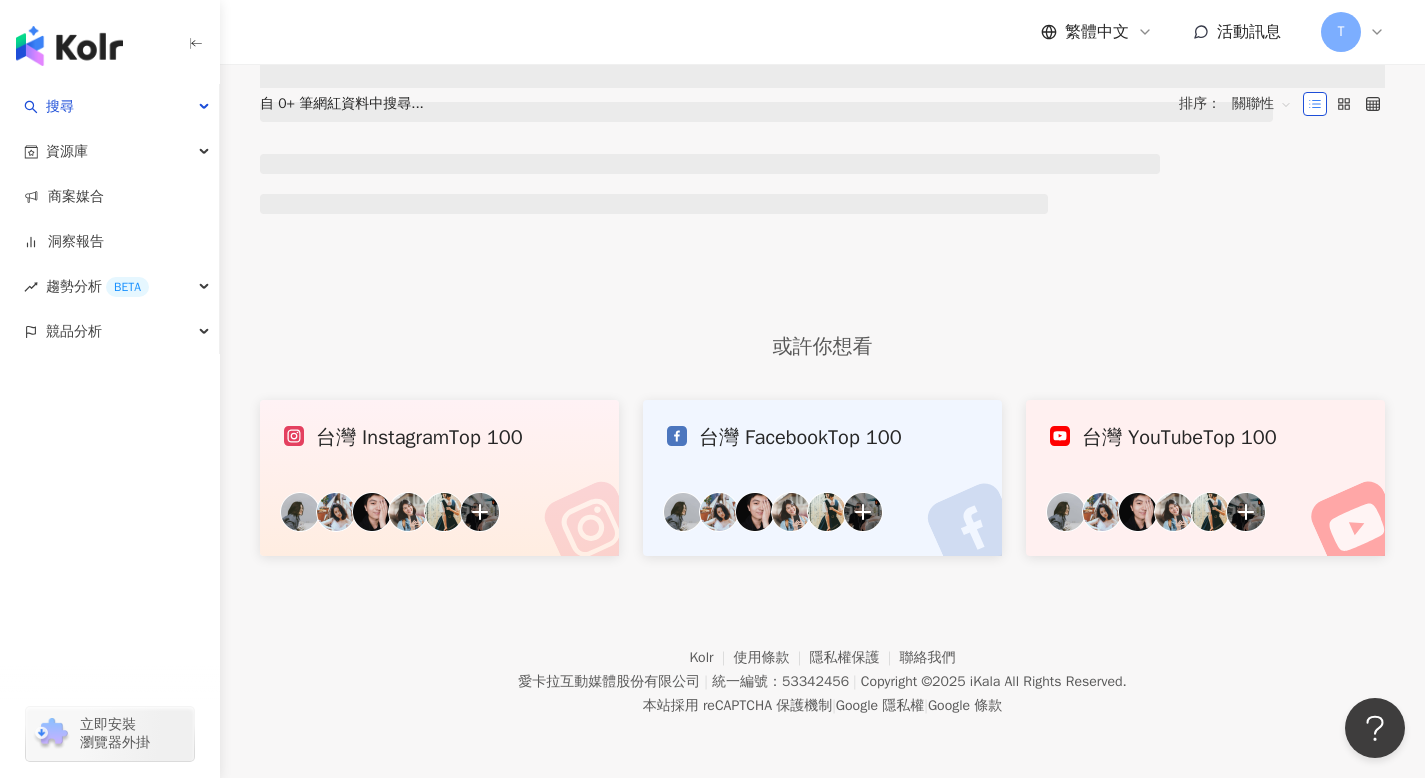 scroll, scrollTop: 0, scrollLeft: 0, axis: both 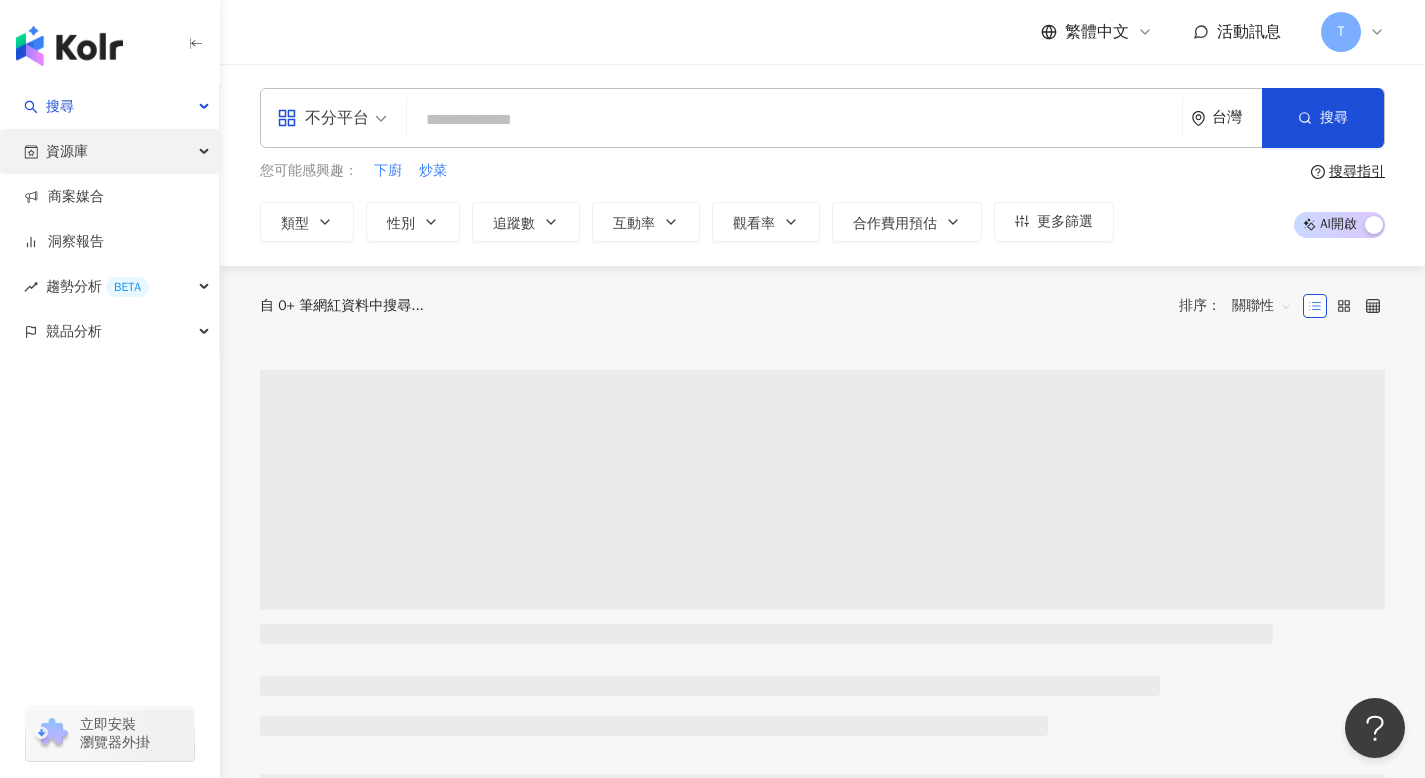 click on "搜尋" at bounding box center [109, 106] 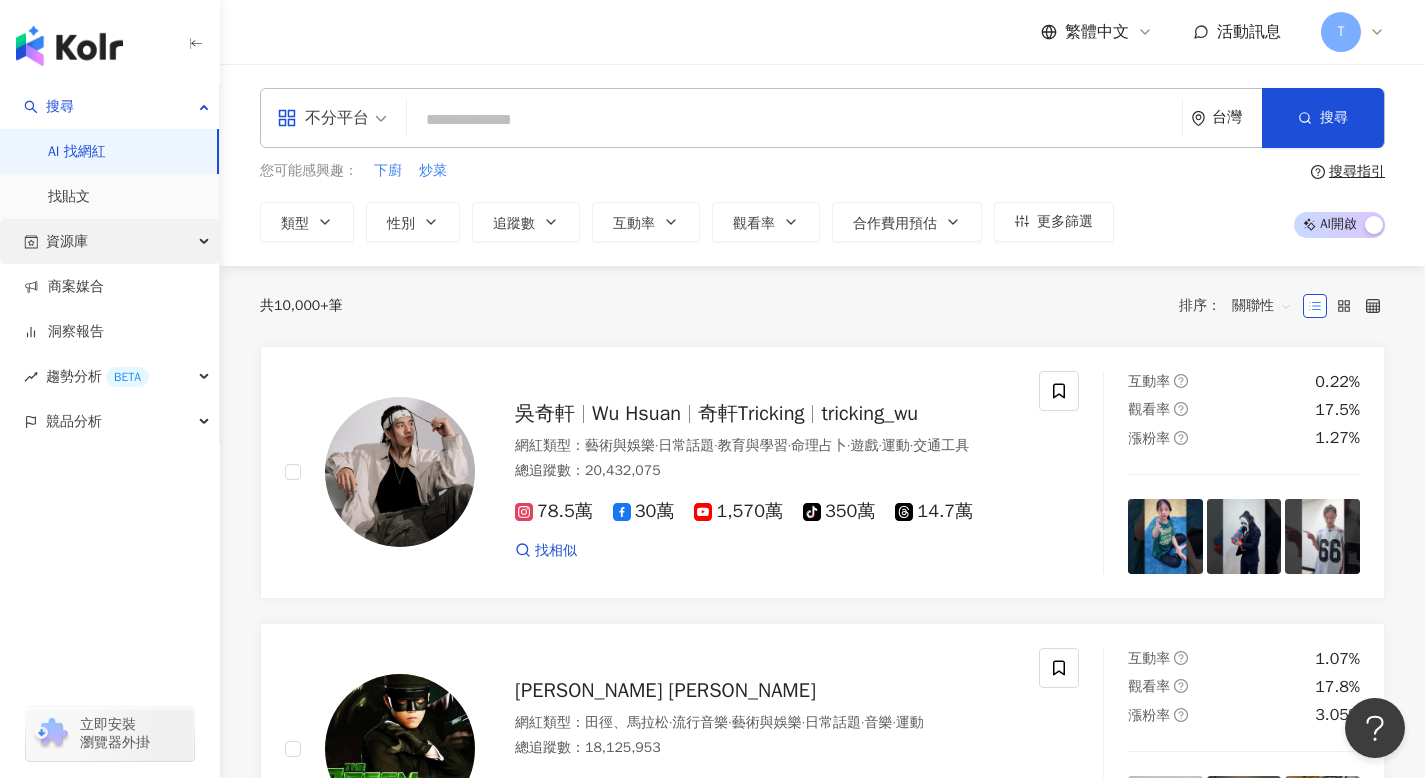 click on "AI 找網紅" at bounding box center (77, 152) 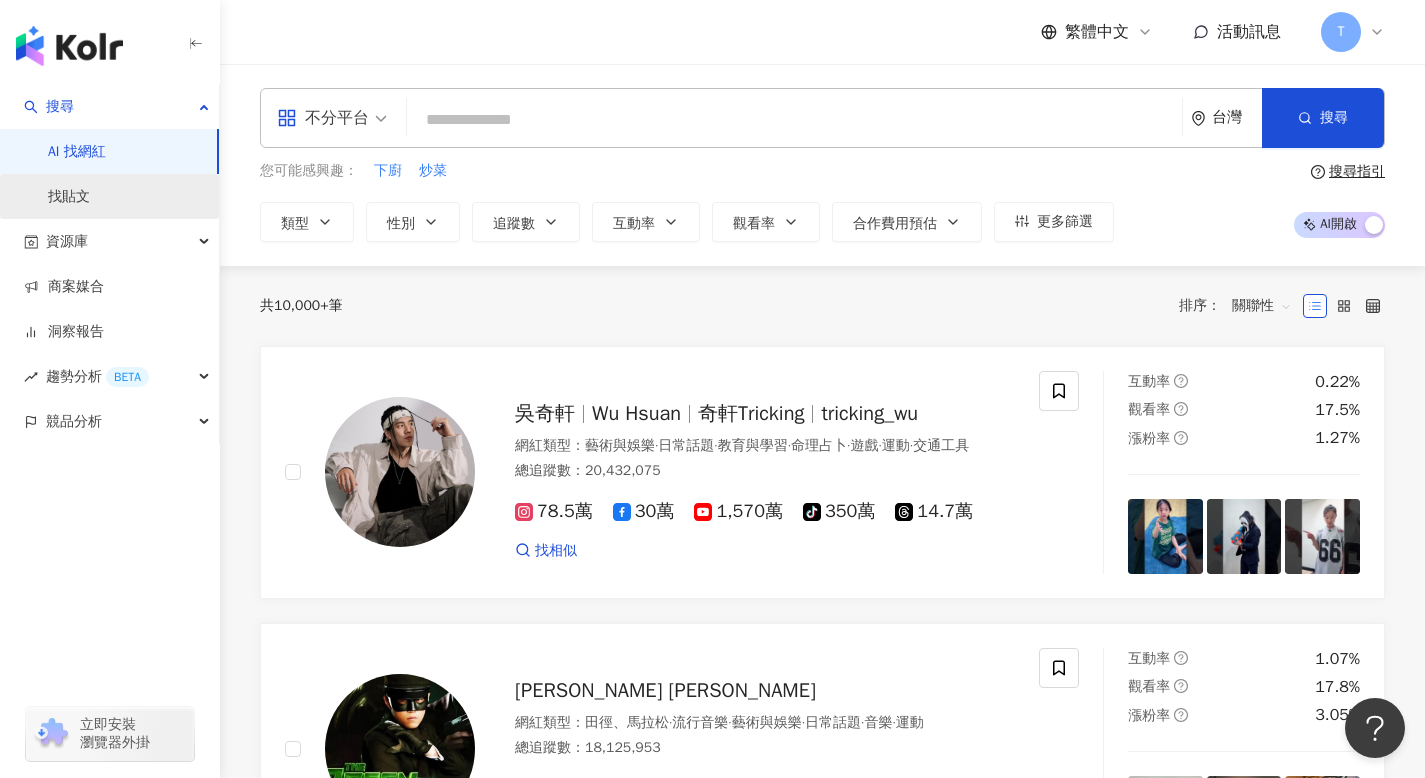 click on "找貼文" at bounding box center [69, 197] 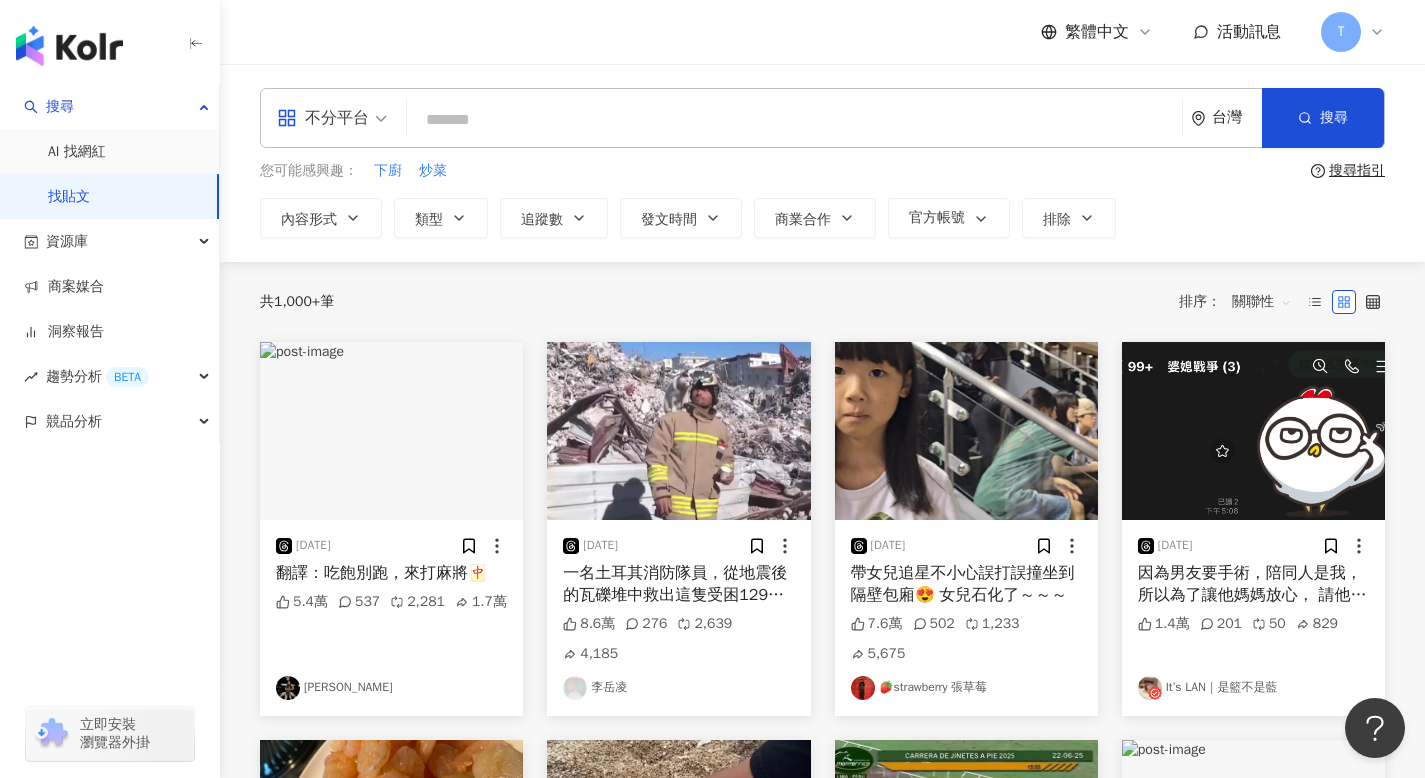 click at bounding box center (794, 119) 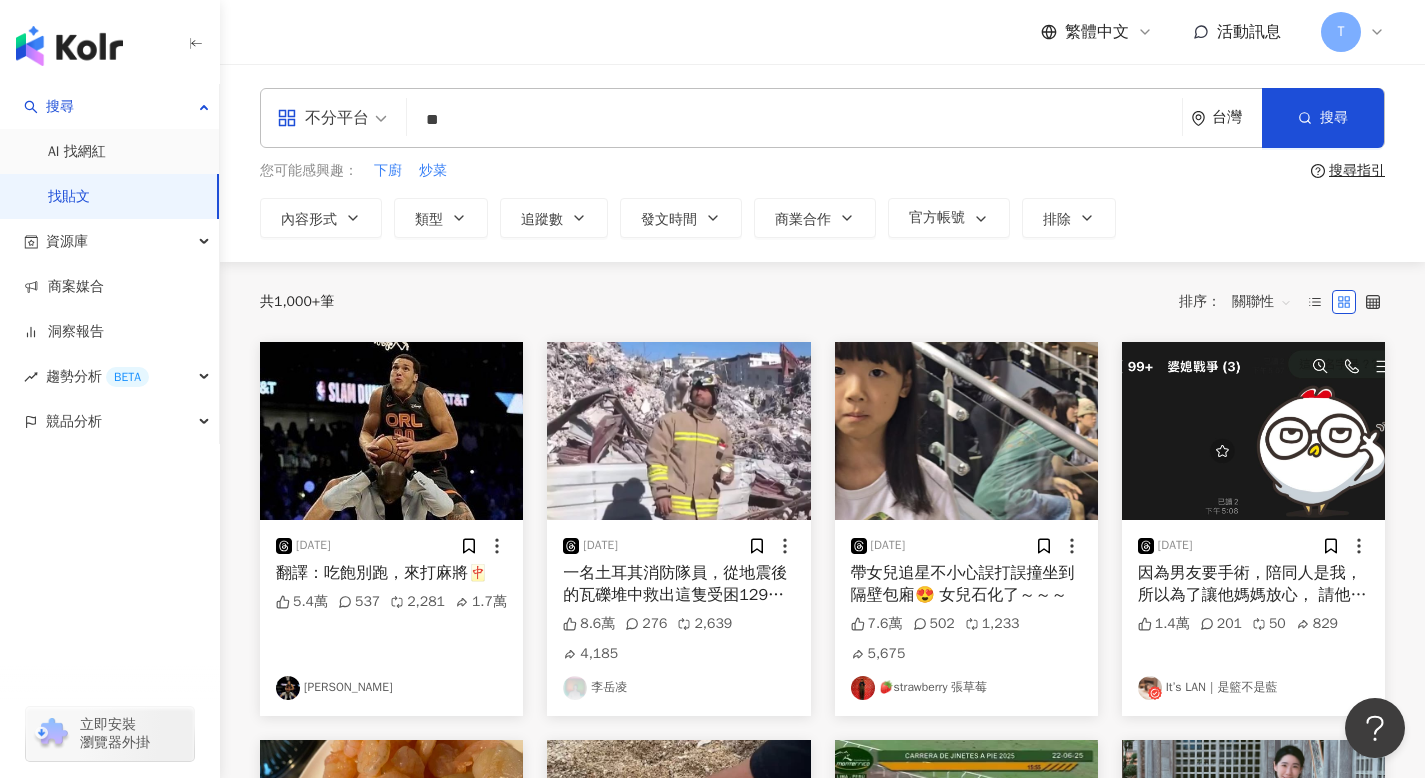 type on "*" 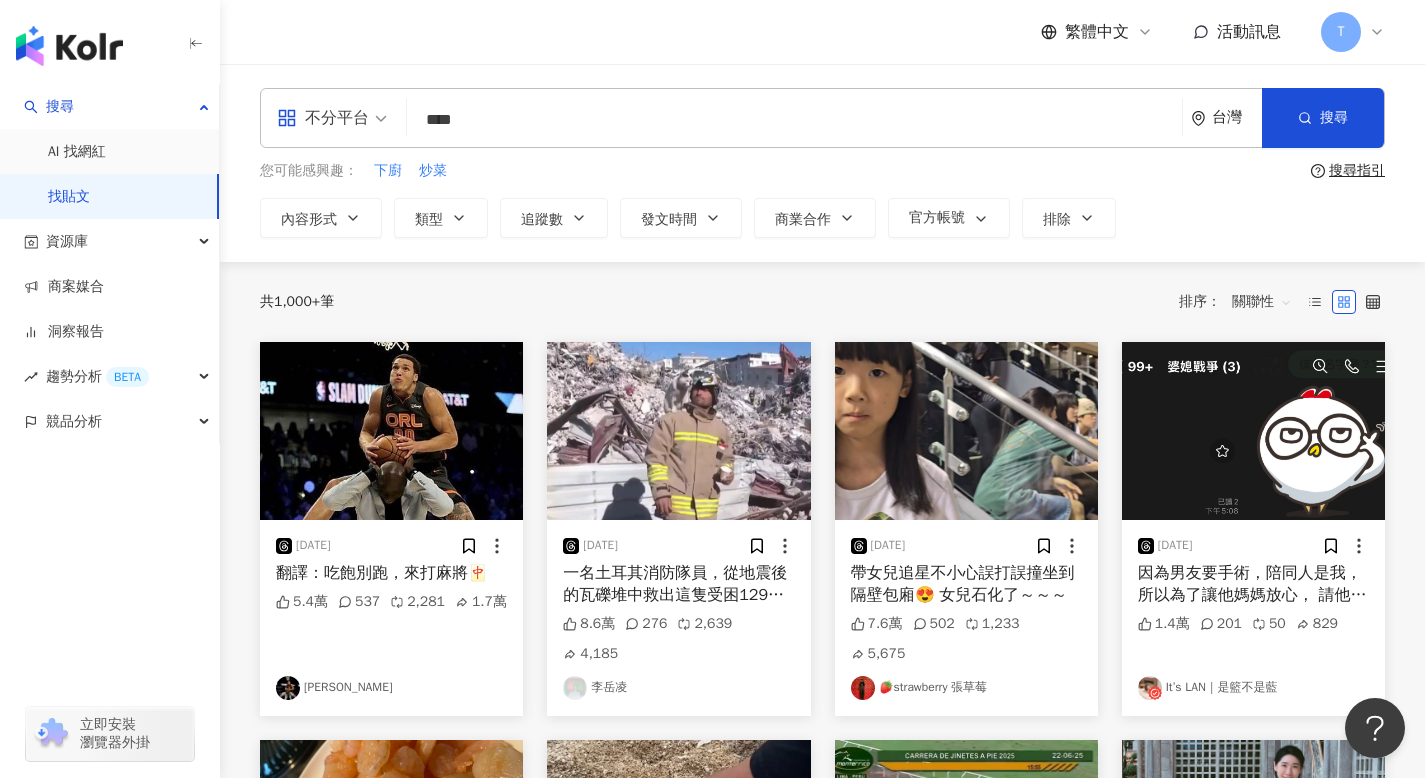 type on "****" 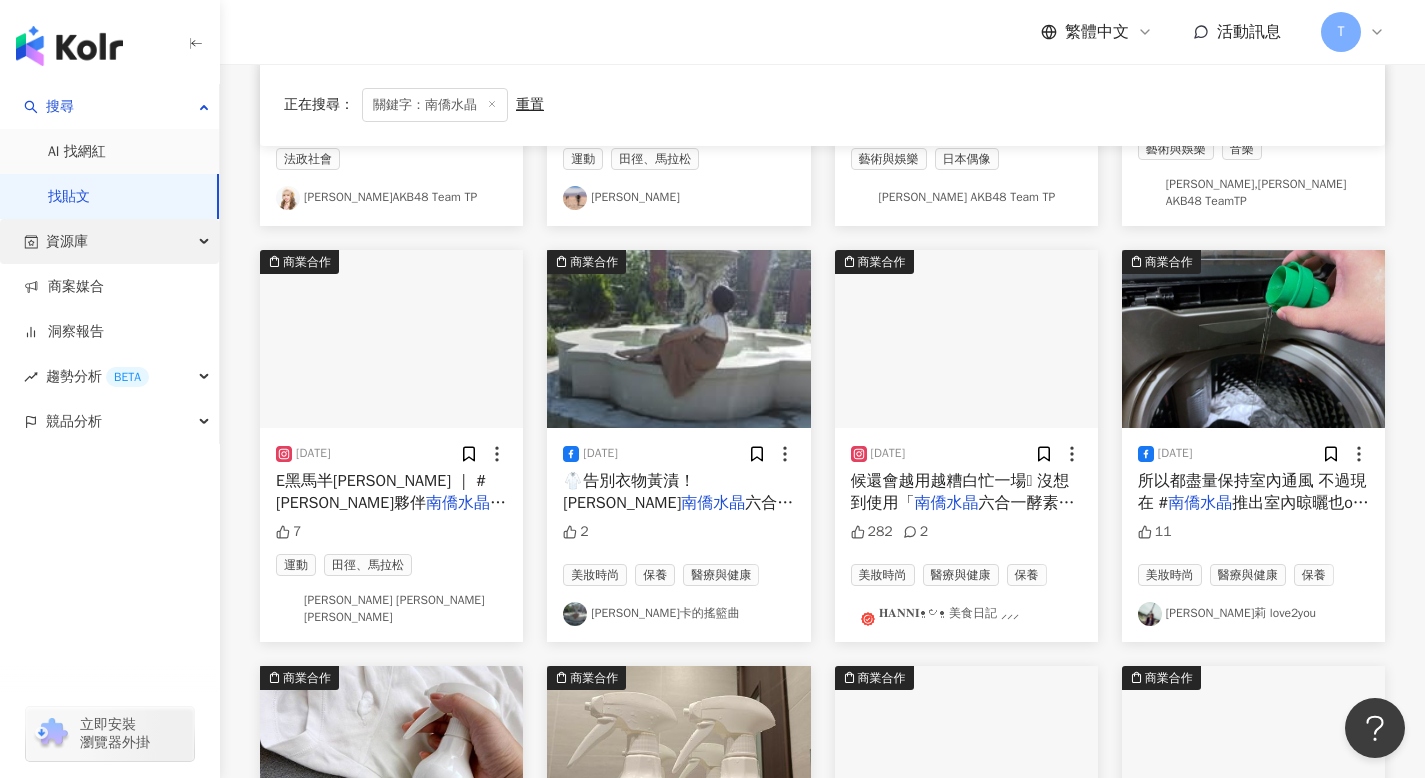 scroll, scrollTop: 519, scrollLeft: 0, axis: vertical 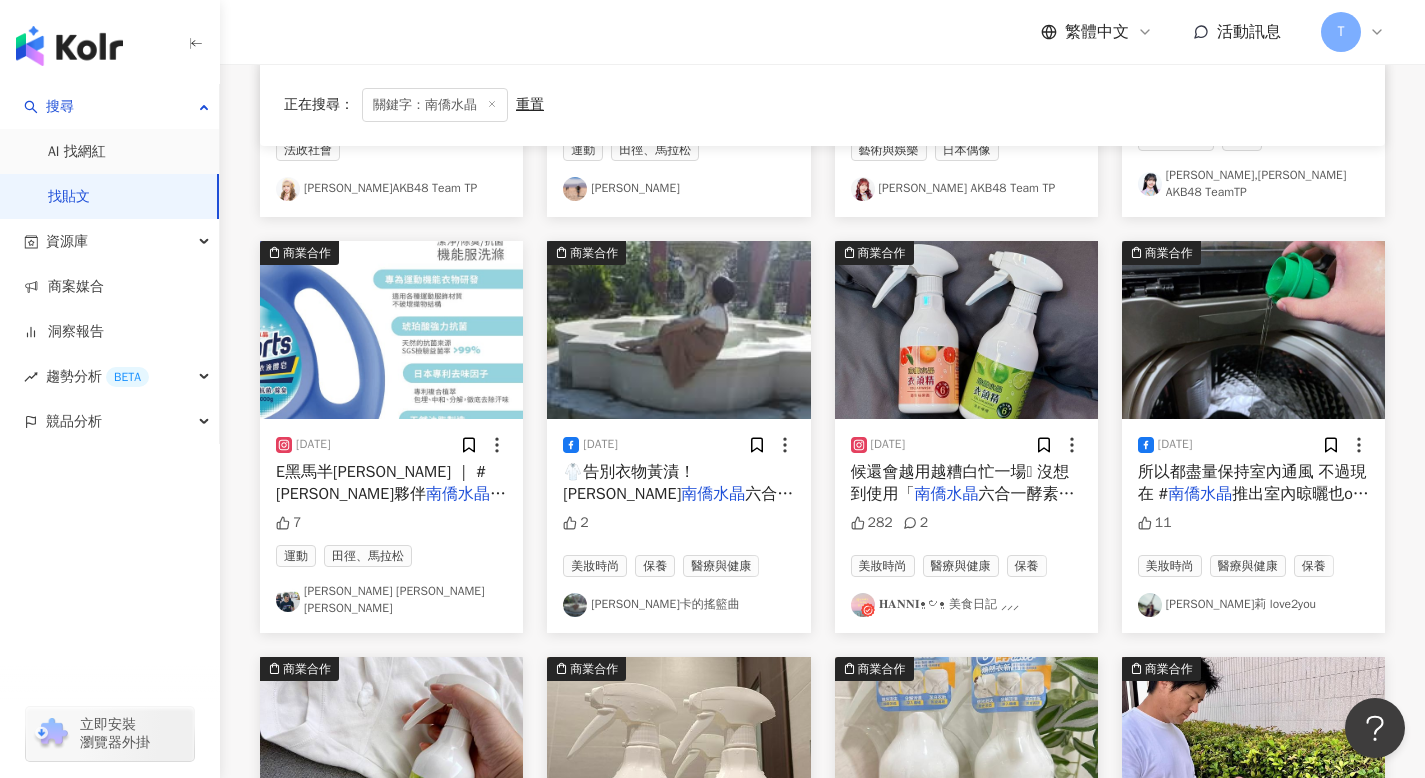 click on "𝐇𝐀𝐍𝐍𝐈•͈౿•͈ 美食日記 ⸝⸝⸝" at bounding box center (966, 605) 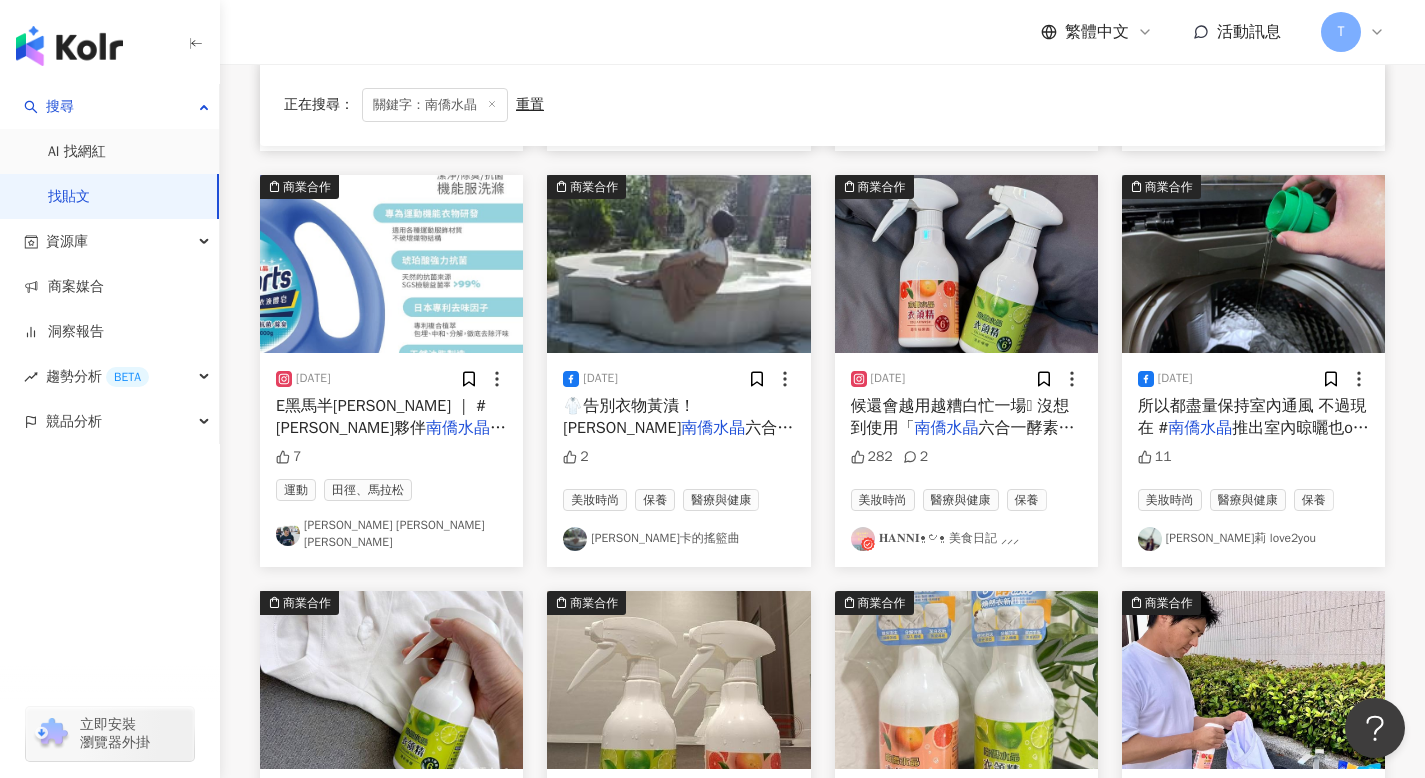 scroll, scrollTop: 596, scrollLeft: 0, axis: vertical 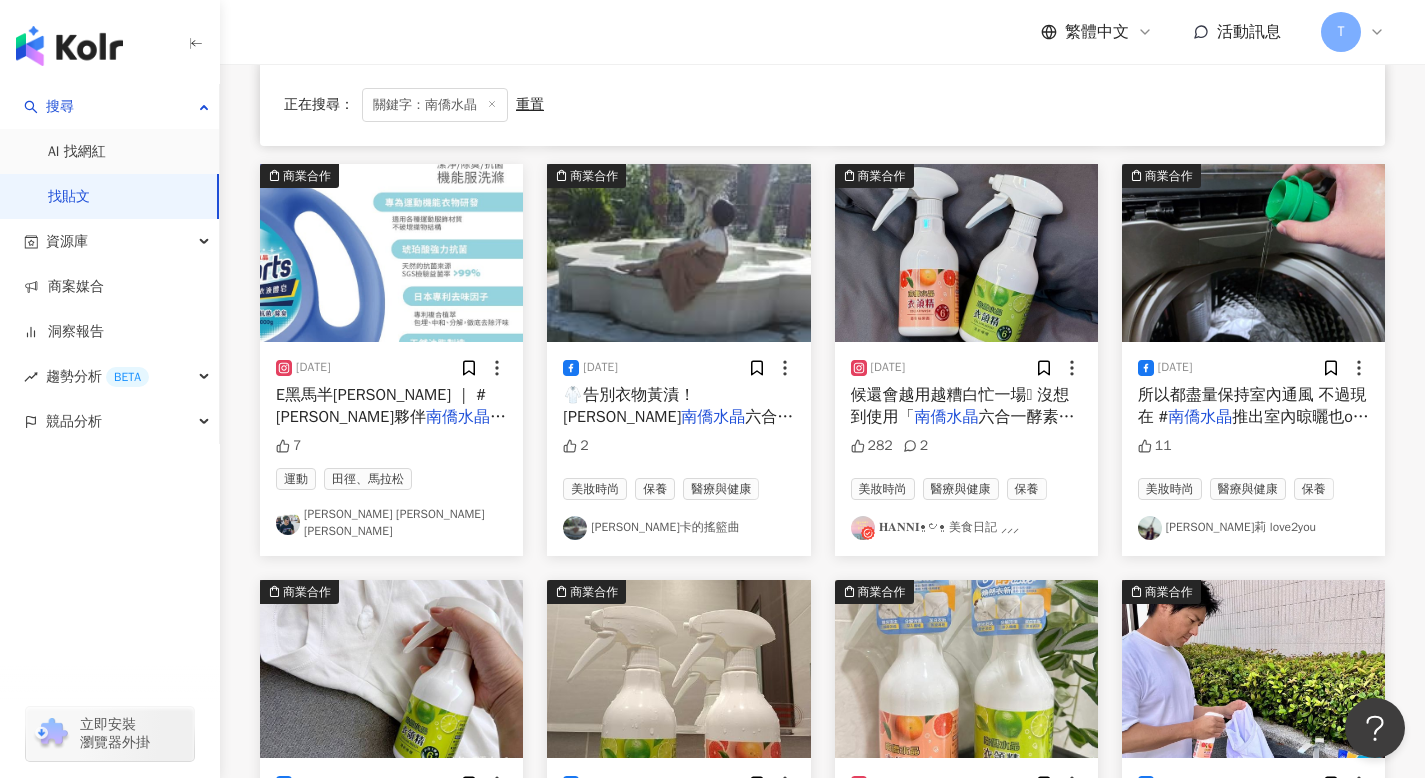 click on "候還會越用越糟白忙一場🥹
沒想到使用「" at bounding box center (960, 406) 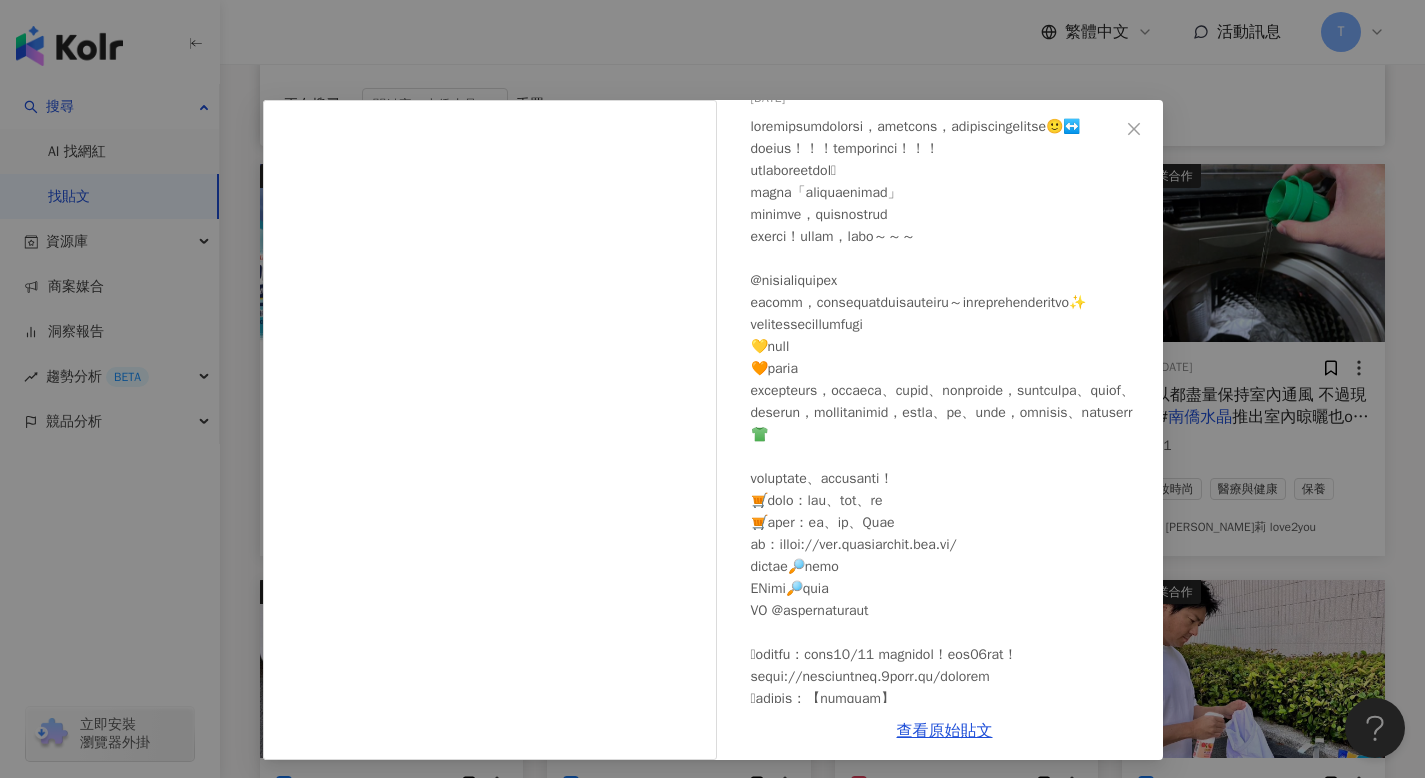 scroll, scrollTop: 348, scrollLeft: 0, axis: vertical 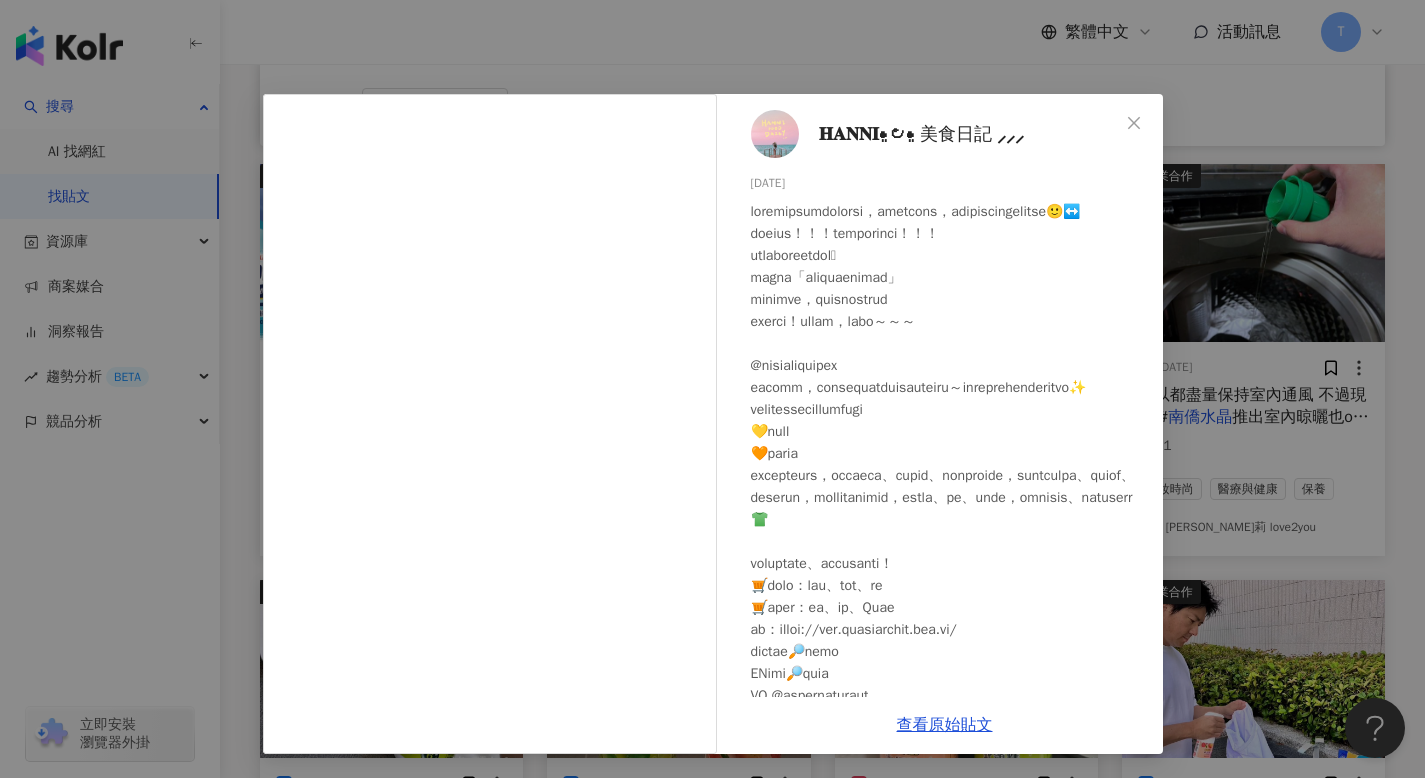 click on "𝐇𝐀𝐍𝐍𝐈•͈౿•͈ 美食日記 ⸝⸝⸝" at bounding box center (922, 134) 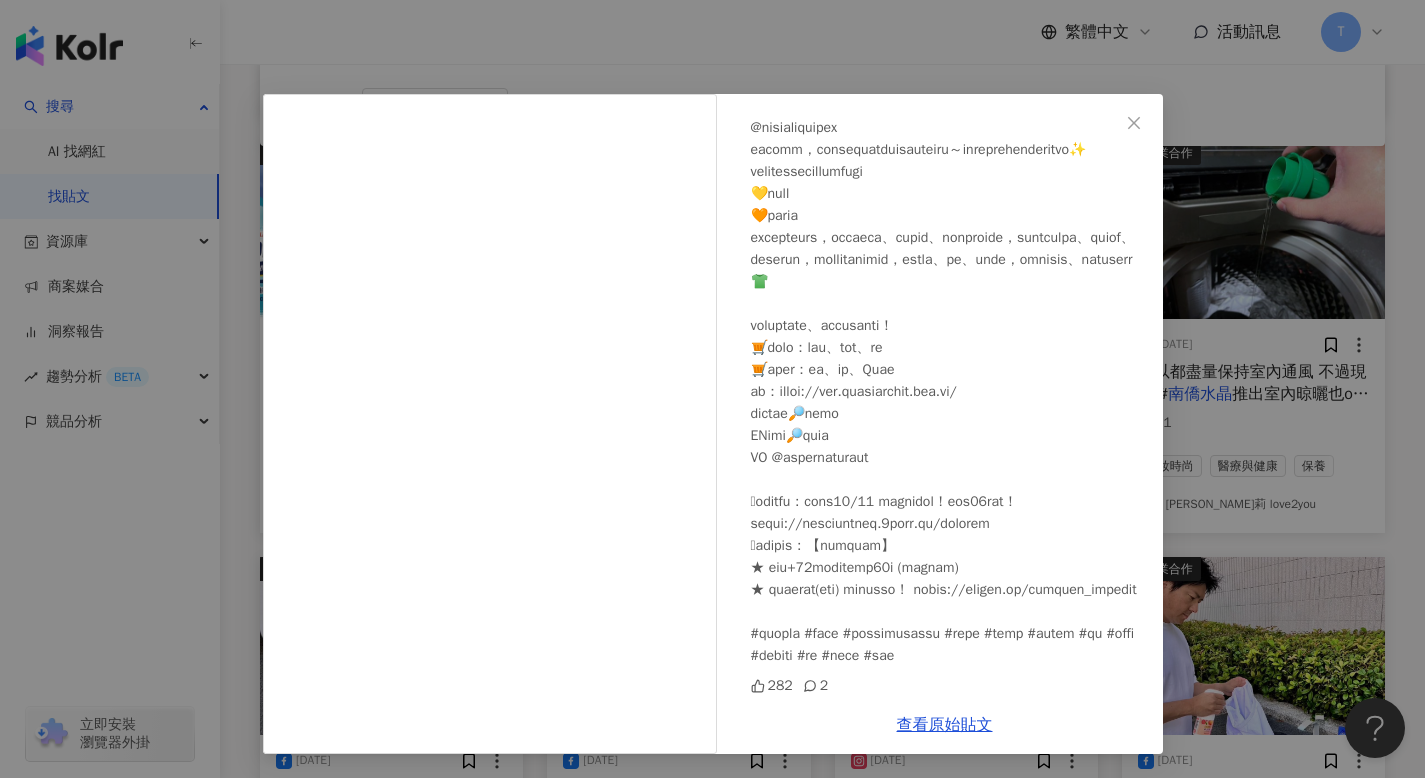 scroll, scrollTop: 620, scrollLeft: 0, axis: vertical 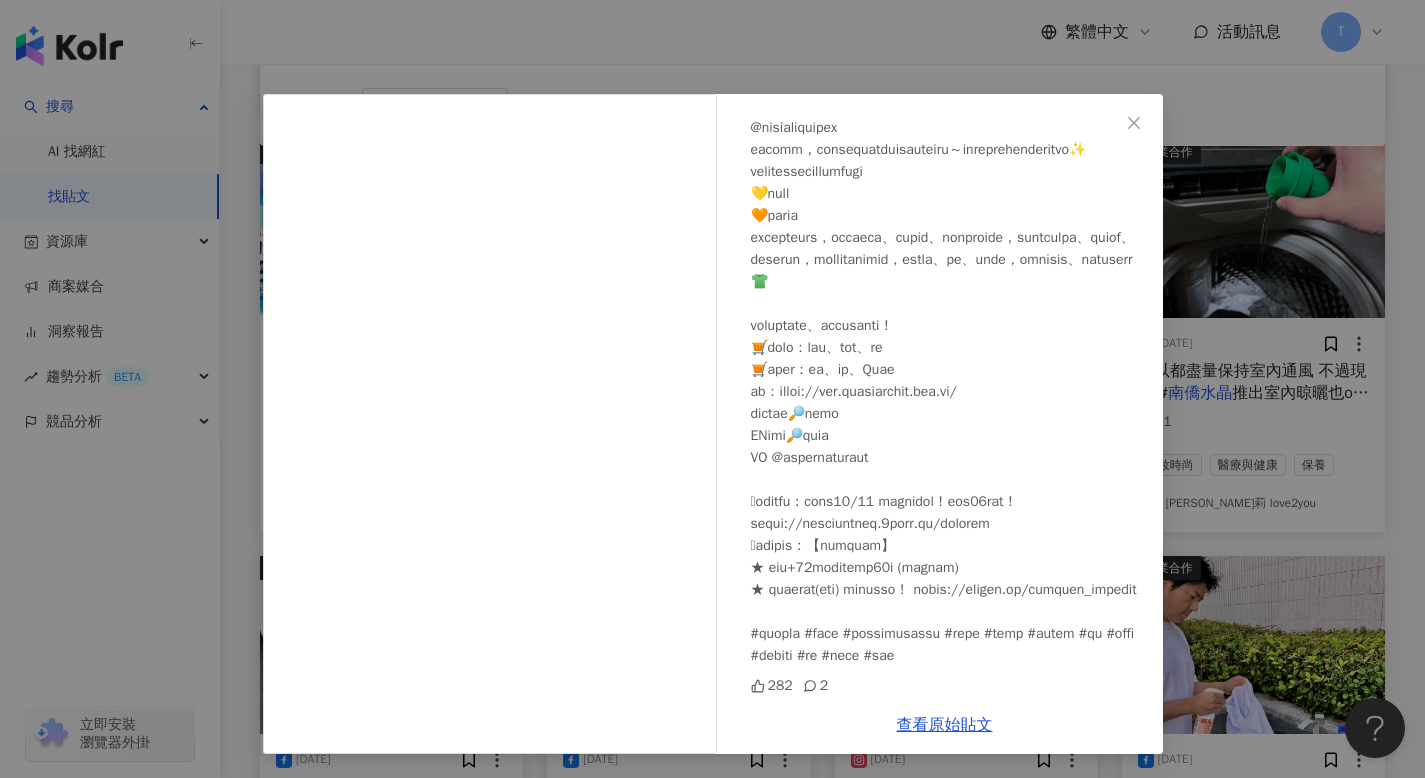 click at bounding box center (949, 315) 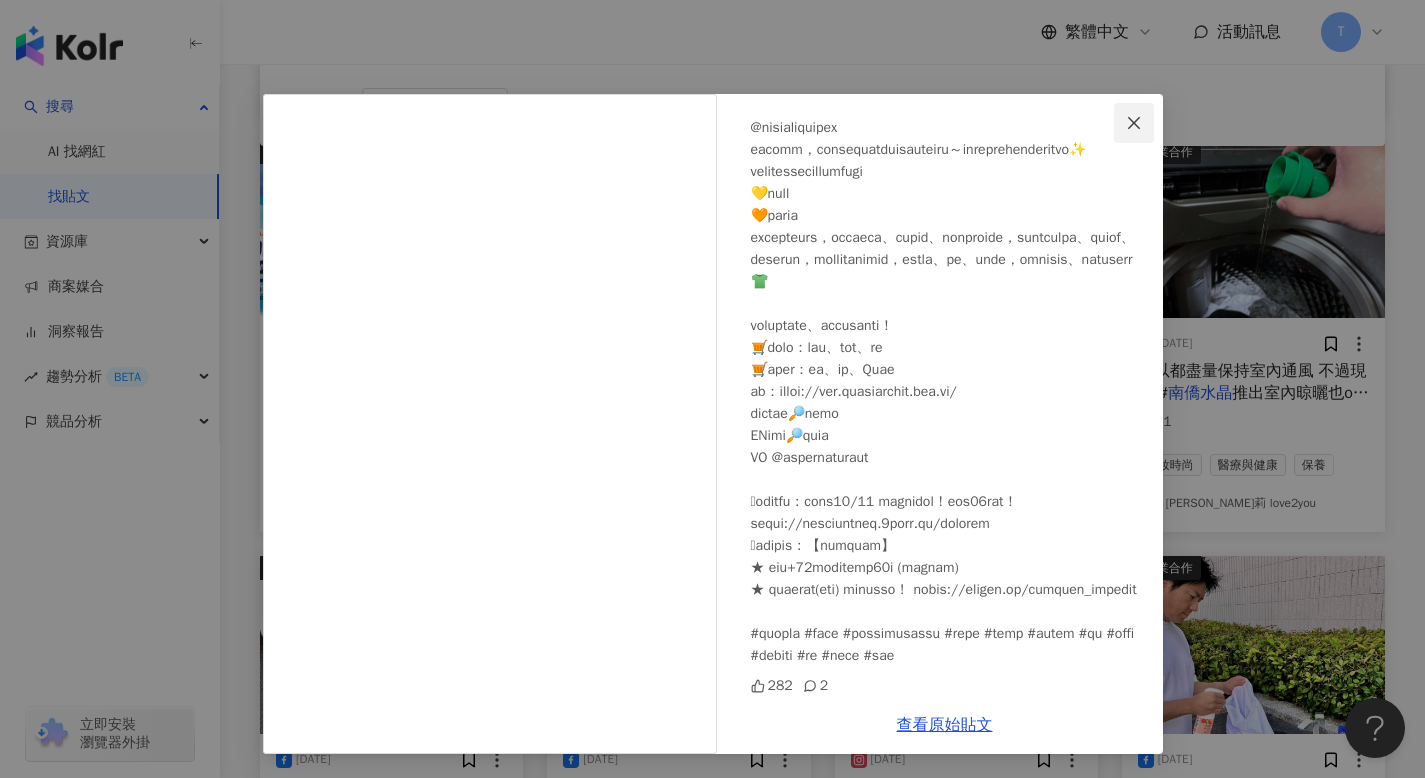click at bounding box center [1134, 123] 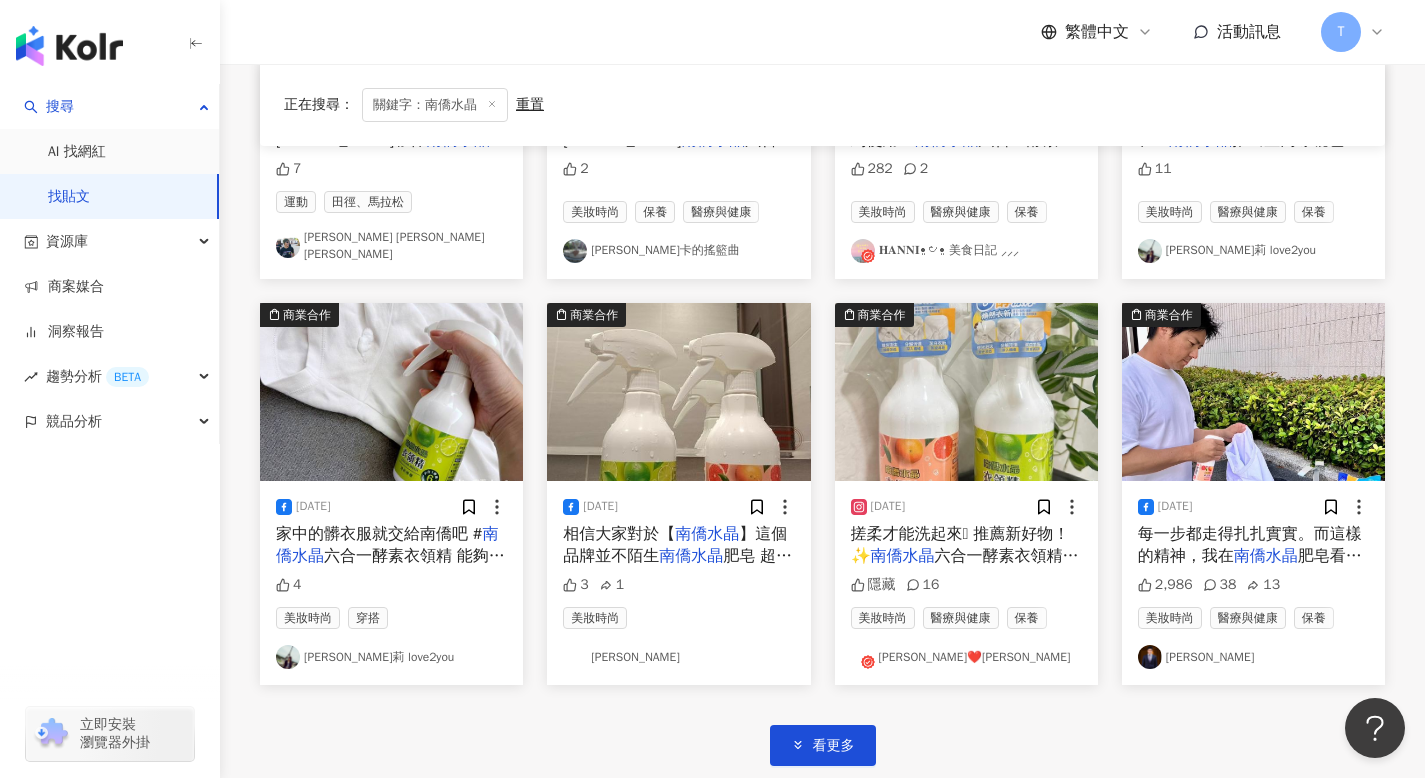 scroll, scrollTop: 1122, scrollLeft: 0, axis: vertical 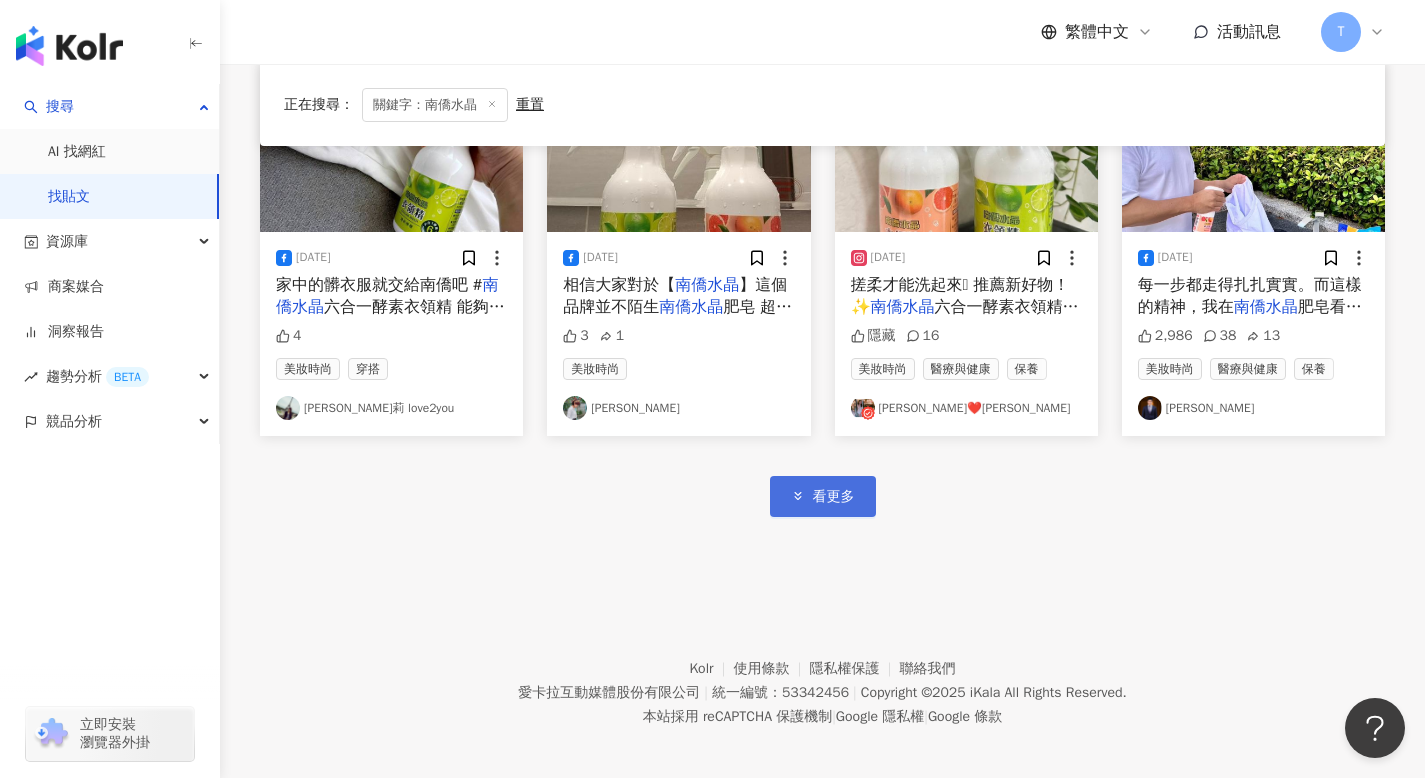 click on "看更多" at bounding box center (823, 496) 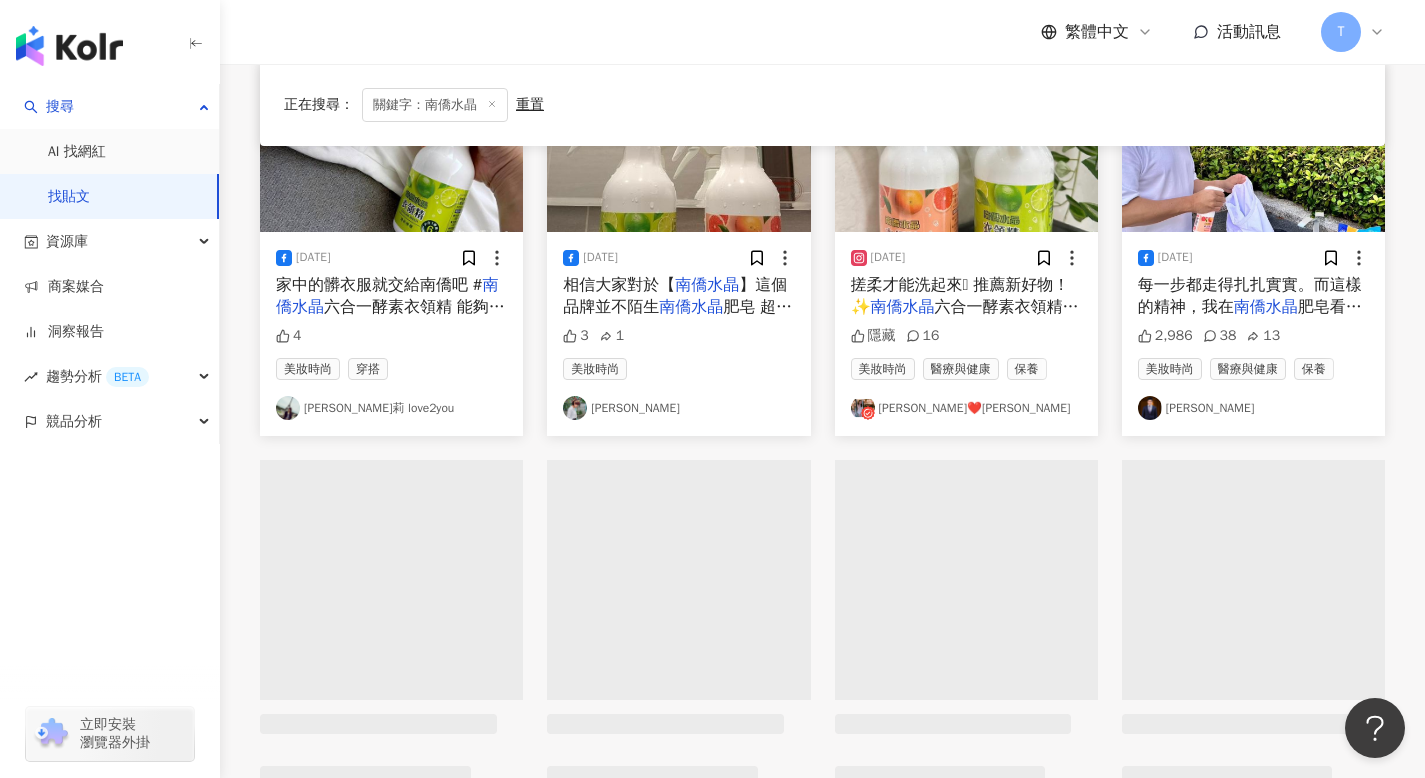 click at bounding box center [678, 580] 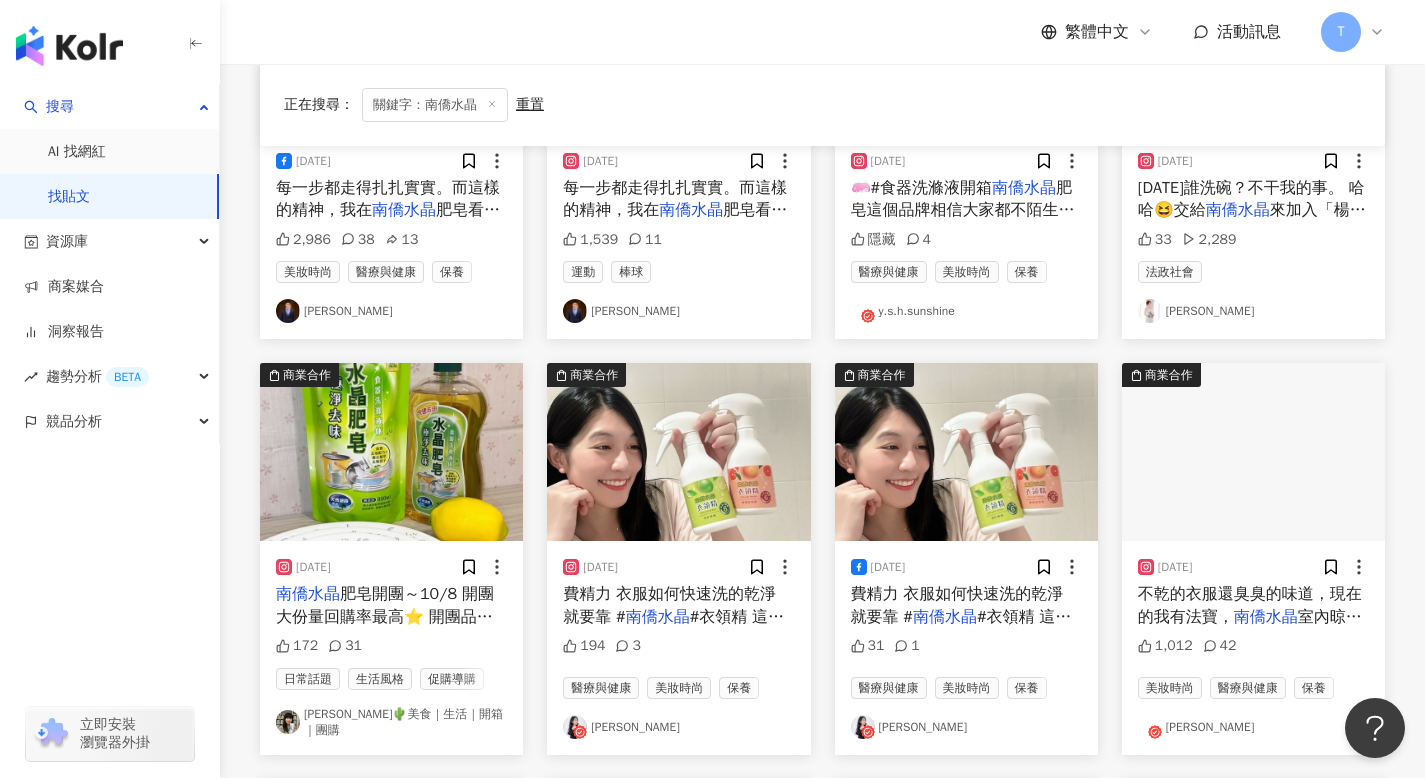 scroll, scrollTop: 1632, scrollLeft: 0, axis: vertical 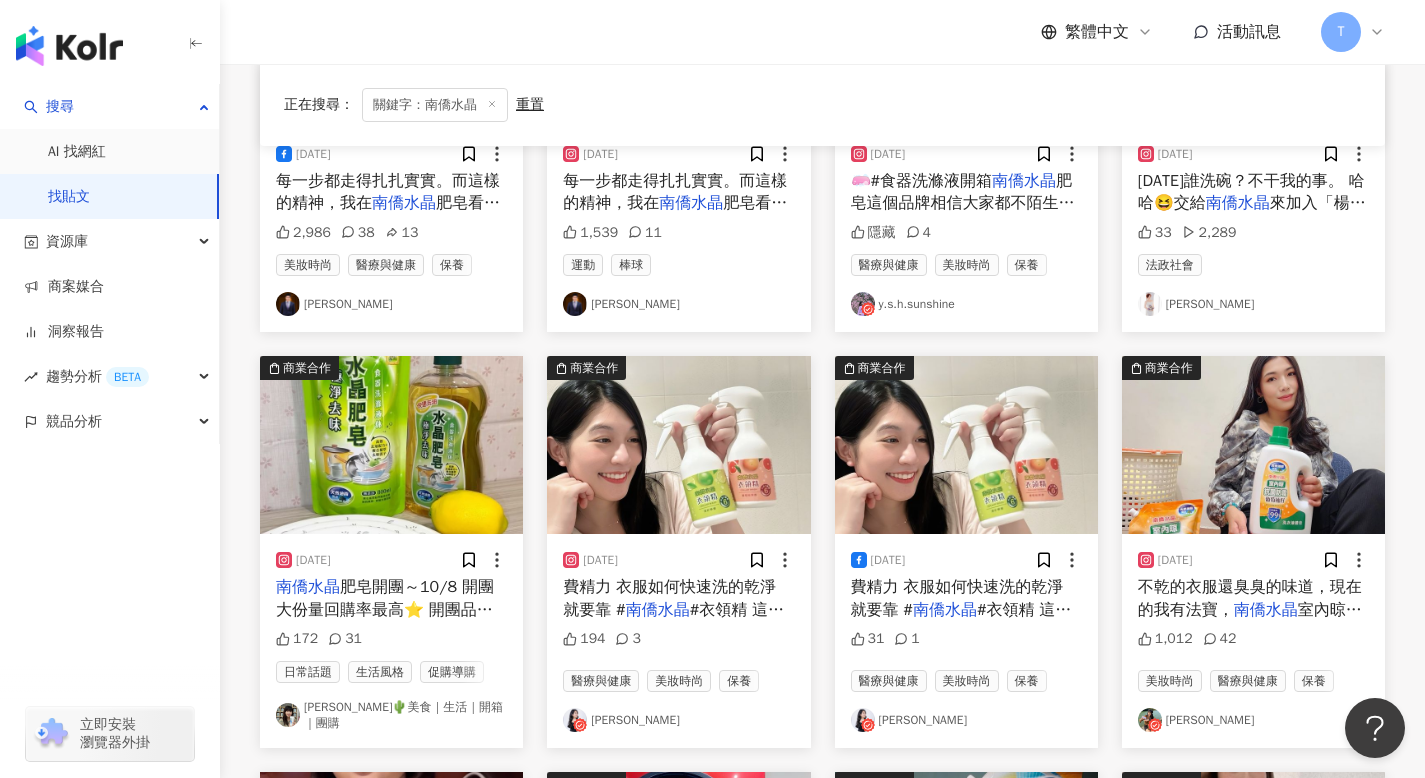 click at bounding box center (288, 715) 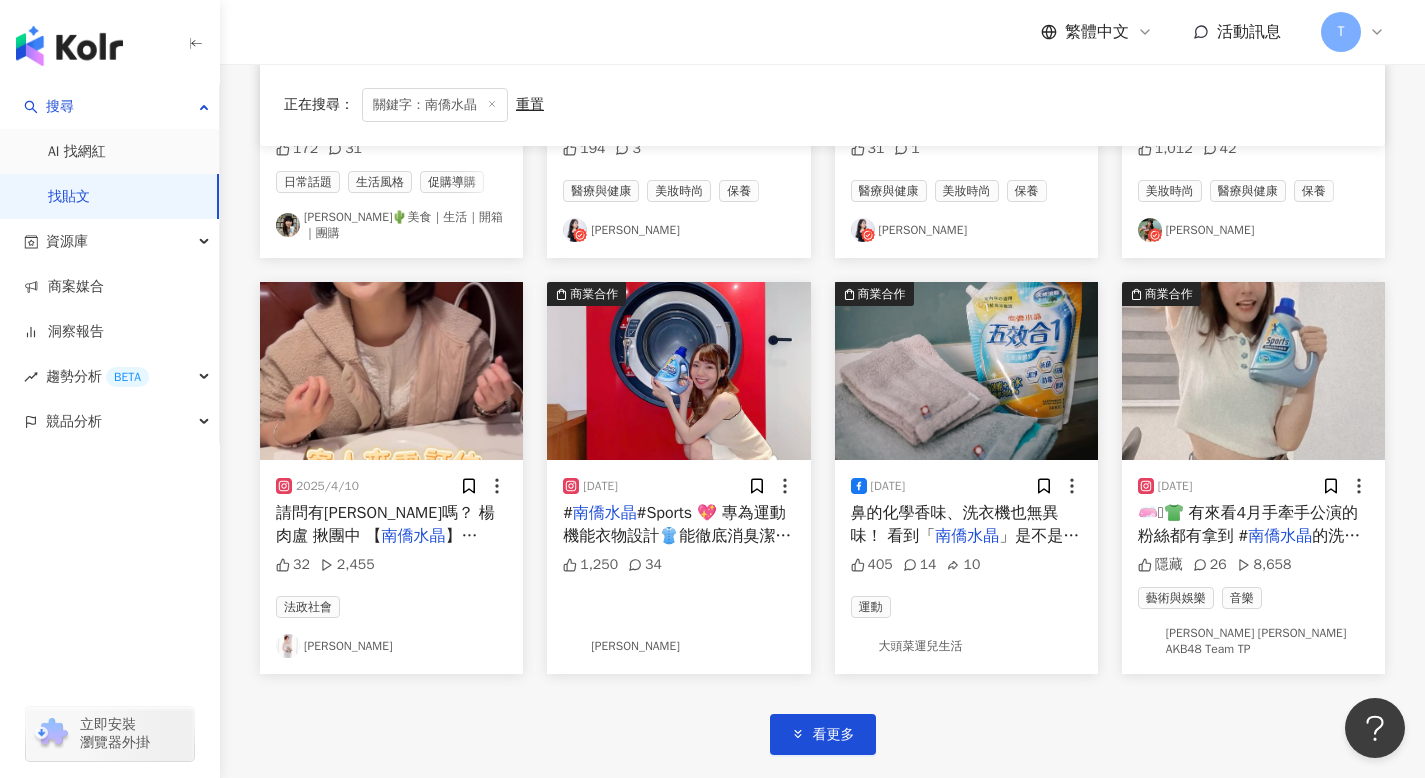 scroll, scrollTop: 2125, scrollLeft: 0, axis: vertical 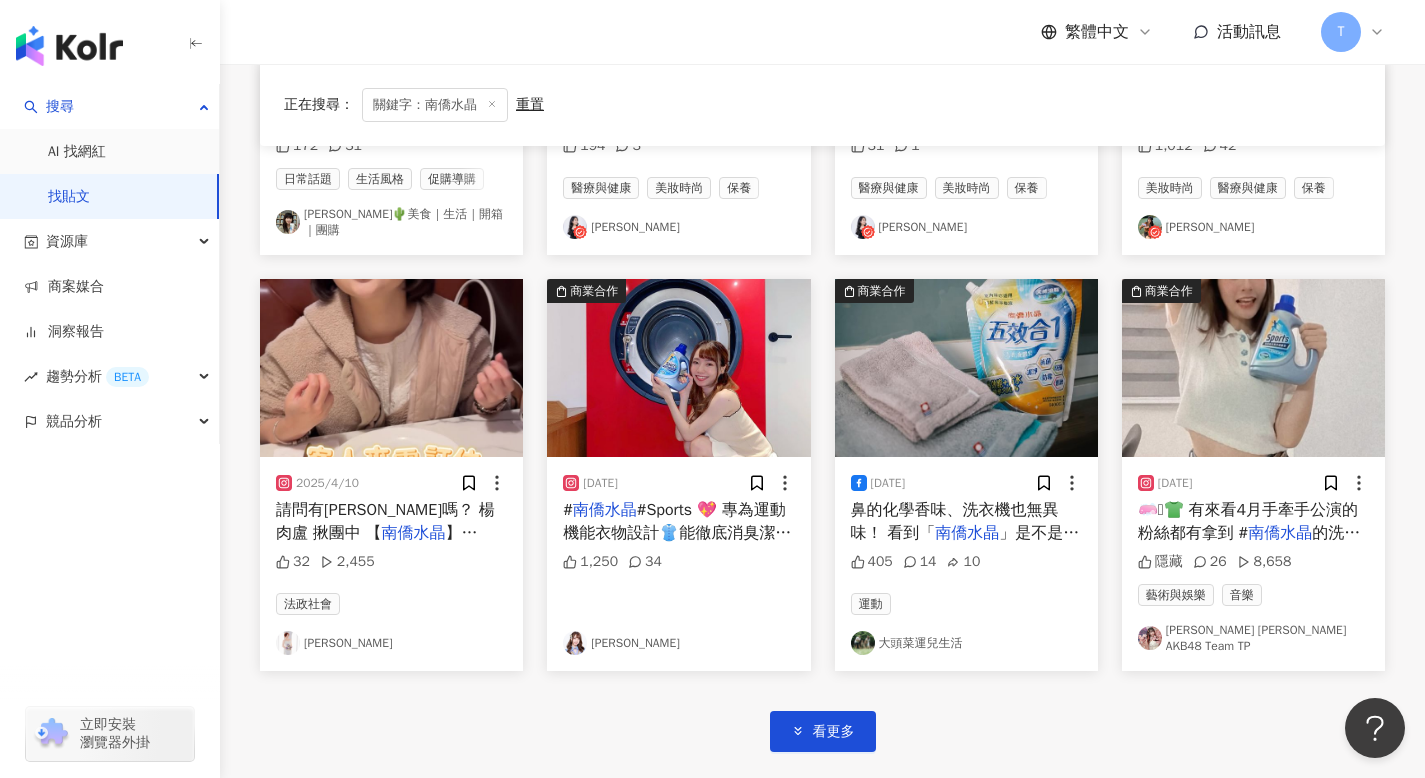 click on "大頭菜運兒生活" at bounding box center (966, 643) 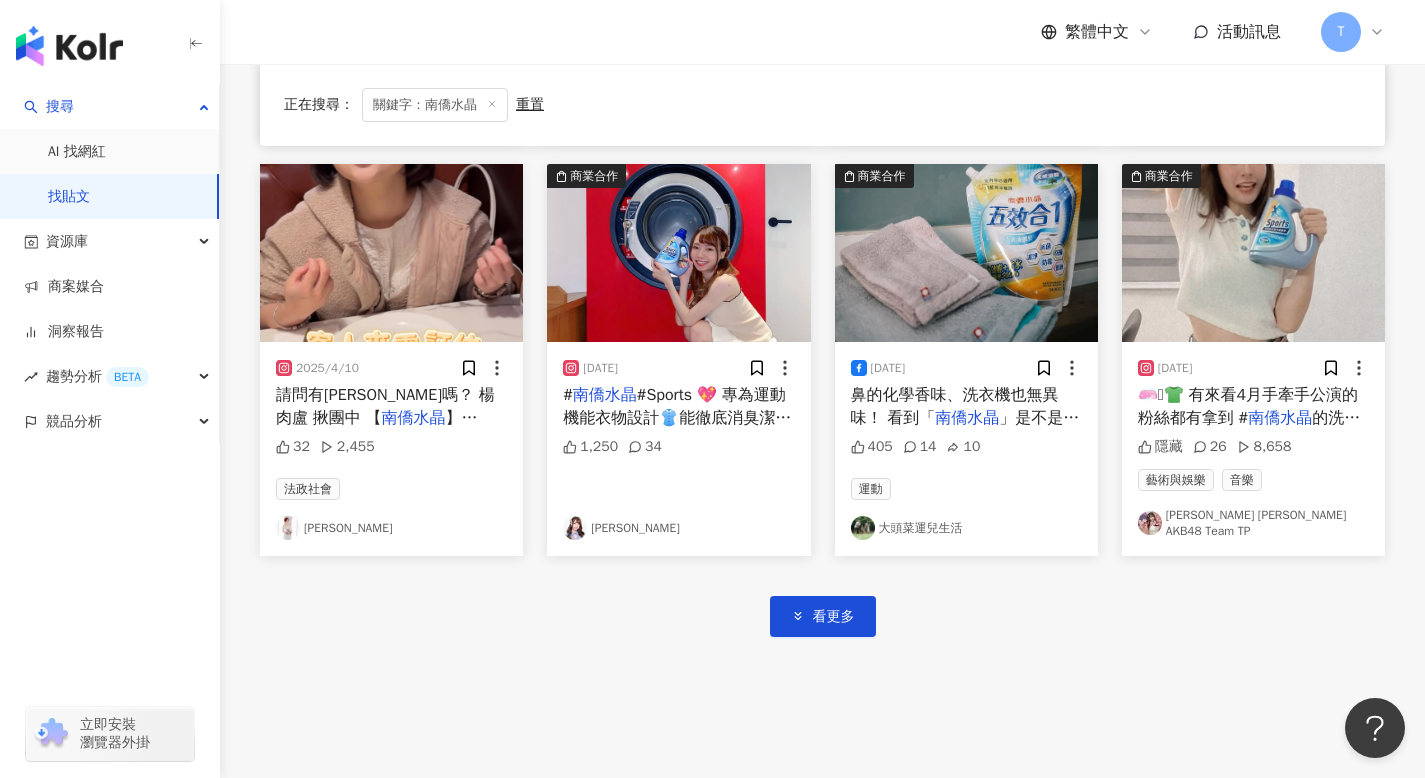 scroll, scrollTop: 2337, scrollLeft: 0, axis: vertical 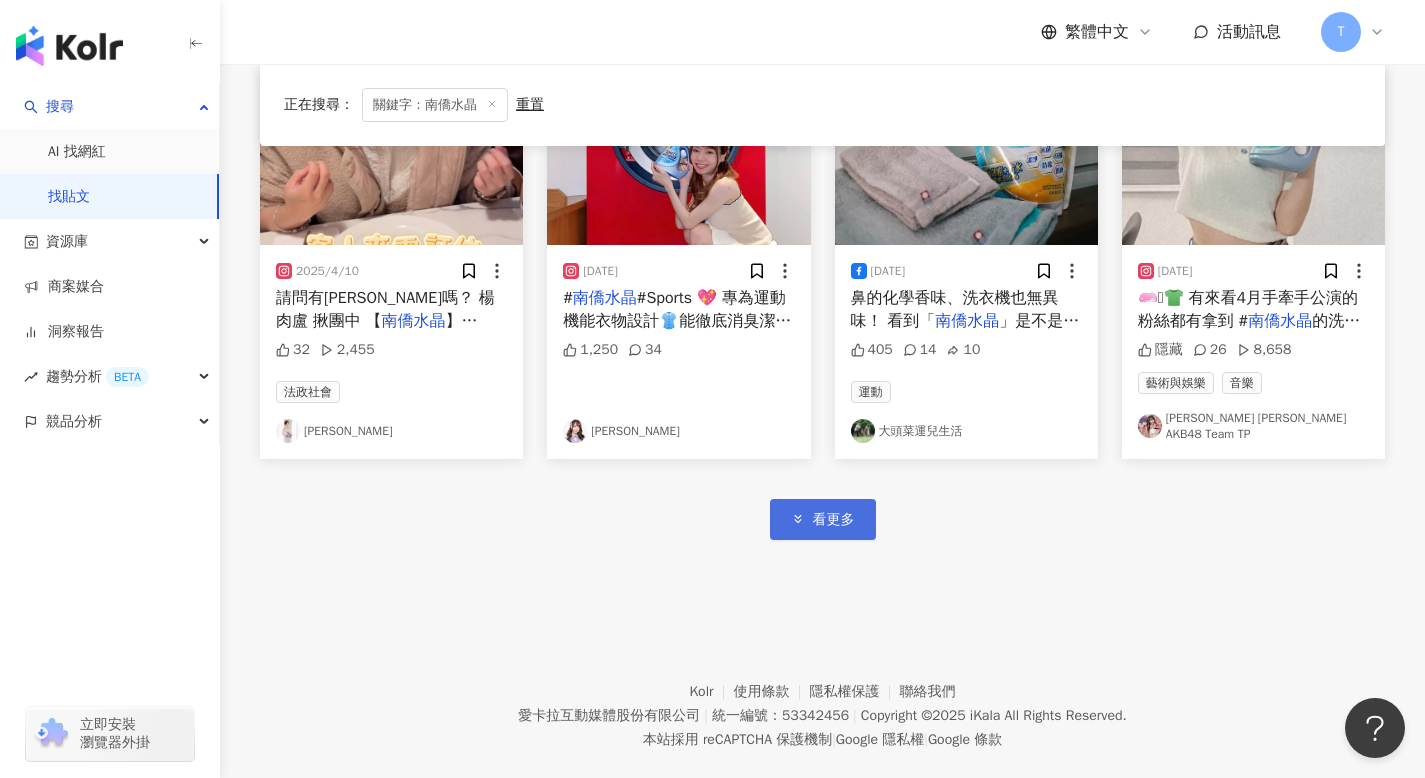 click on "看更多" at bounding box center (834, 520) 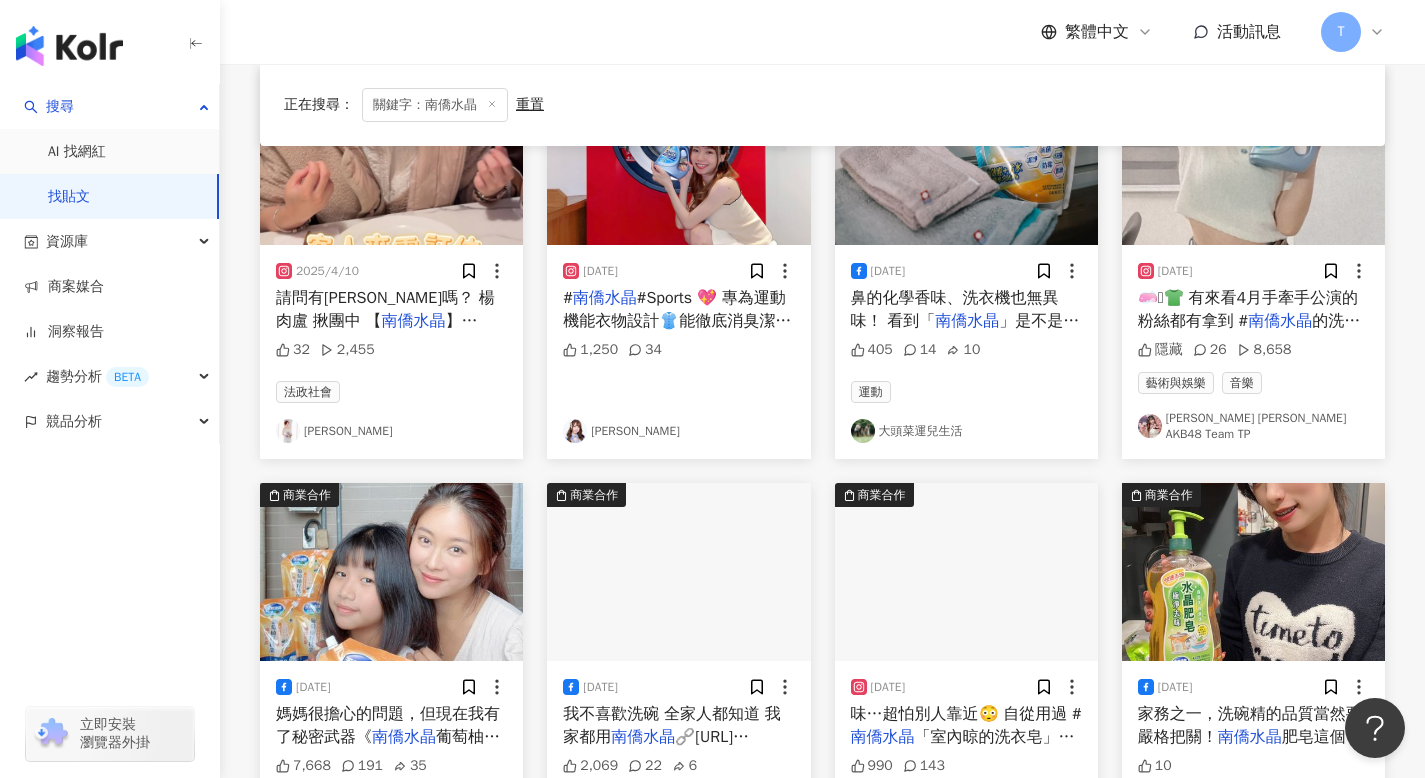 scroll, scrollTop: 2593, scrollLeft: 0, axis: vertical 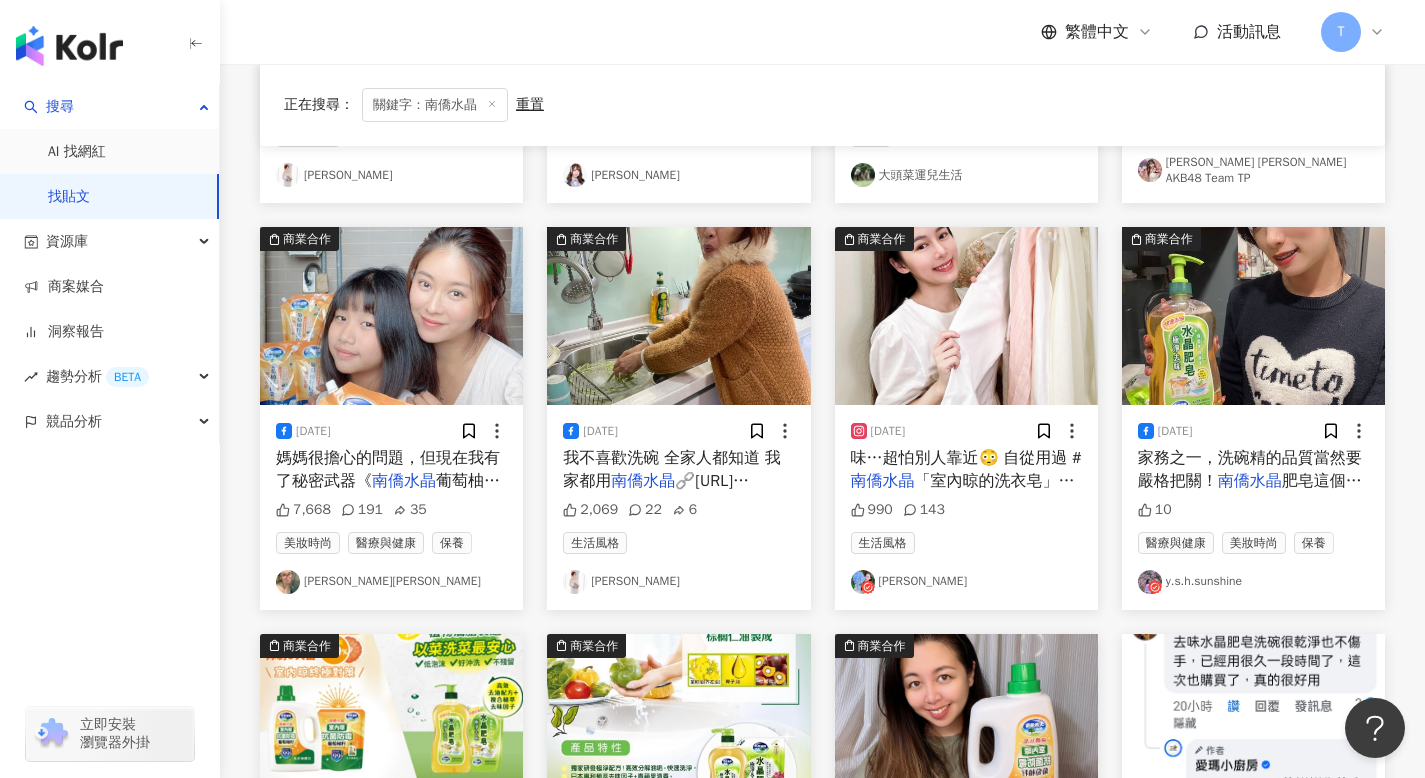 drag, startPoint x: 324, startPoint y: 298, endPoint x: 295, endPoint y: 562, distance: 265.588 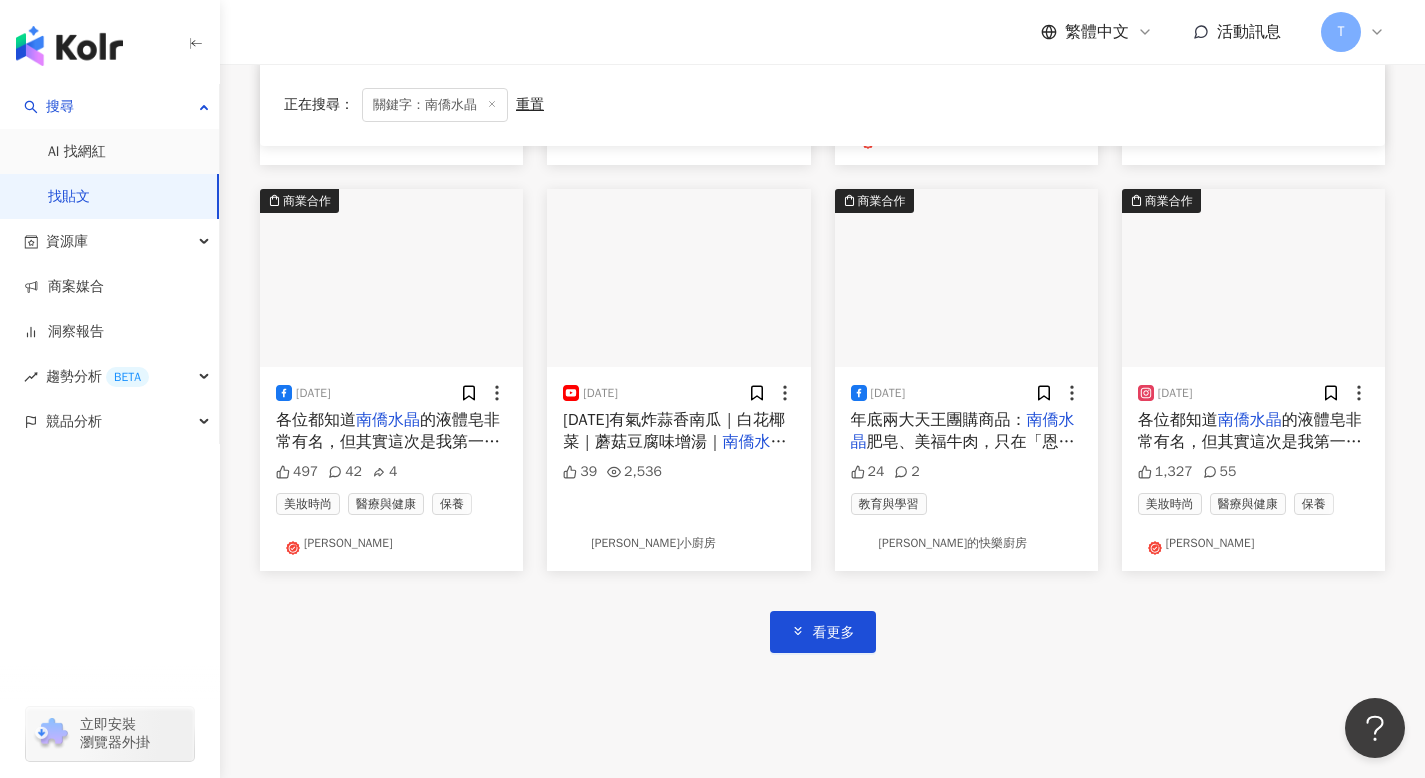 scroll, scrollTop: 3570, scrollLeft: 0, axis: vertical 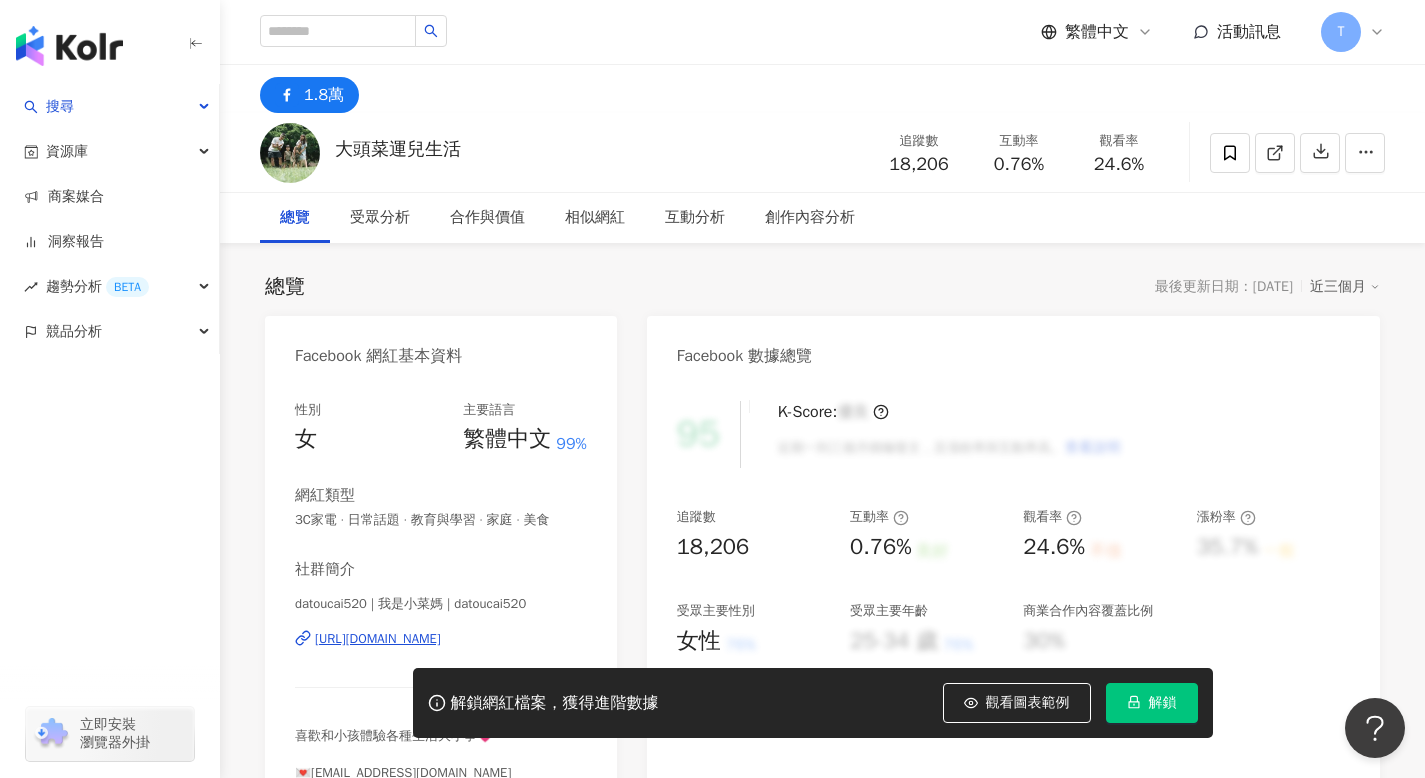 click on "社群簡介" at bounding box center (441, 569) 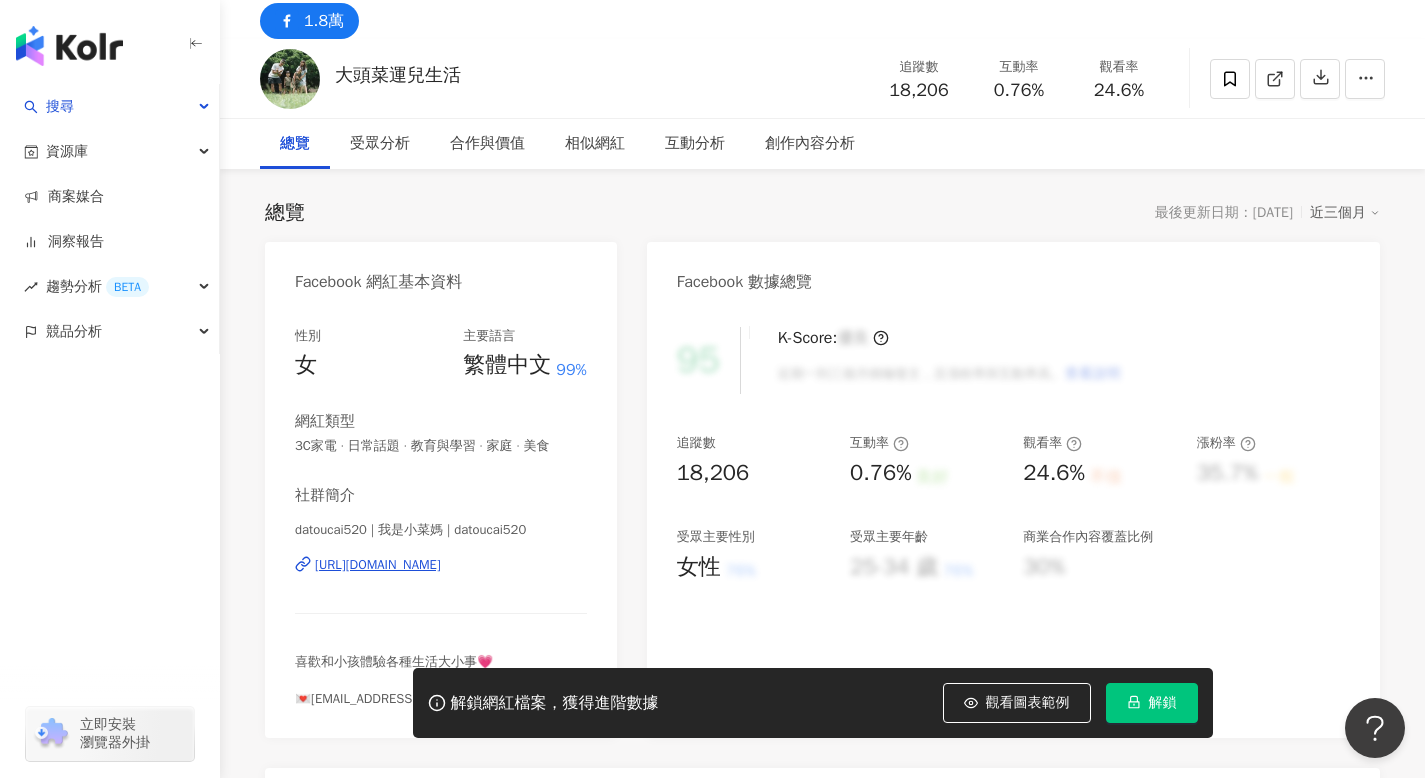 click on "Facebook 數據總覽" at bounding box center [1013, 274] 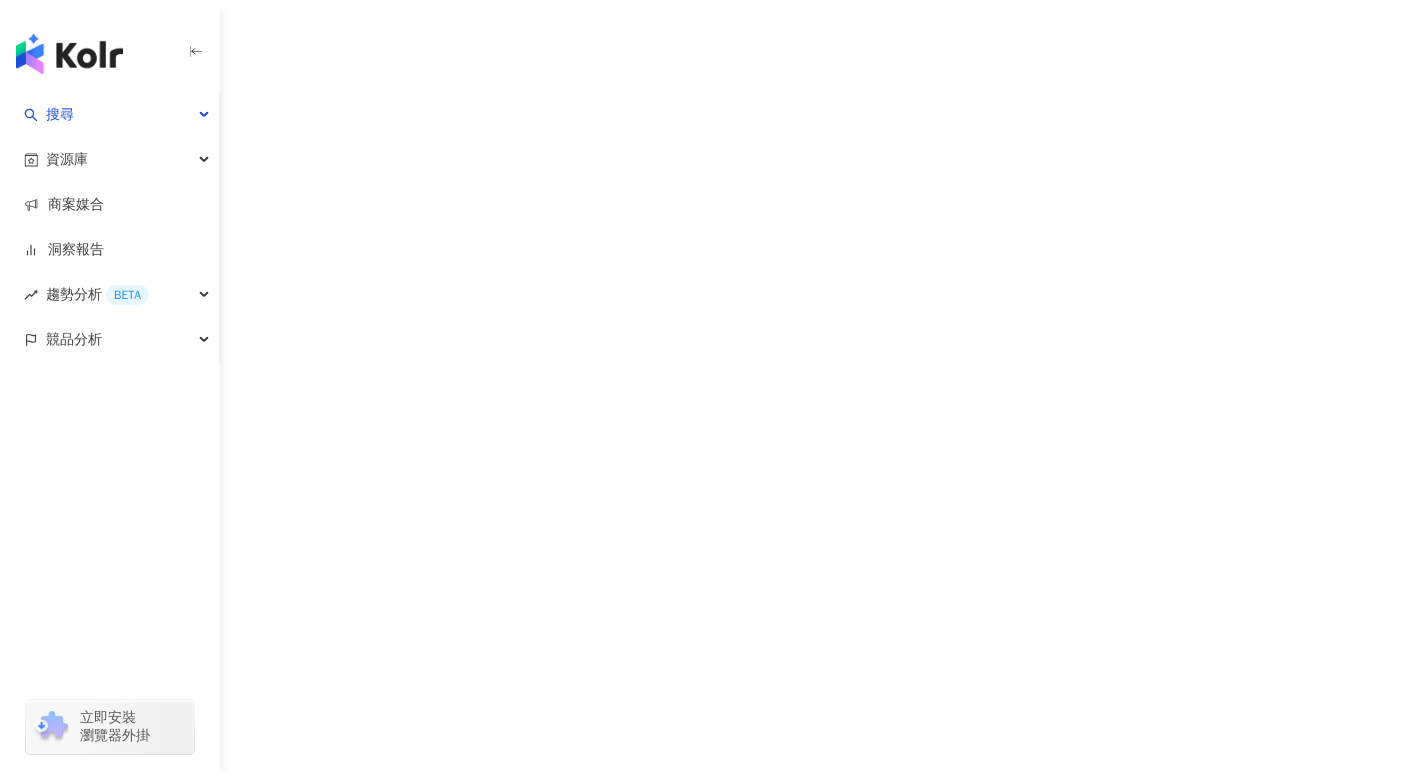 scroll, scrollTop: 0, scrollLeft: 0, axis: both 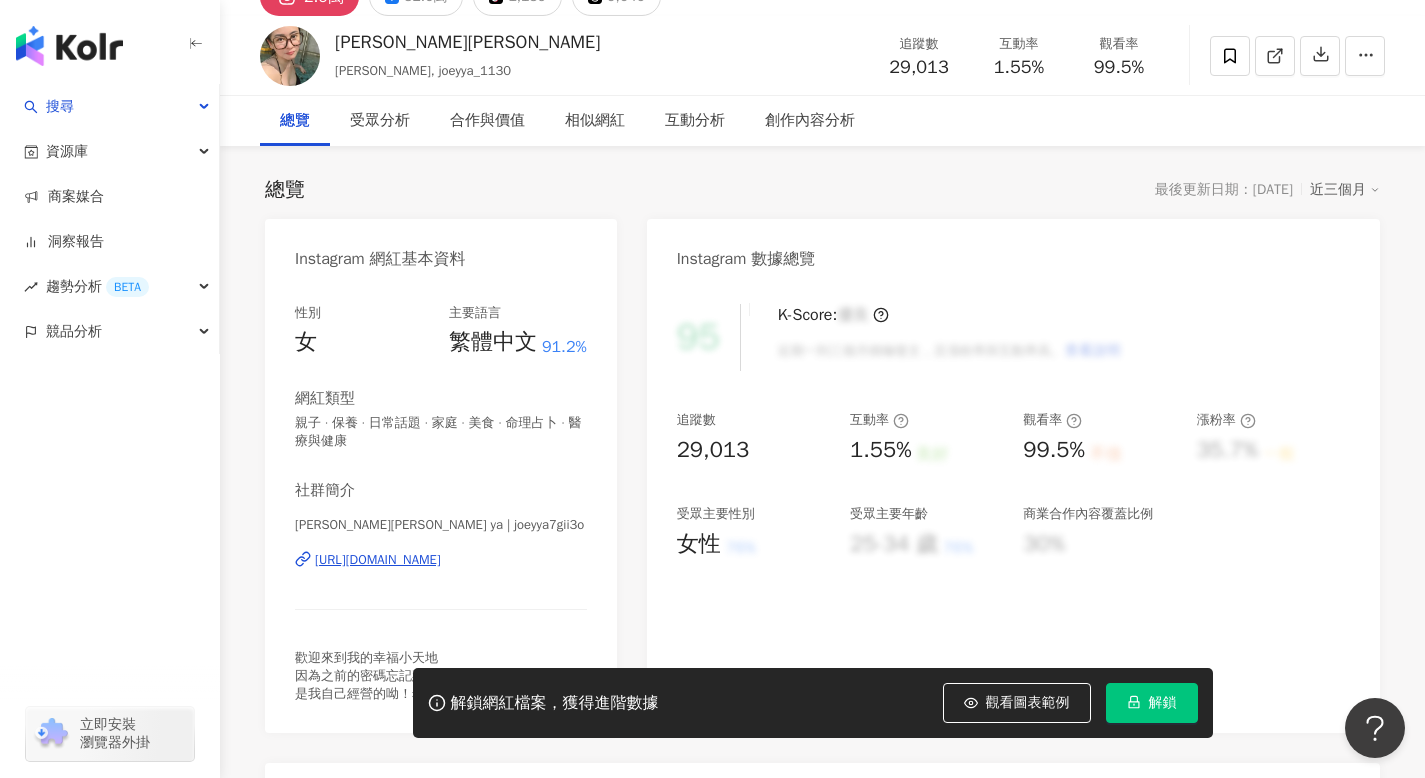 click on "總覽" at bounding box center [295, 121] 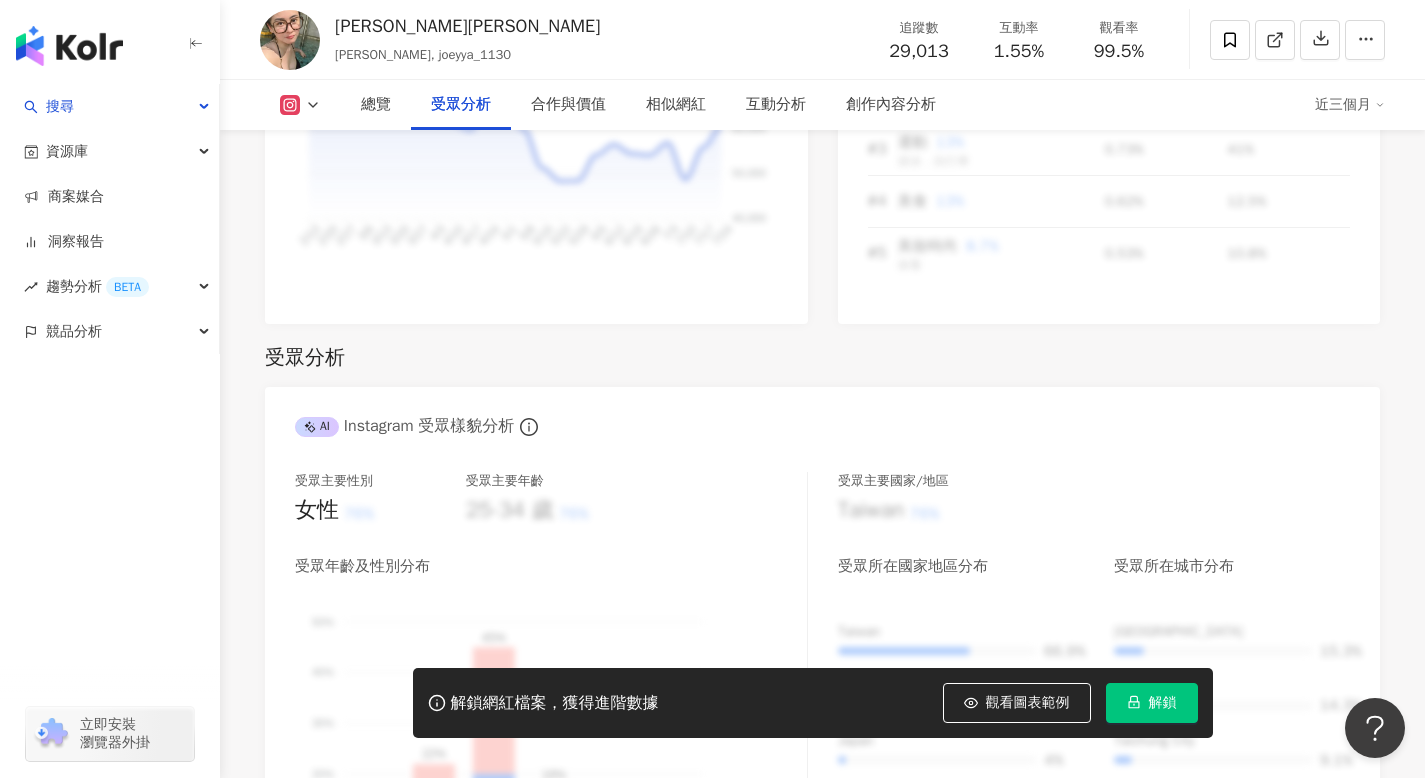 scroll, scrollTop: 1806, scrollLeft: 0, axis: vertical 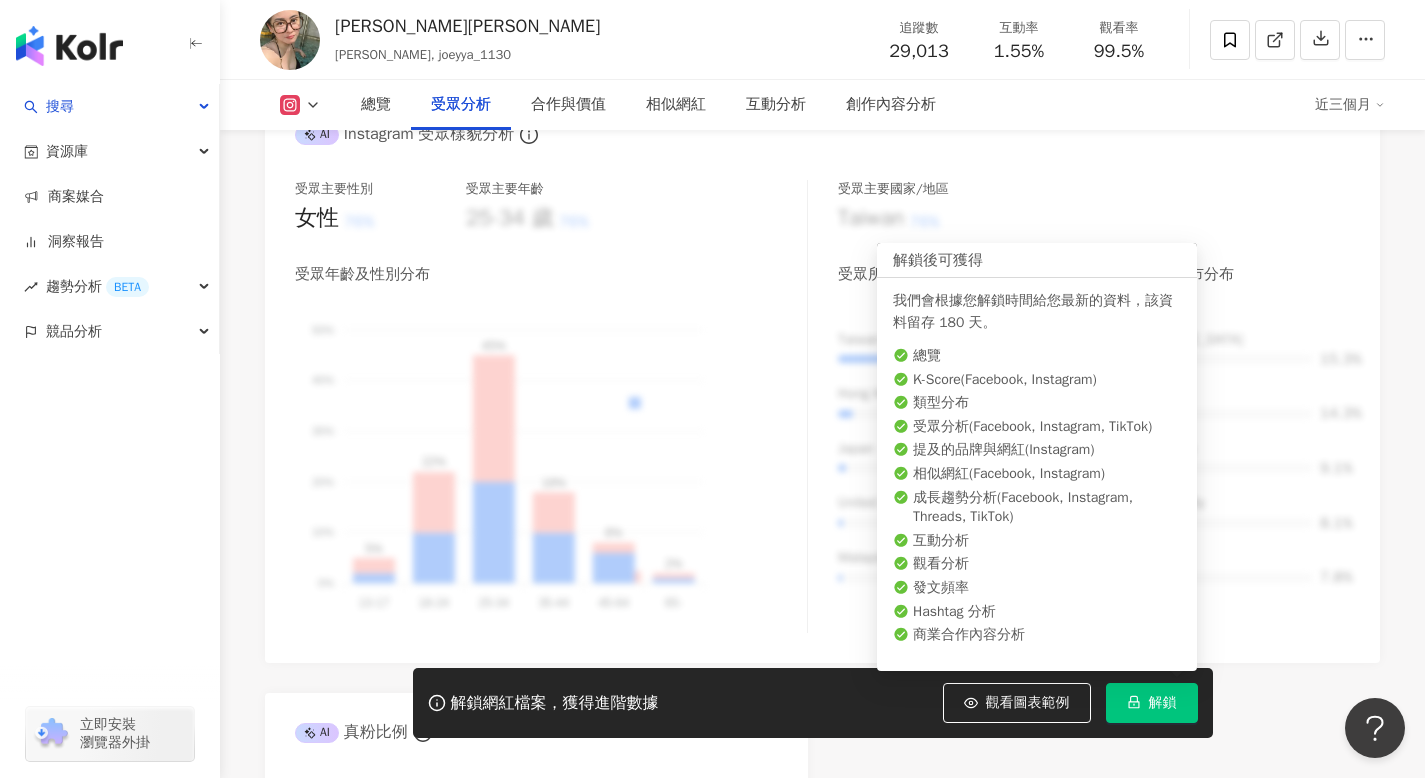 click on "解鎖" at bounding box center [1152, 703] 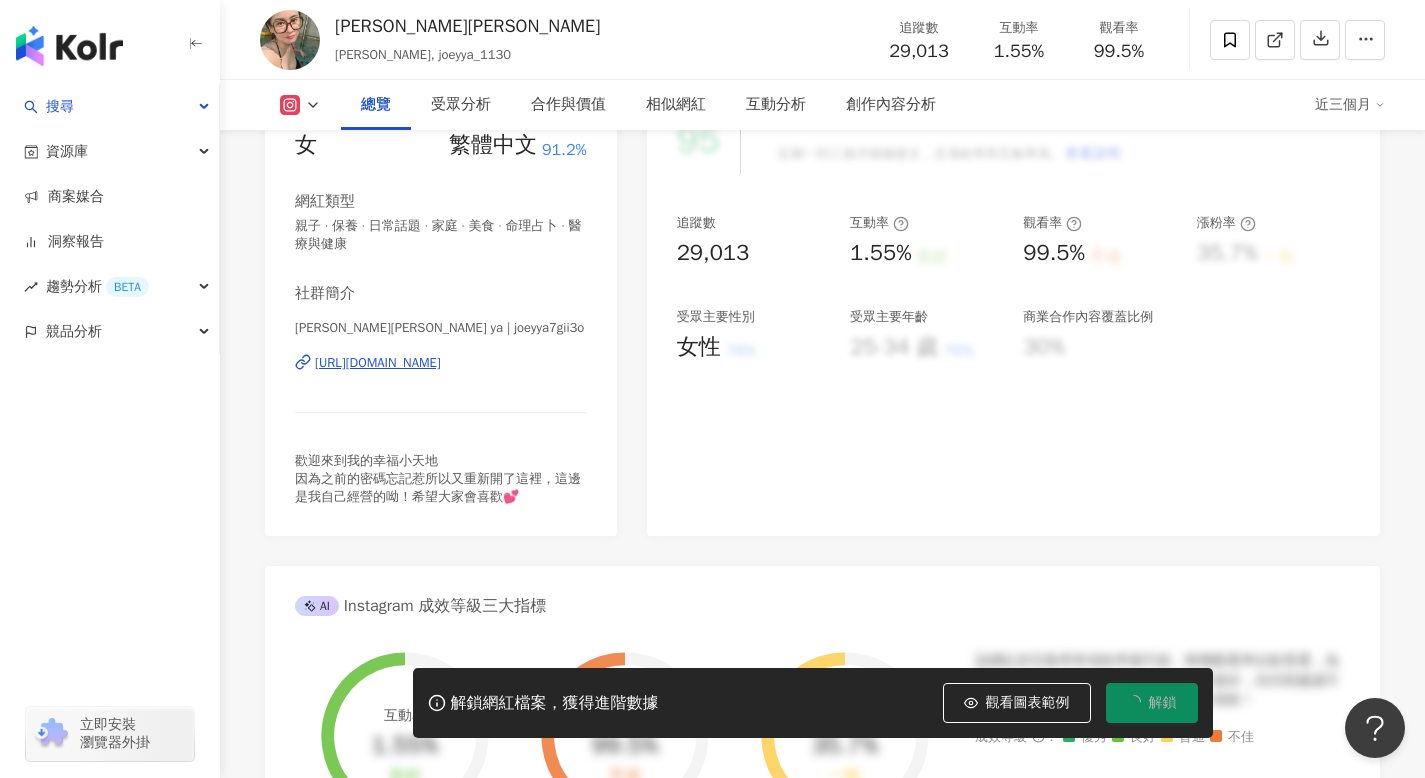 scroll, scrollTop: 0, scrollLeft: 0, axis: both 